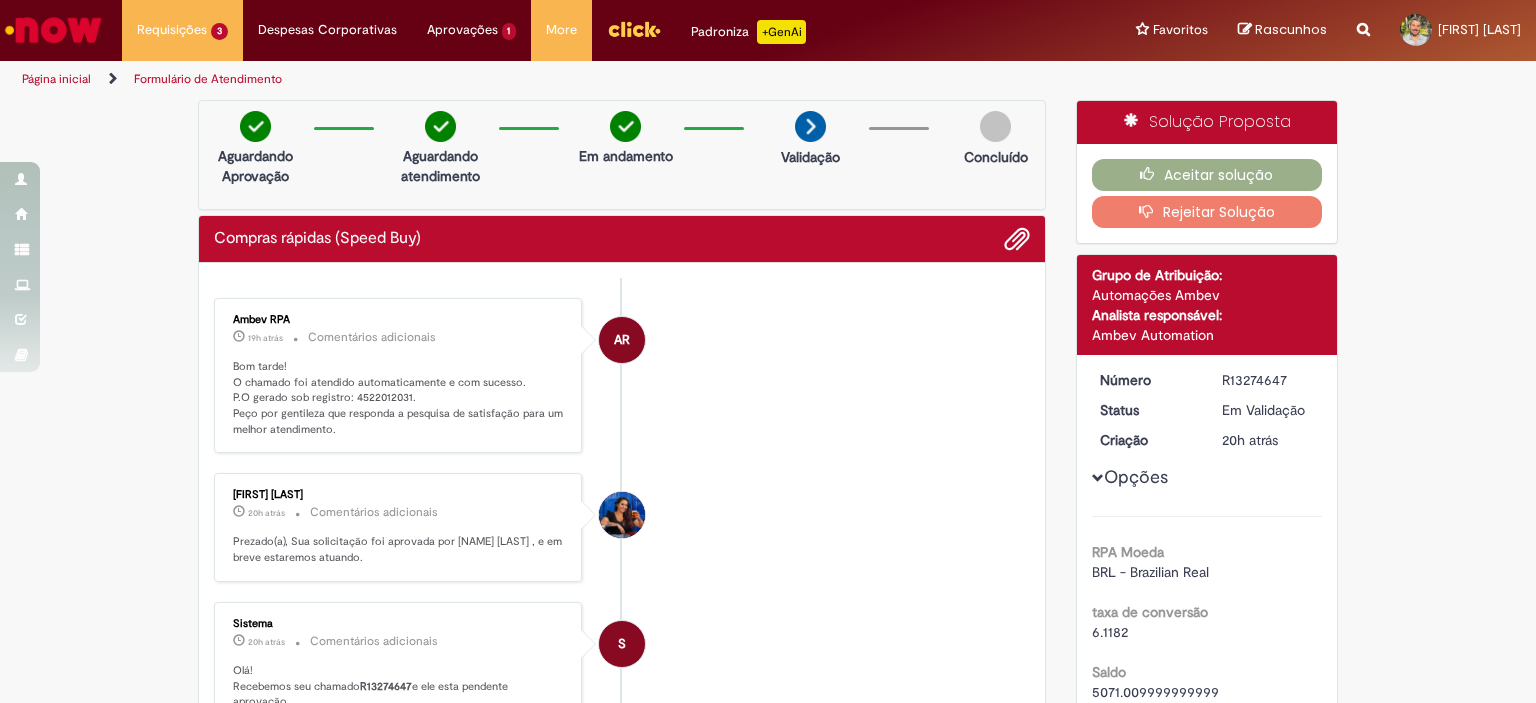 scroll, scrollTop: 0, scrollLeft: 0, axis: both 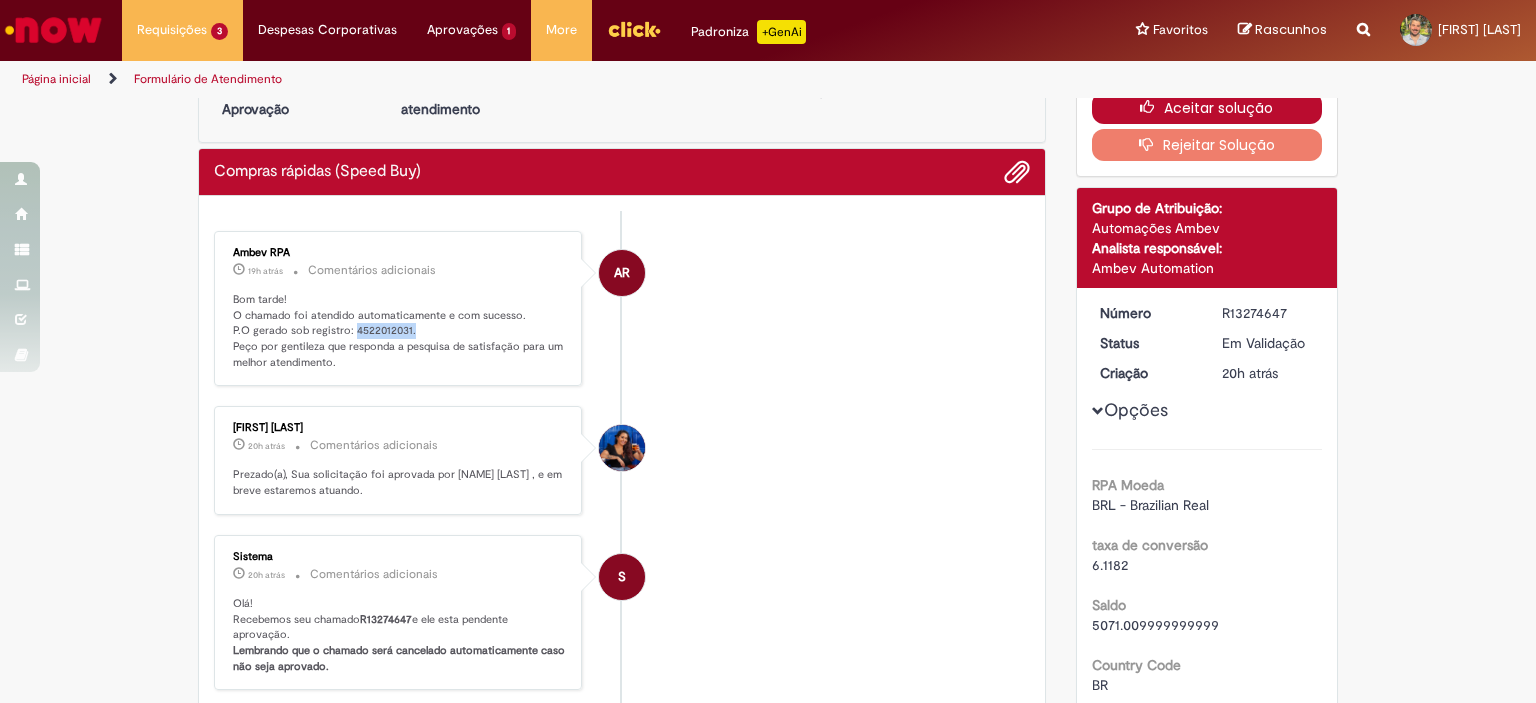 click on "Aceitar solução" at bounding box center [1207, 108] 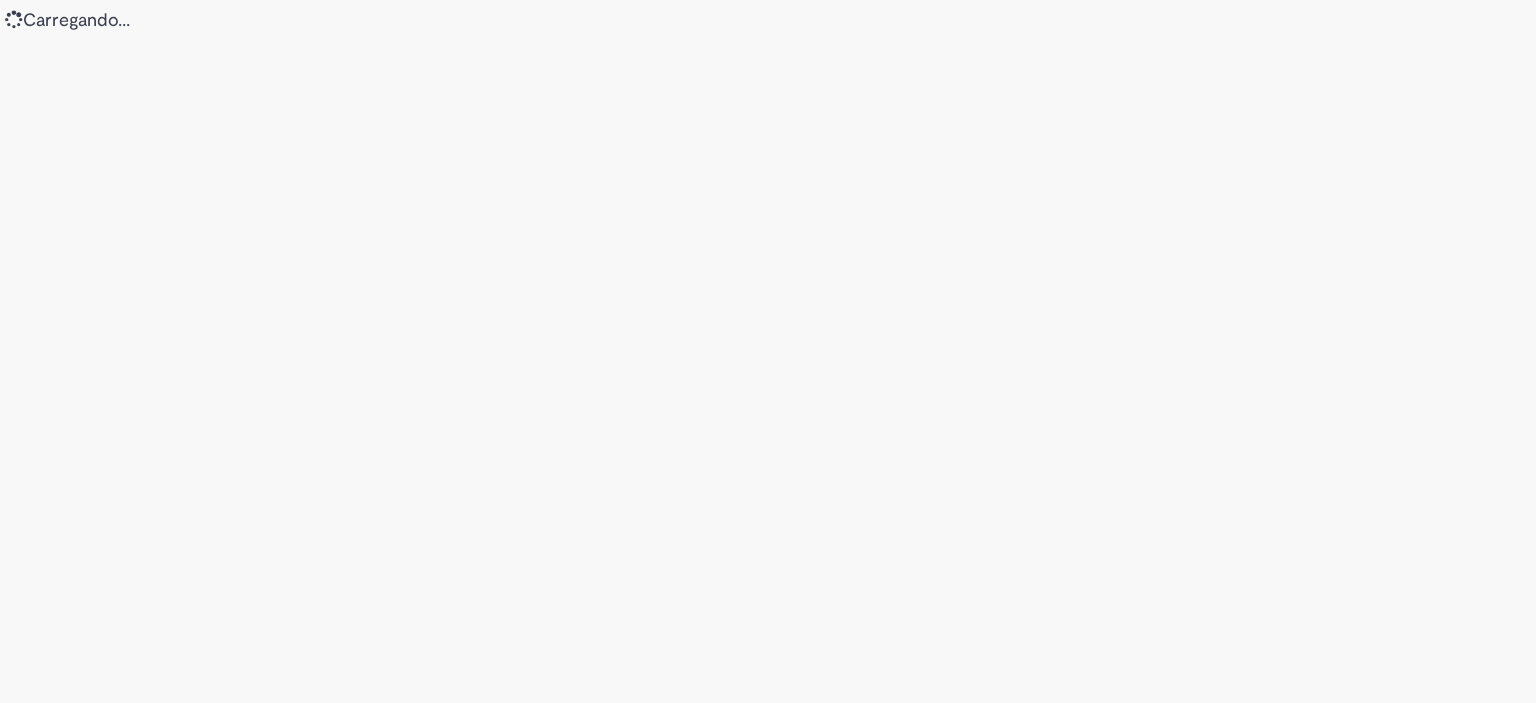 scroll, scrollTop: 0, scrollLeft: 0, axis: both 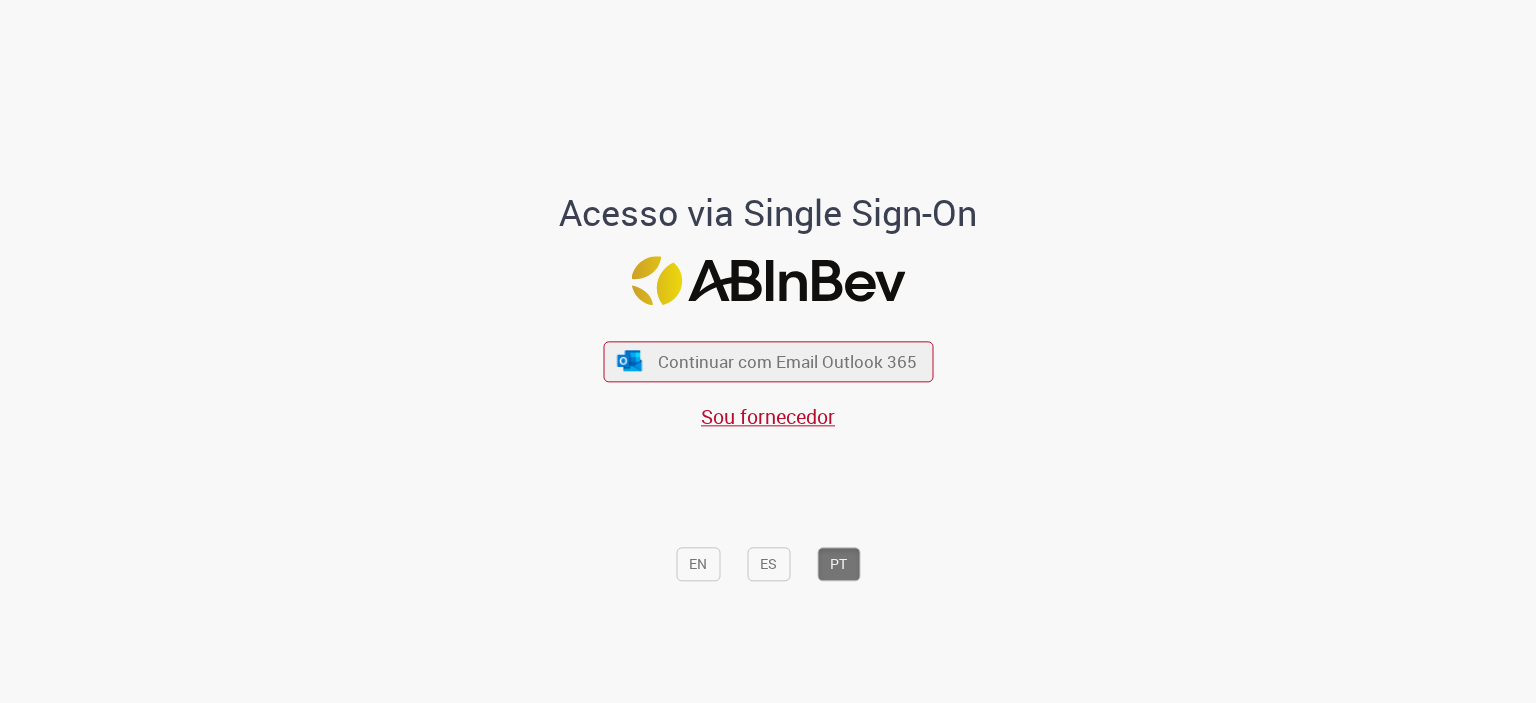 click on "Continuar com Email Outlook 365
Sou fornecedor" at bounding box center [768, 375] 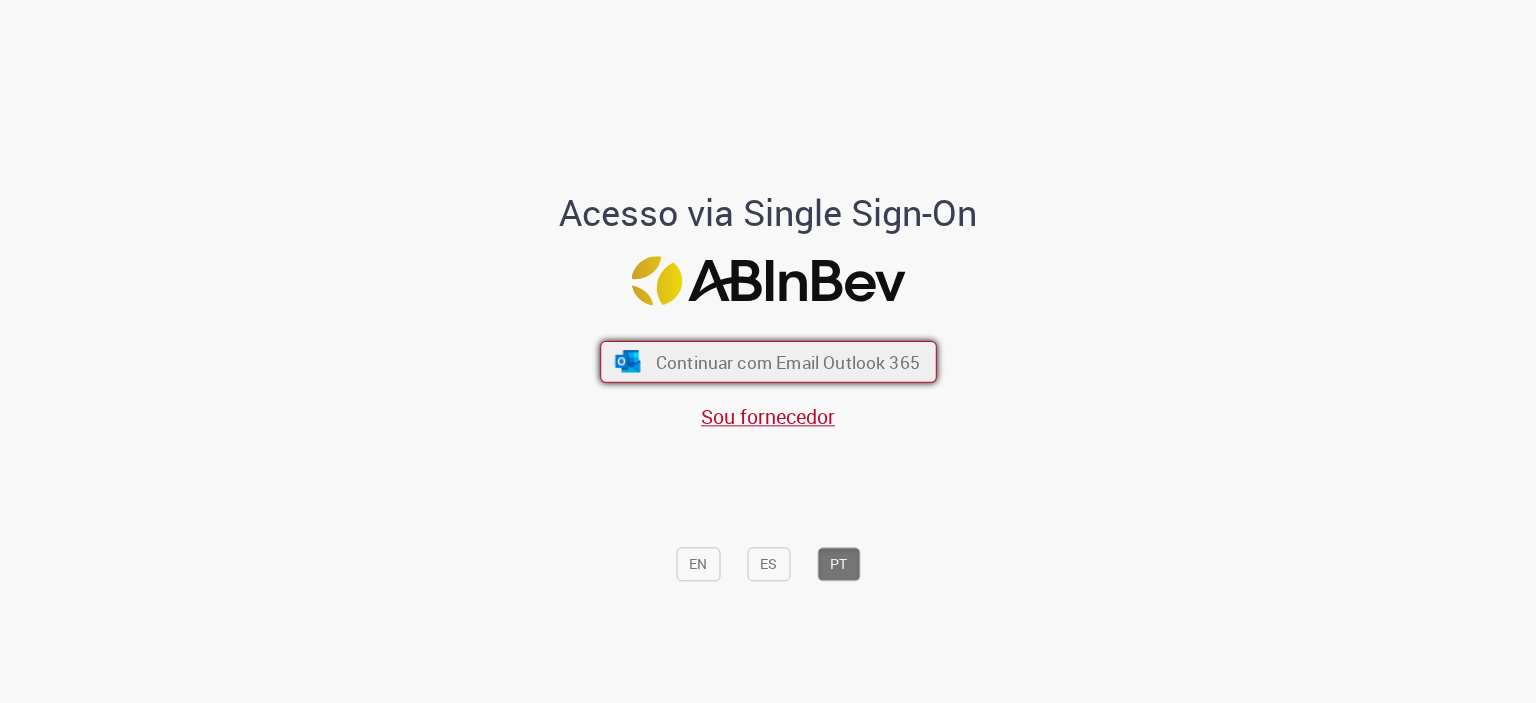 click on "Continuar com Email Outlook 365" at bounding box center [787, 361] 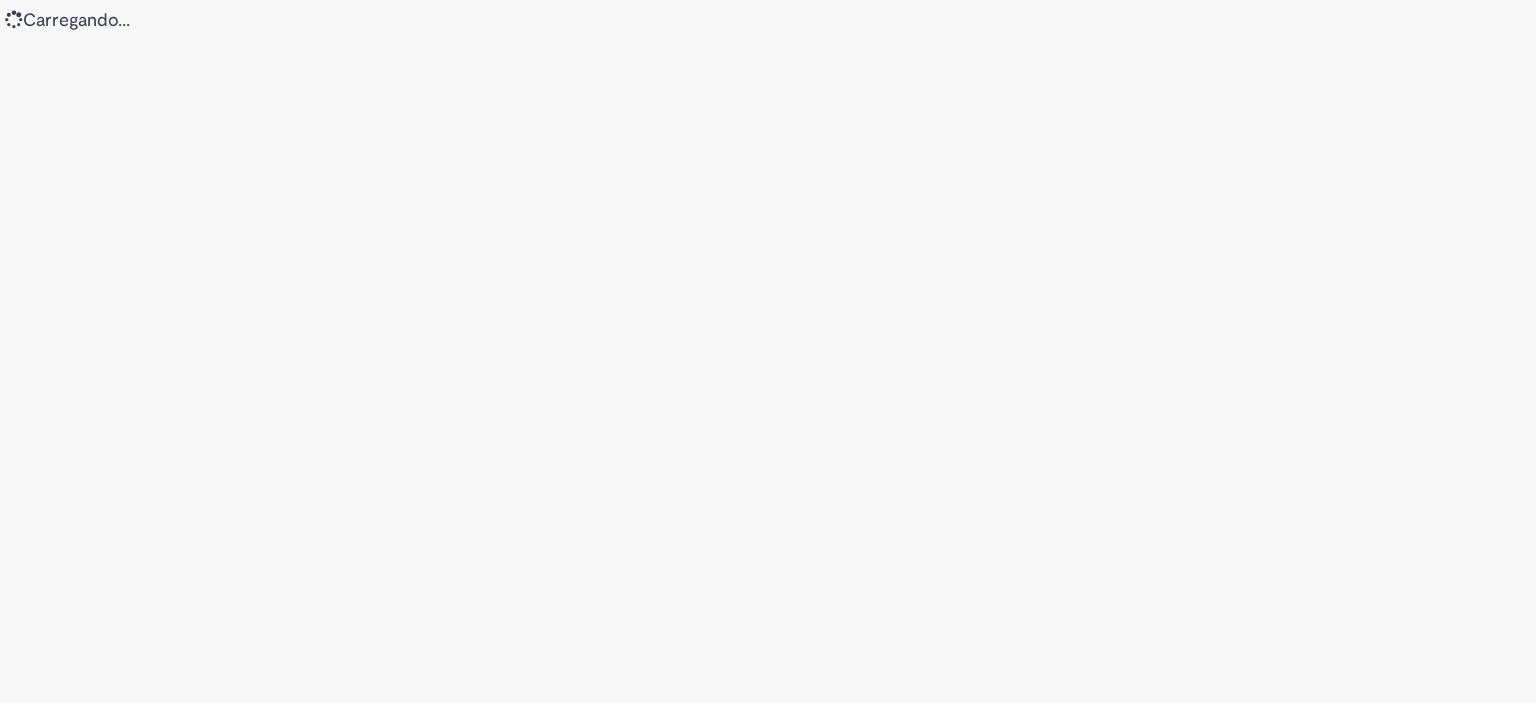scroll, scrollTop: 0, scrollLeft: 0, axis: both 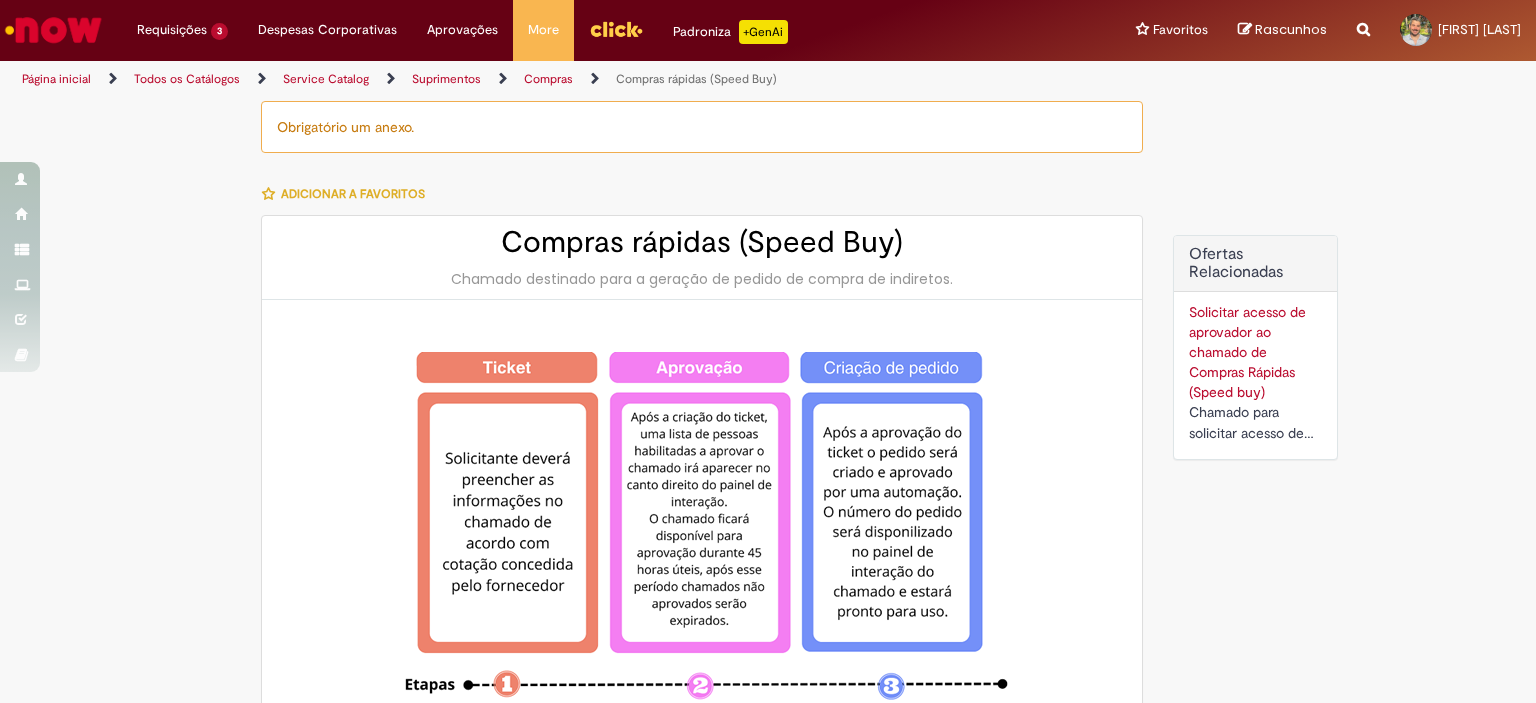type on "********" 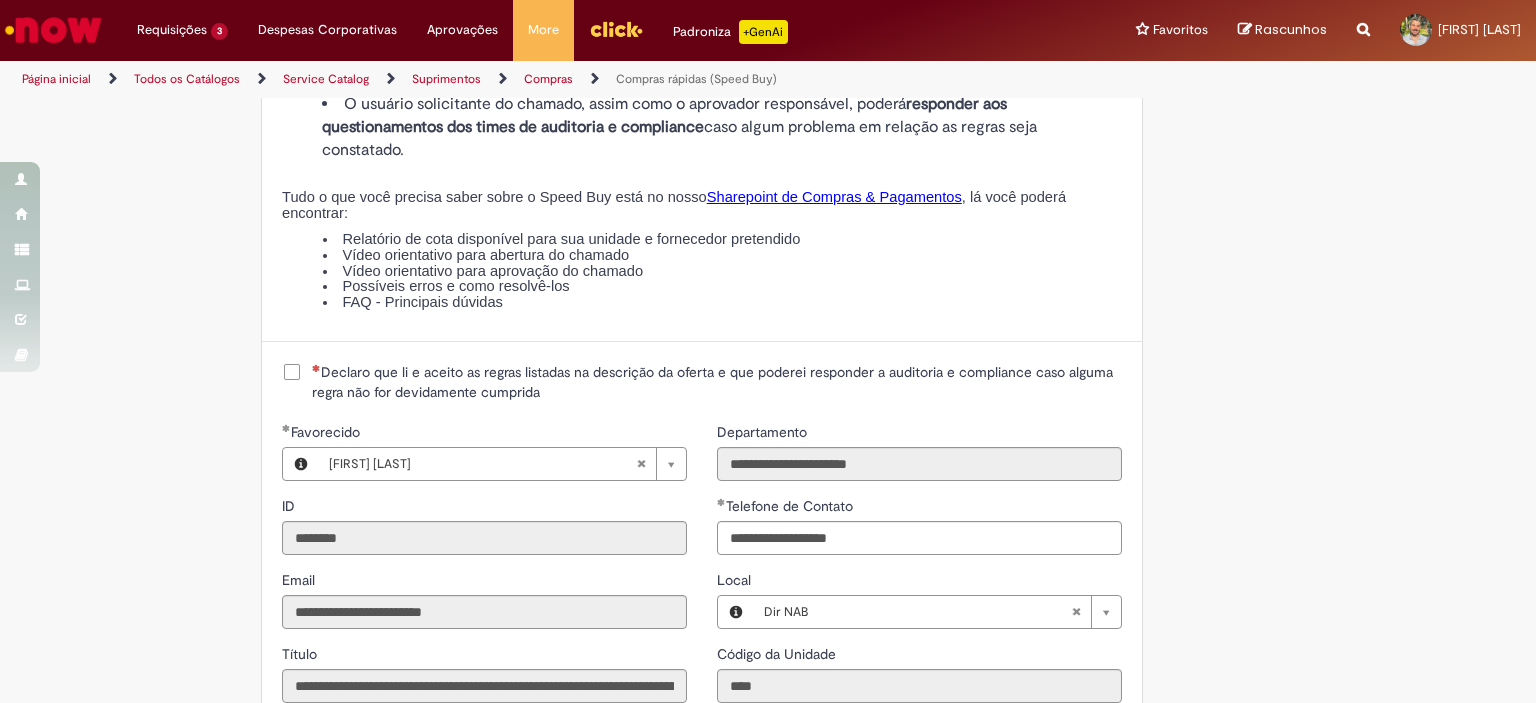 scroll, scrollTop: 2271, scrollLeft: 0, axis: vertical 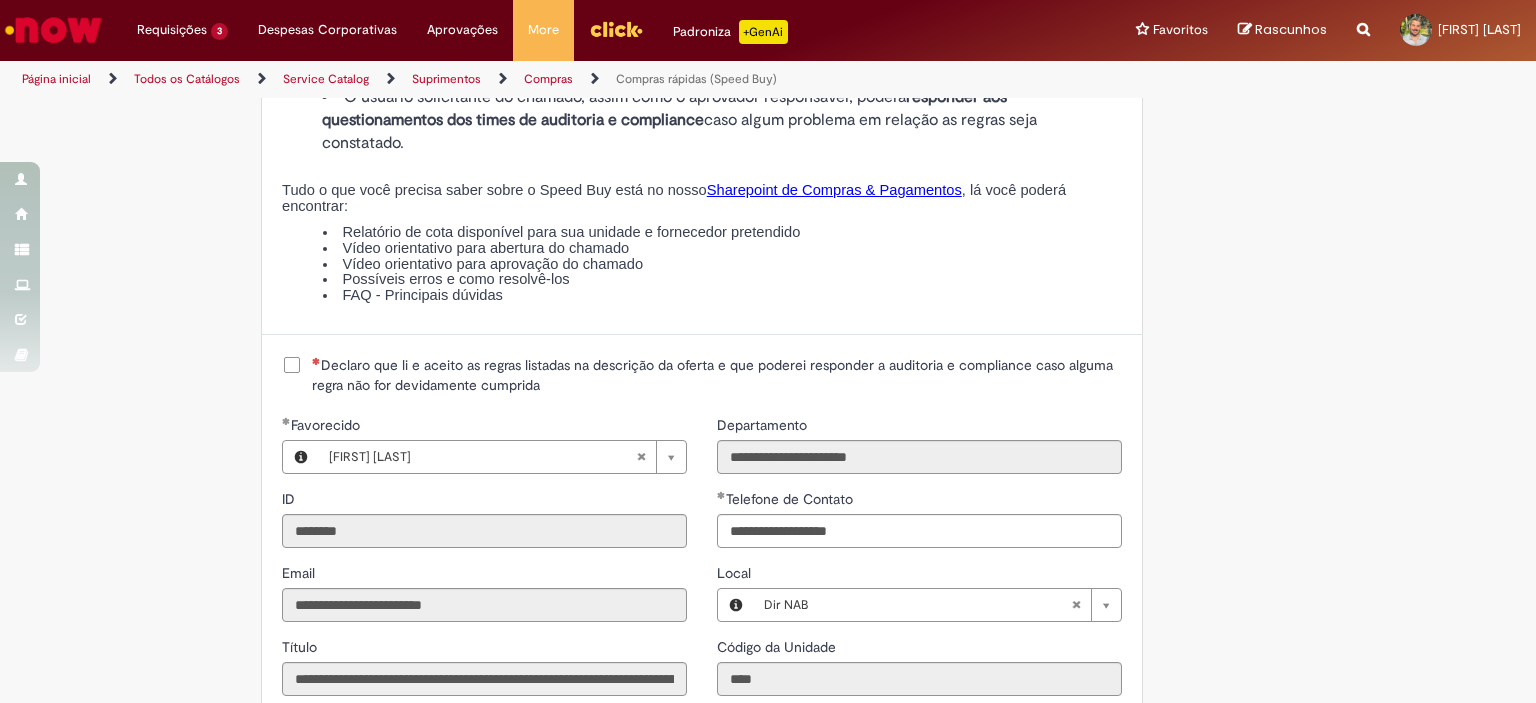 click on "Declaro que li e aceito as regras listadas na descrição da oferta e que poderei responder a auditoria e compliance caso alguma regra não for devidamente cumprida" at bounding box center (717, 375) 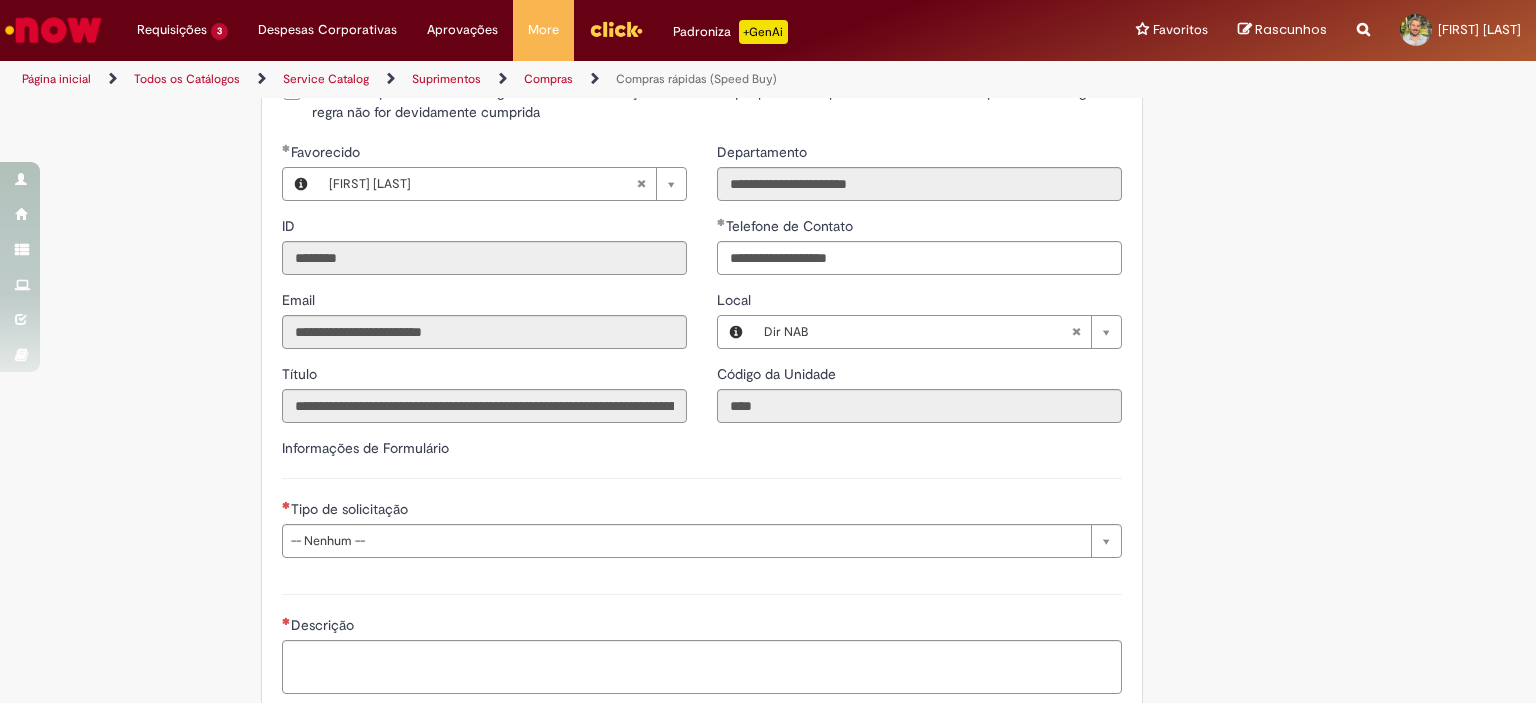 scroll, scrollTop: 2546, scrollLeft: 0, axis: vertical 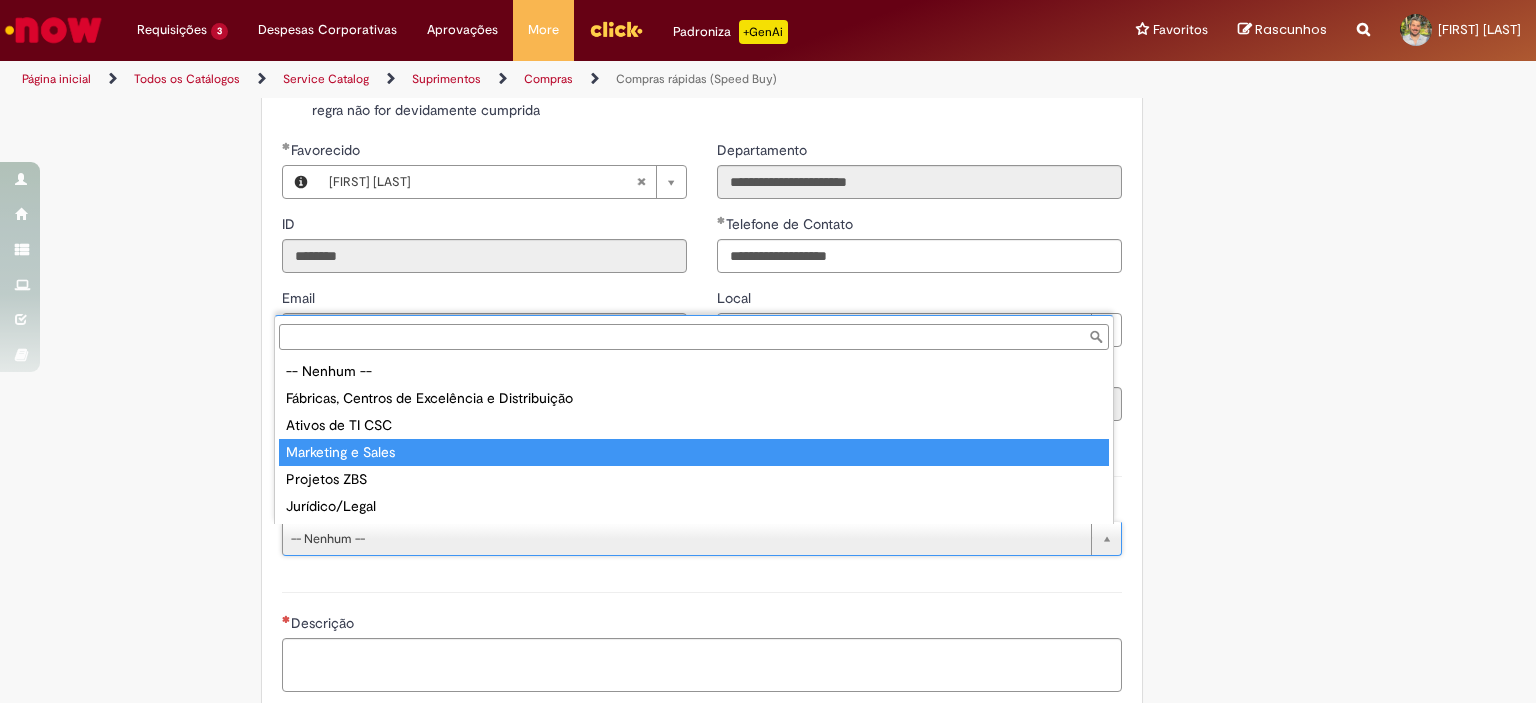 type on "**********" 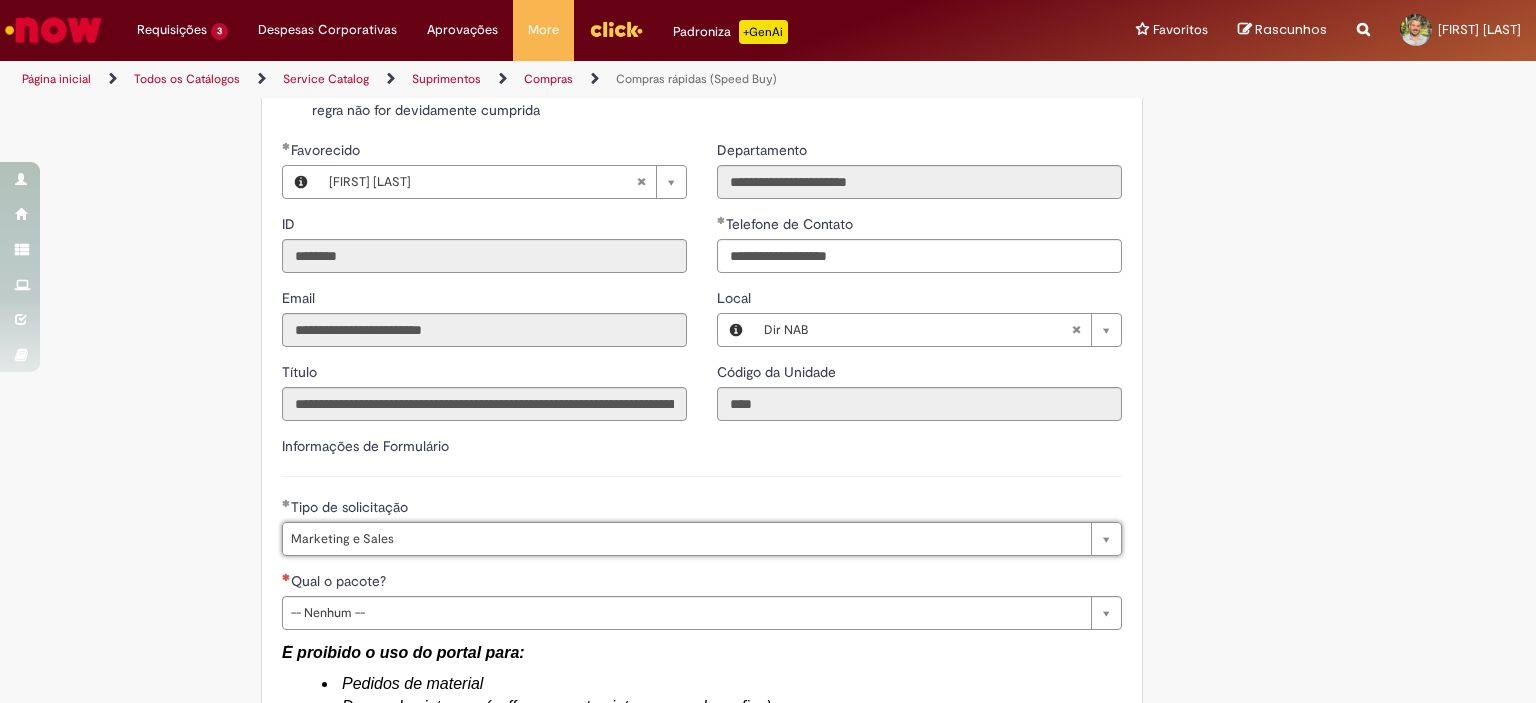 type on "*******" 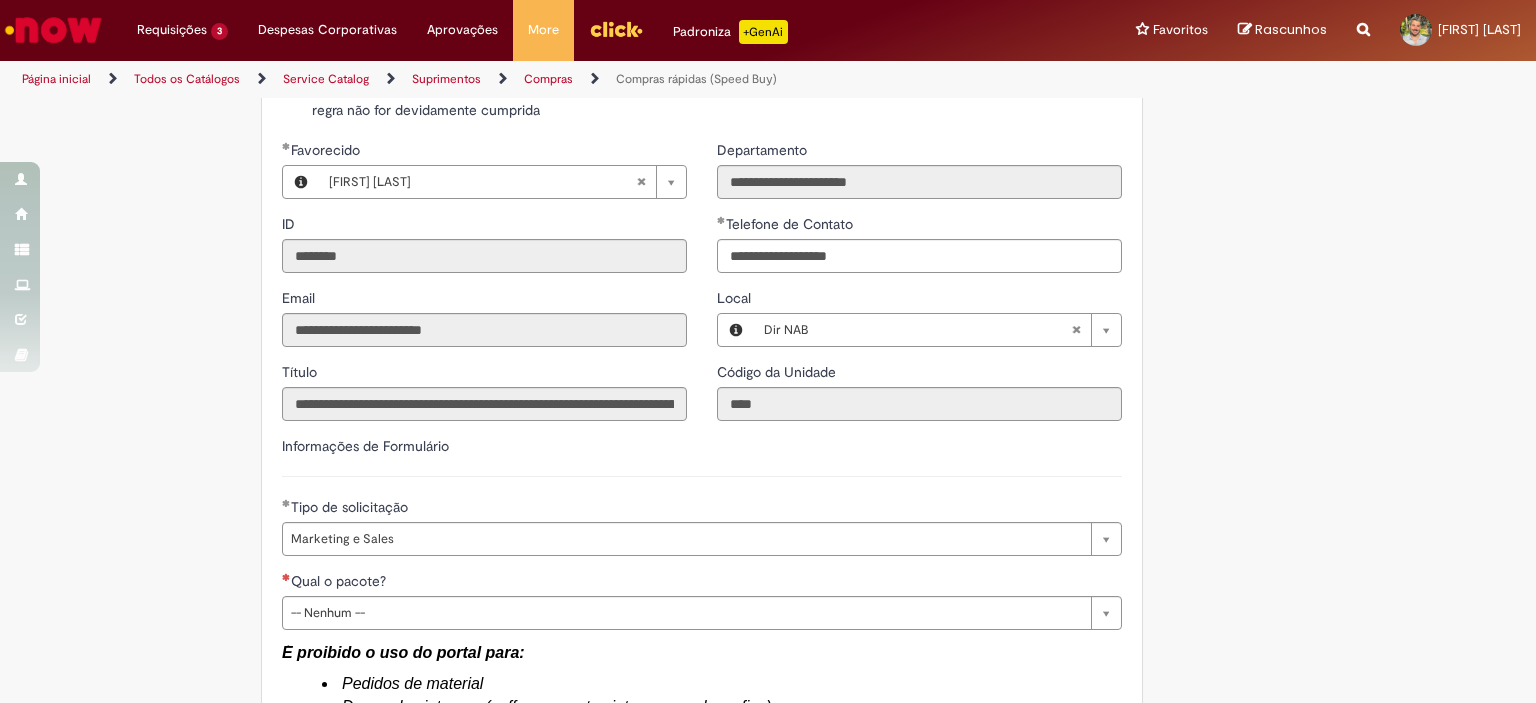 click on "Obrigatório um anexo.
Adicionar a Favoritos
Compras rápidas (Speed Buy)
Chamado destinado para a geração de pedido de compra de indiretos.
O Speed buy é a ferramenta oficial para a geração de pedidos de compra que atenda aos seguintes requisitos:
Compras de material e serviço indiretos
Compras inferiores a R$13.000 *
Compras com fornecedores nacionais
Compras de material sem contrato ativo no SAP para o centro solicitado
* Essa cota é referente ao tipo de solicitação padrão de Speed buy. Os chamados com cotas especiais podem possuir valores divergentes.
Regras de Utilização
No campo “Tipo de Solicitação” selecionar a opção correspondente a sua unidade de negócio.
Solicitação Padrão de Speed buy:
Fábricas, centros de Excelência e de Distribuição:  habilitado para todos usuários ambev
Cotas especiais de Speed buy:" at bounding box center (670, -205) 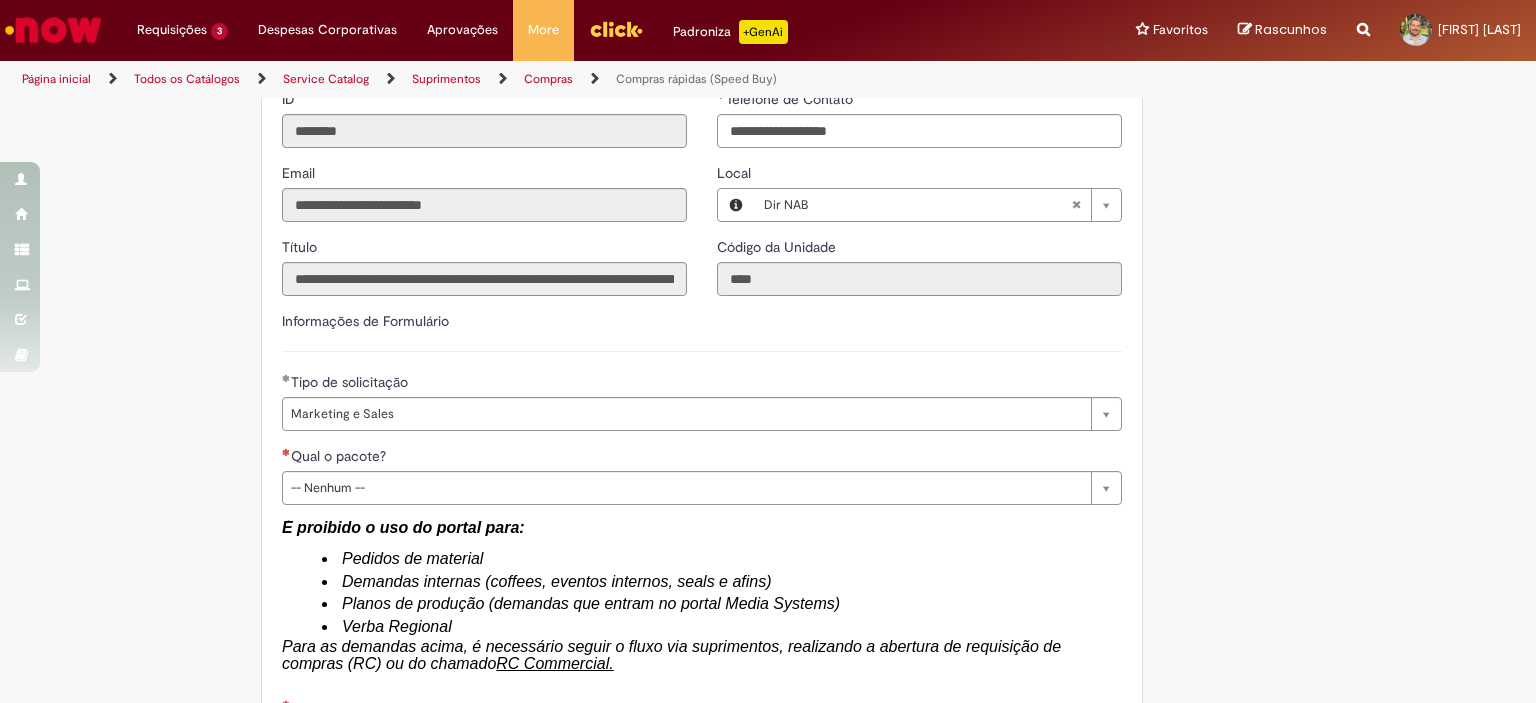 scroll, scrollTop: 2679, scrollLeft: 0, axis: vertical 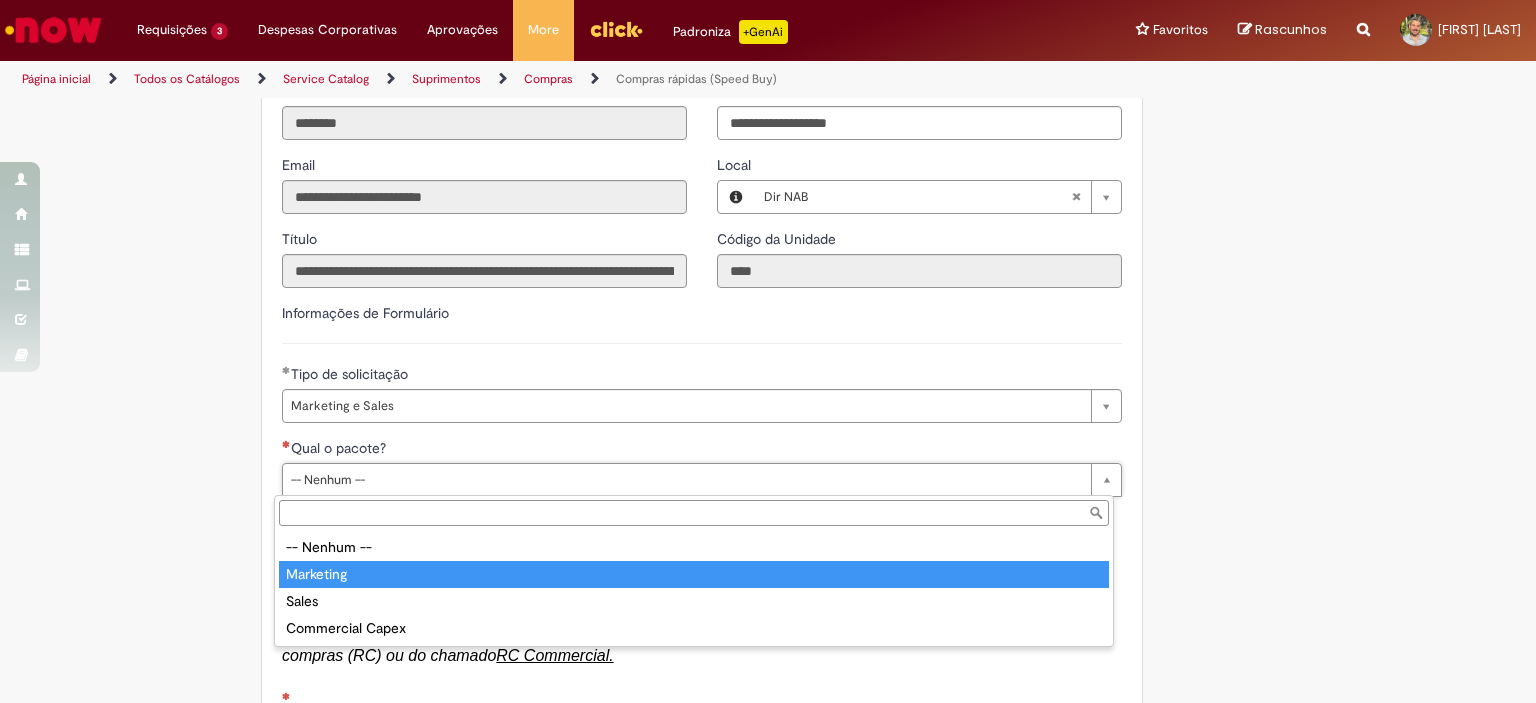 type on "*********" 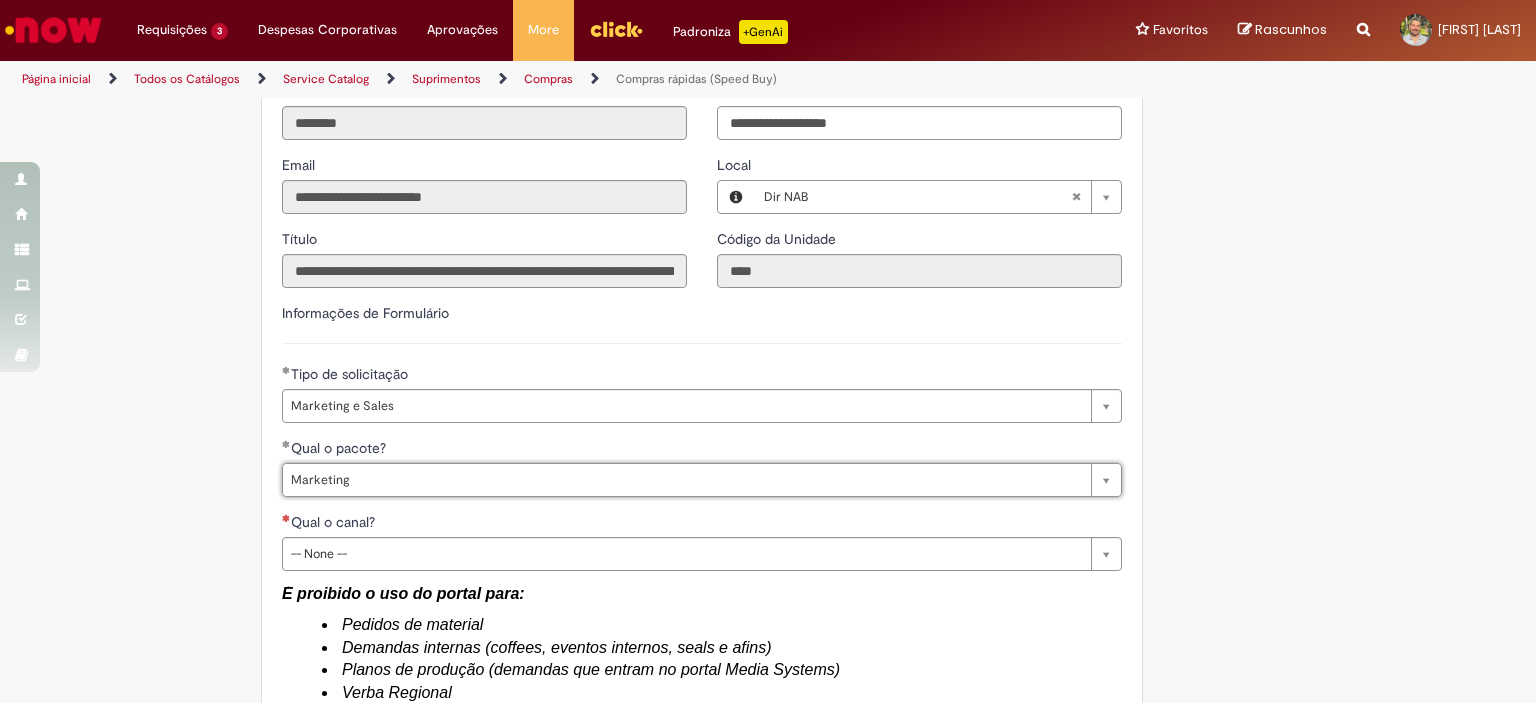 click on "É proibido o uso do portal para:" at bounding box center (702, 594) 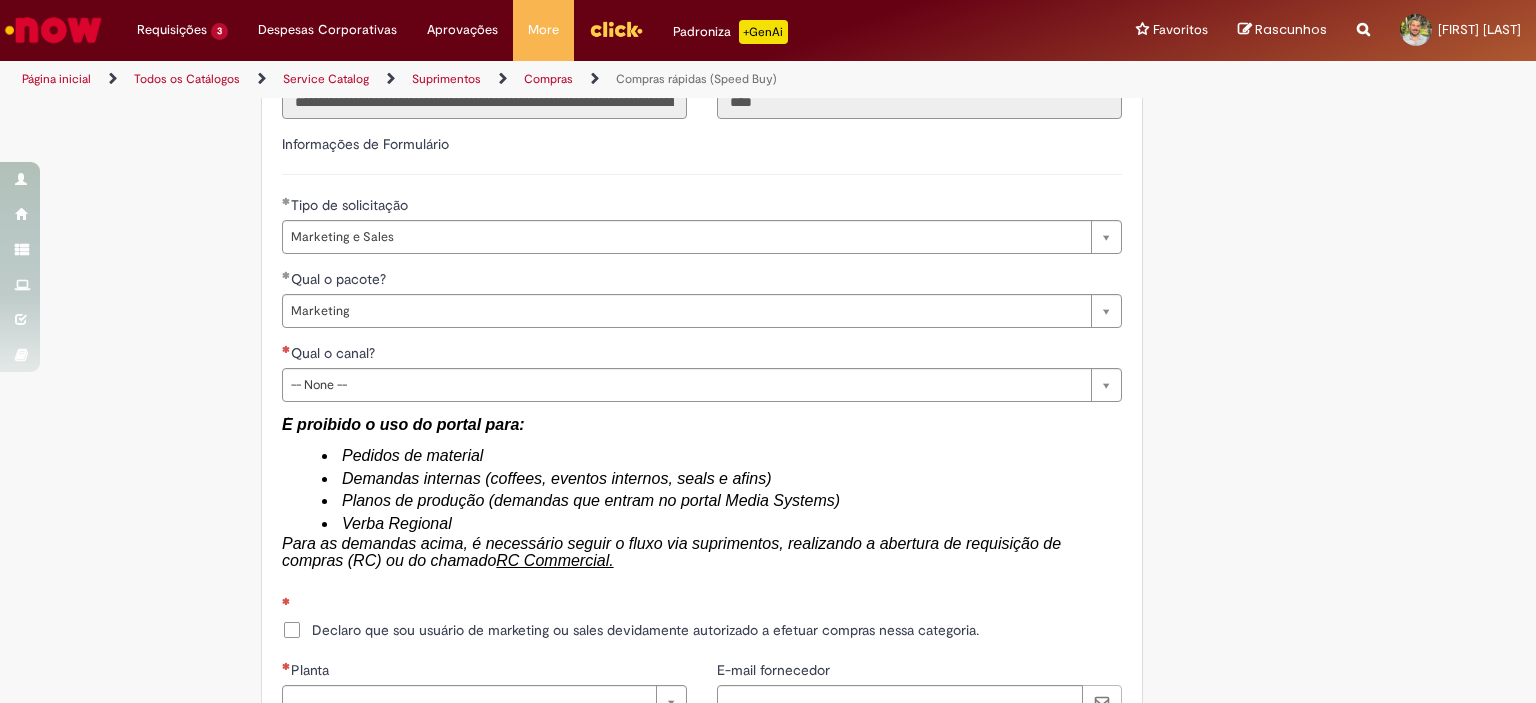 scroll, scrollTop: 2860, scrollLeft: 0, axis: vertical 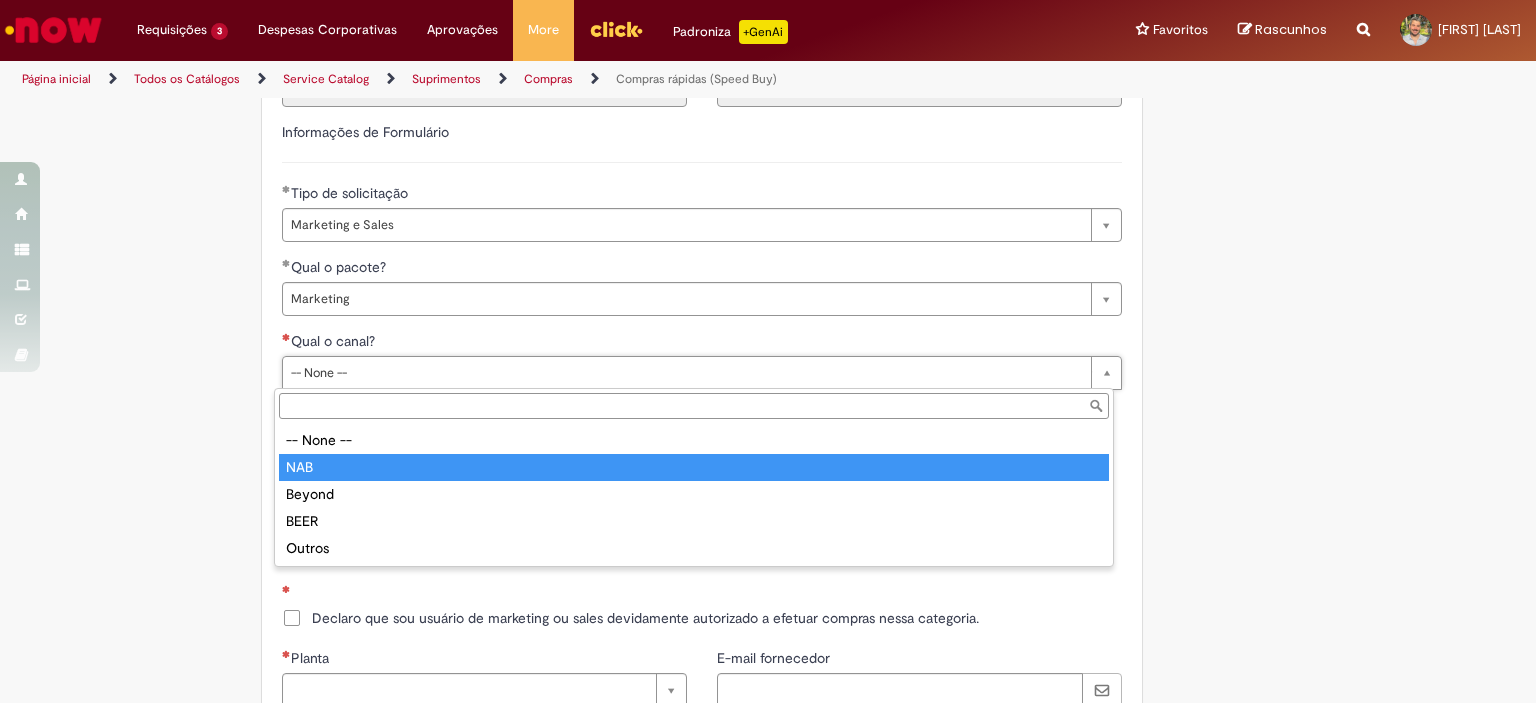 type on "***" 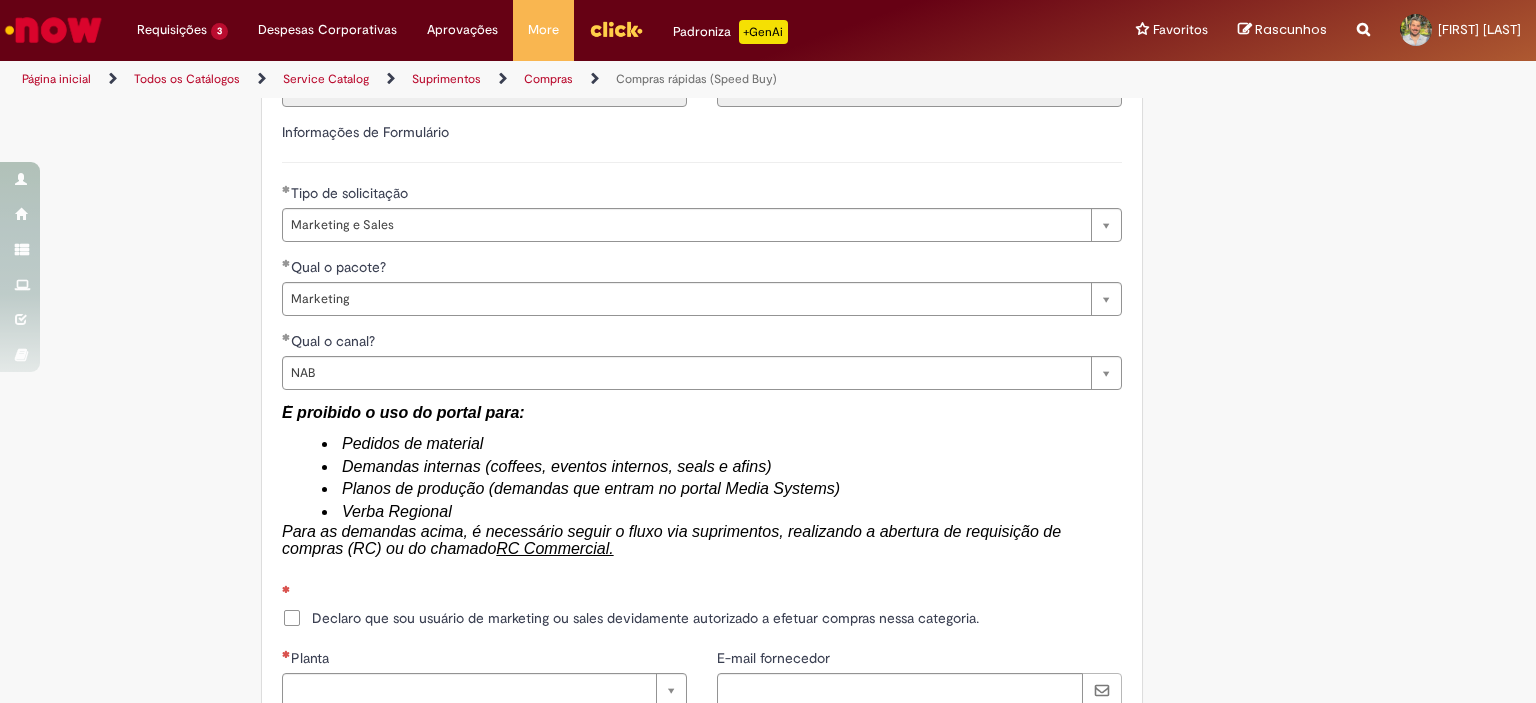 click on "Pedidos de material Demandas internas (coffees, eventos internos, seals e afins) Planos de produção (demandas que entram no portal Media Systems) Verba Regional" at bounding box center [702, 478] 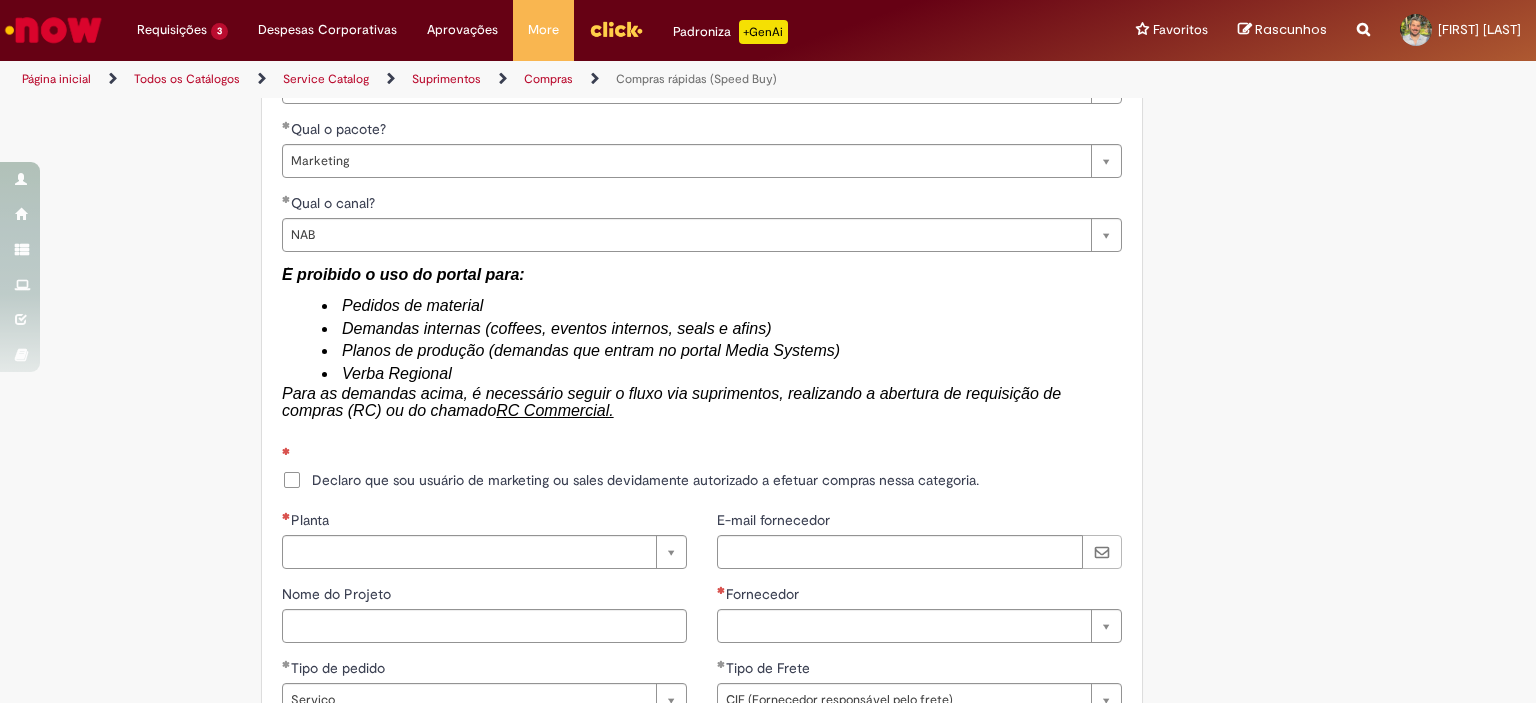 scroll, scrollTop: 2999, scrollLeft: 0, axis: vertical 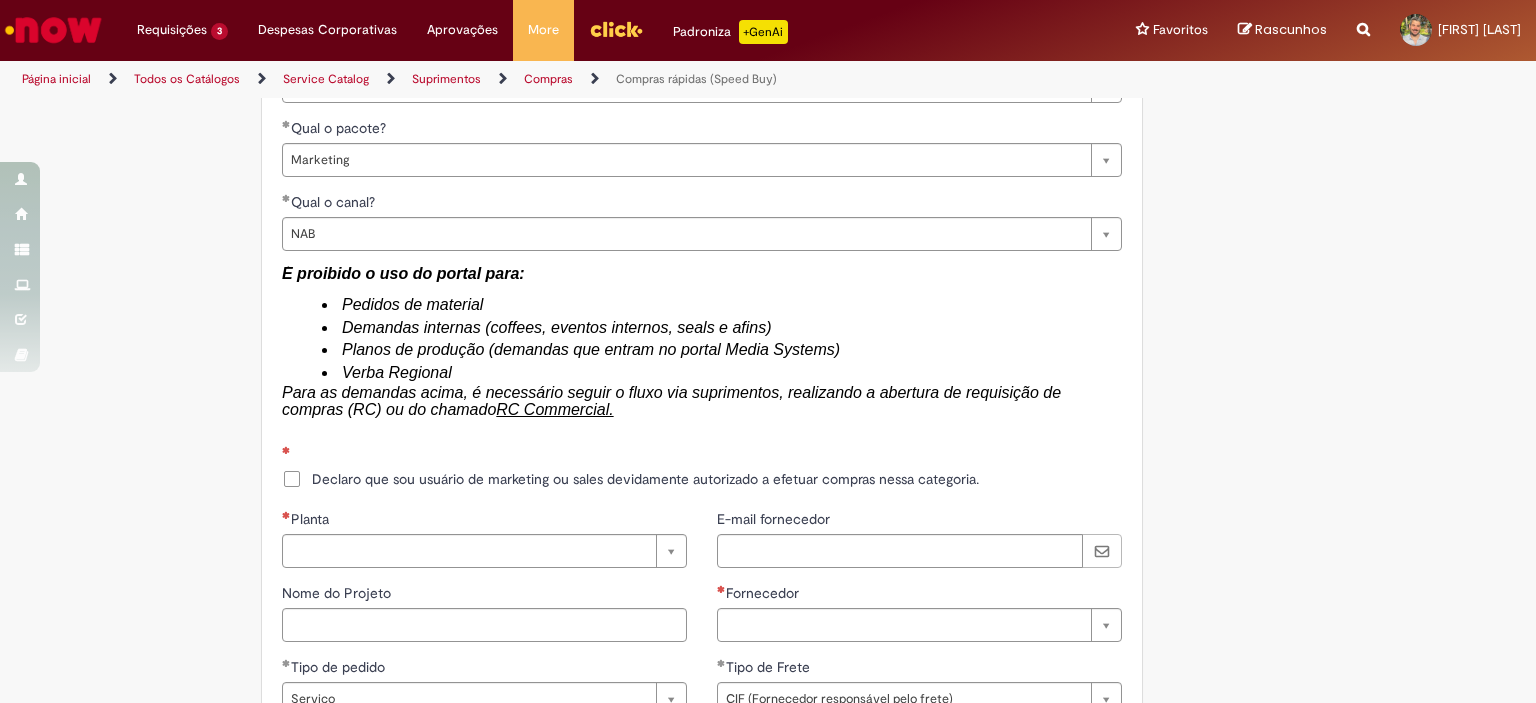 click on "Declaro que sou usuário de marketing ou sales devidamente autorizado a efetuar compras nessa categoria." at bounding box center [645, 479] 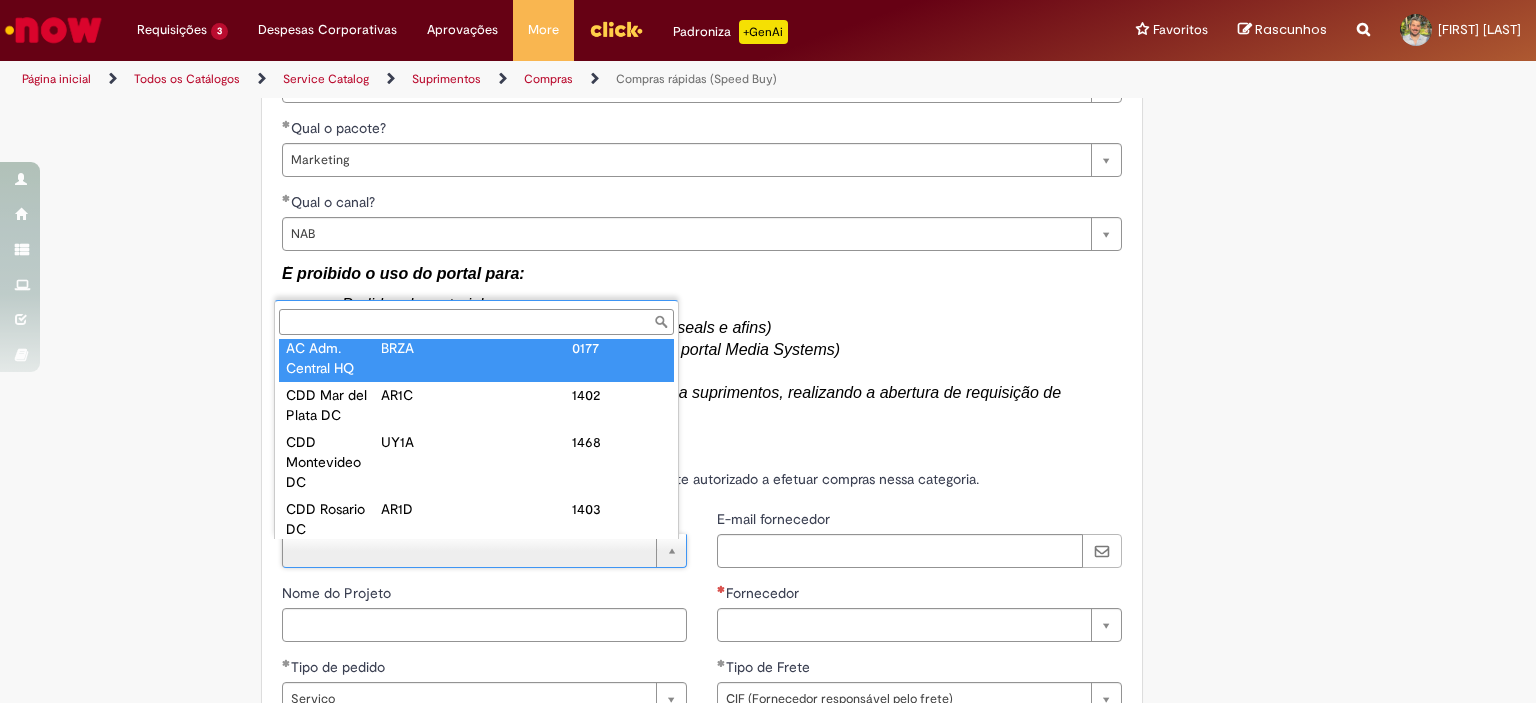 scroll, scrollTop: 0, scrollLeft: 0, axis: both 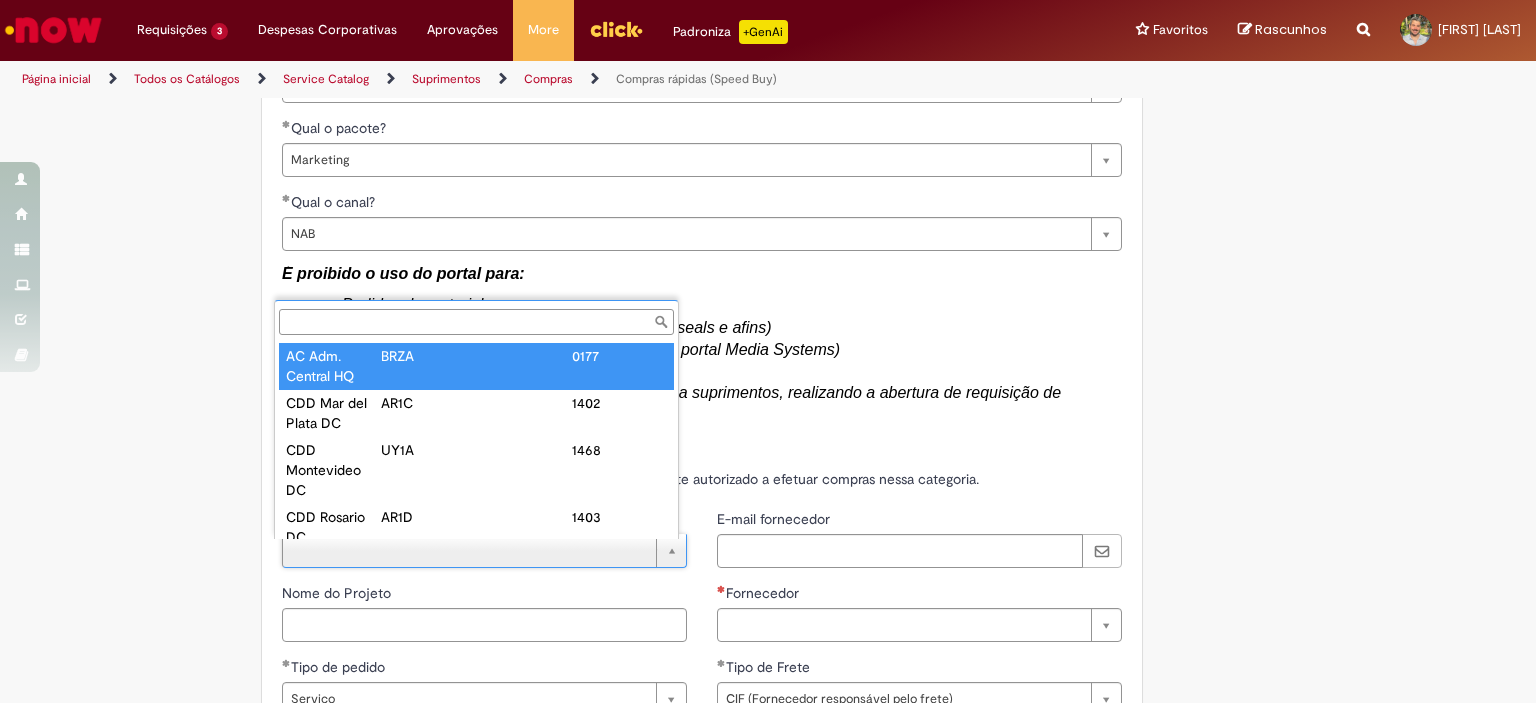 type on "**********" 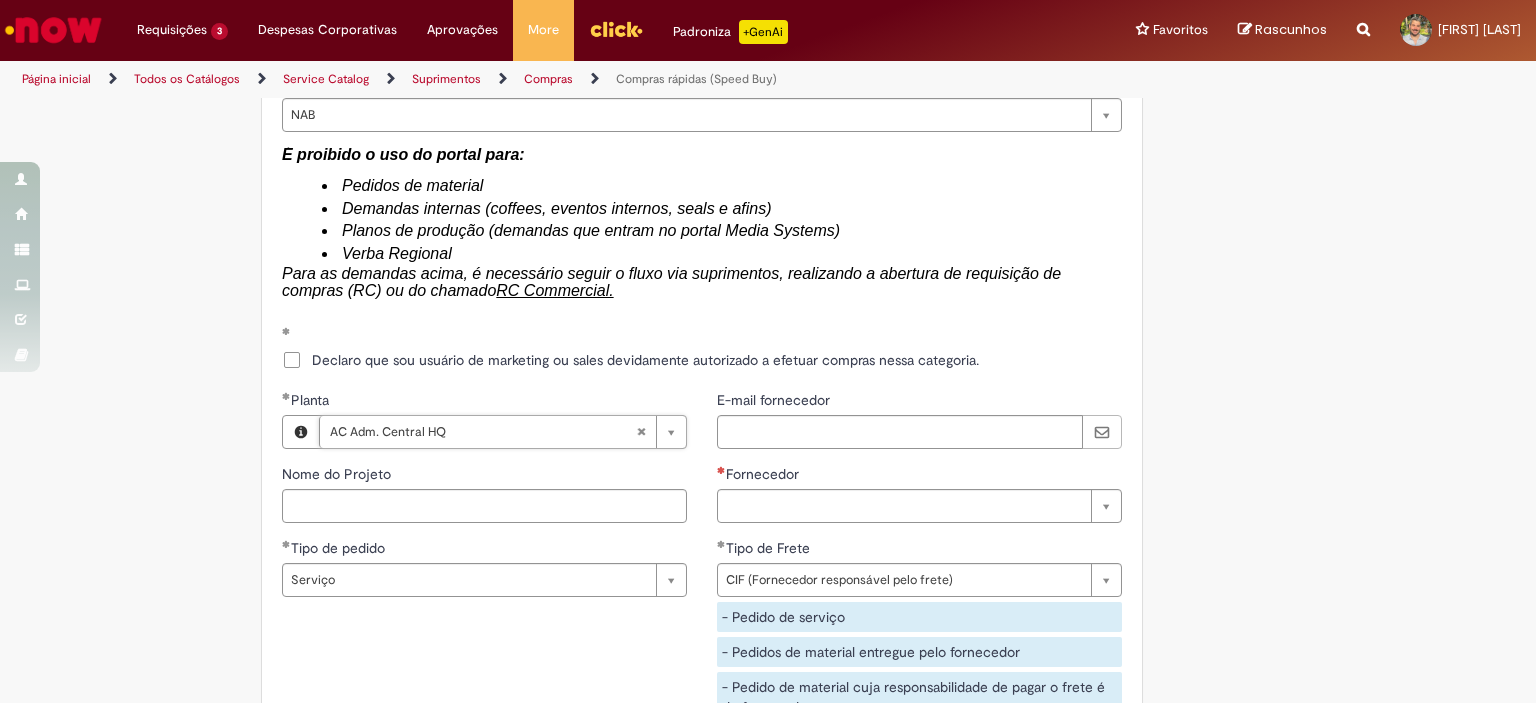 scroll, scrollTop: 3119, scrollLeft: 0, axis: vertical 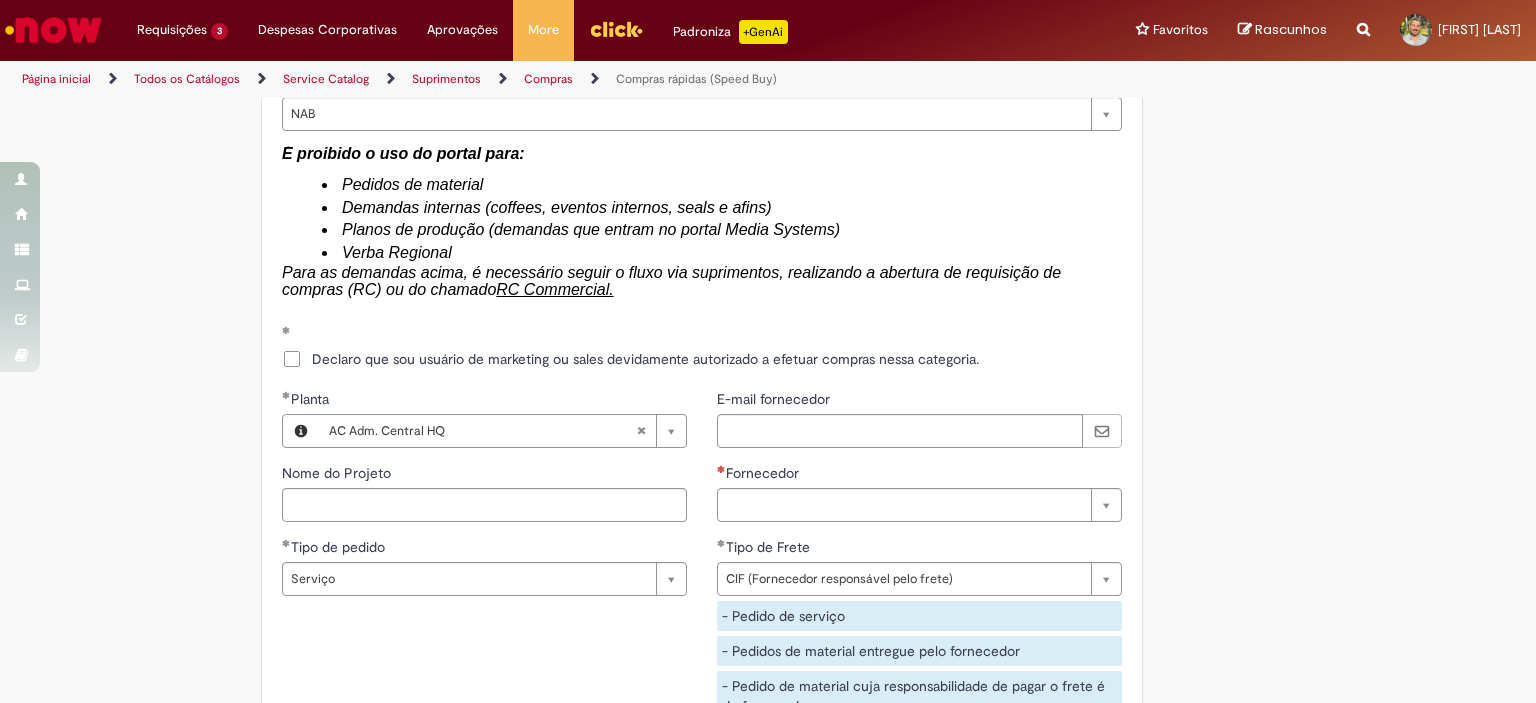 click on "E-mail fornecedor" at bounding box center [775, 399] 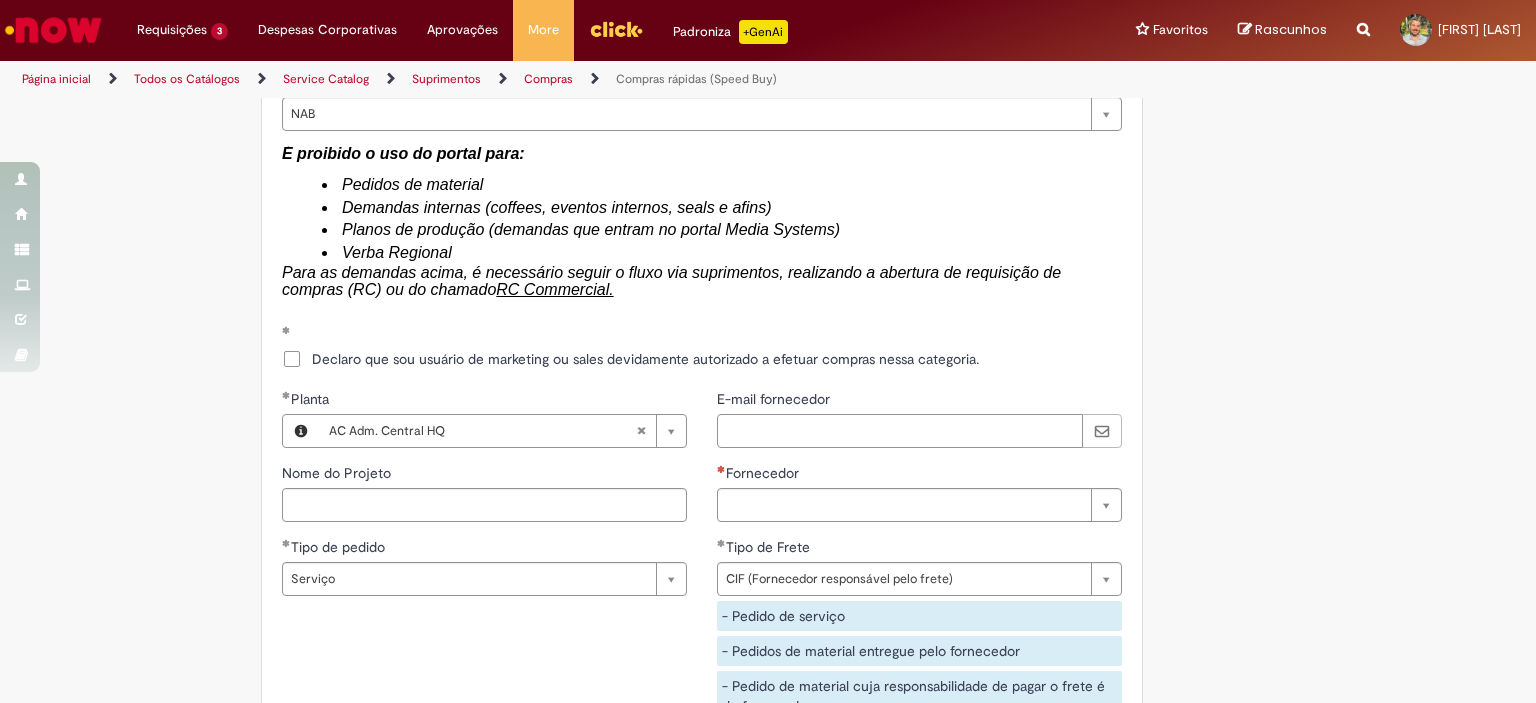 click on "E-mail fornecedor" at bounding box center (900, 431) 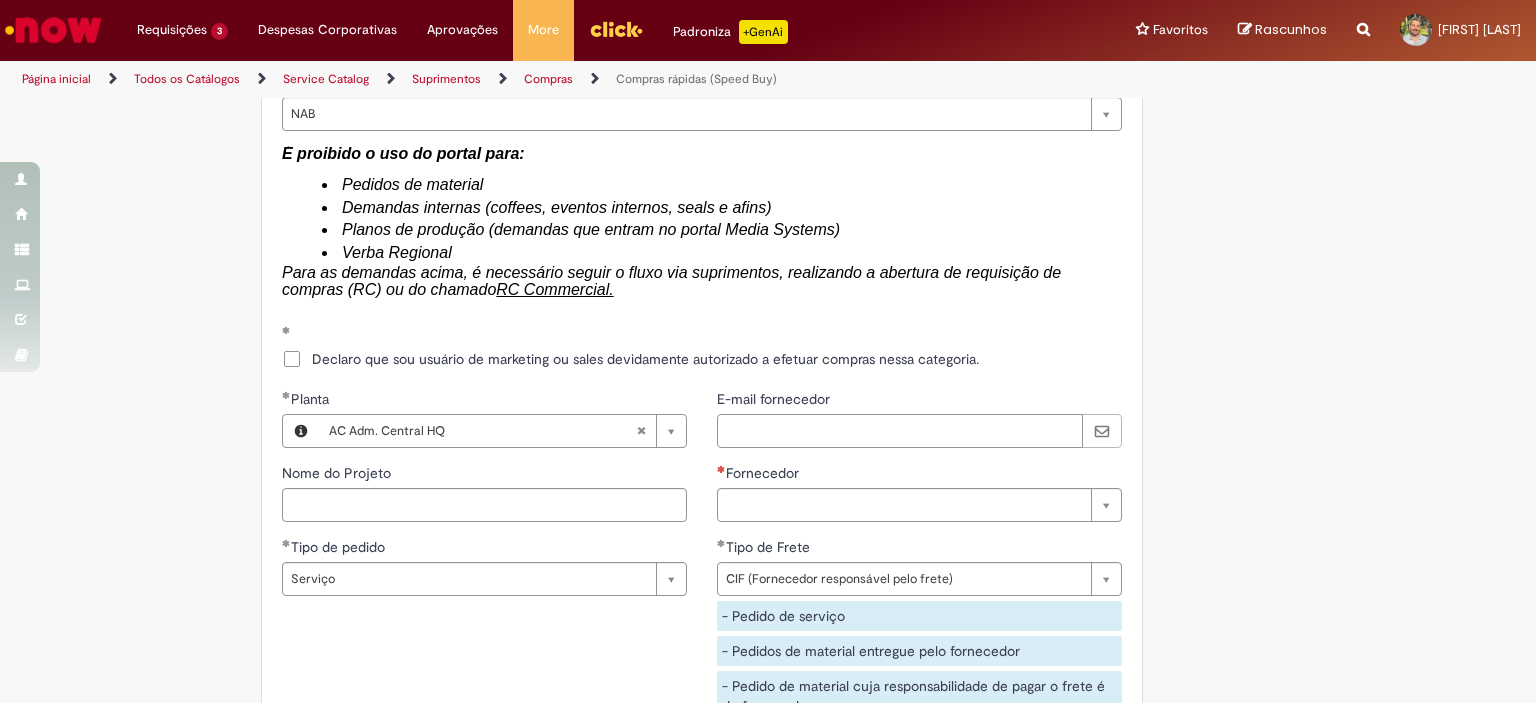 paste on "**********" 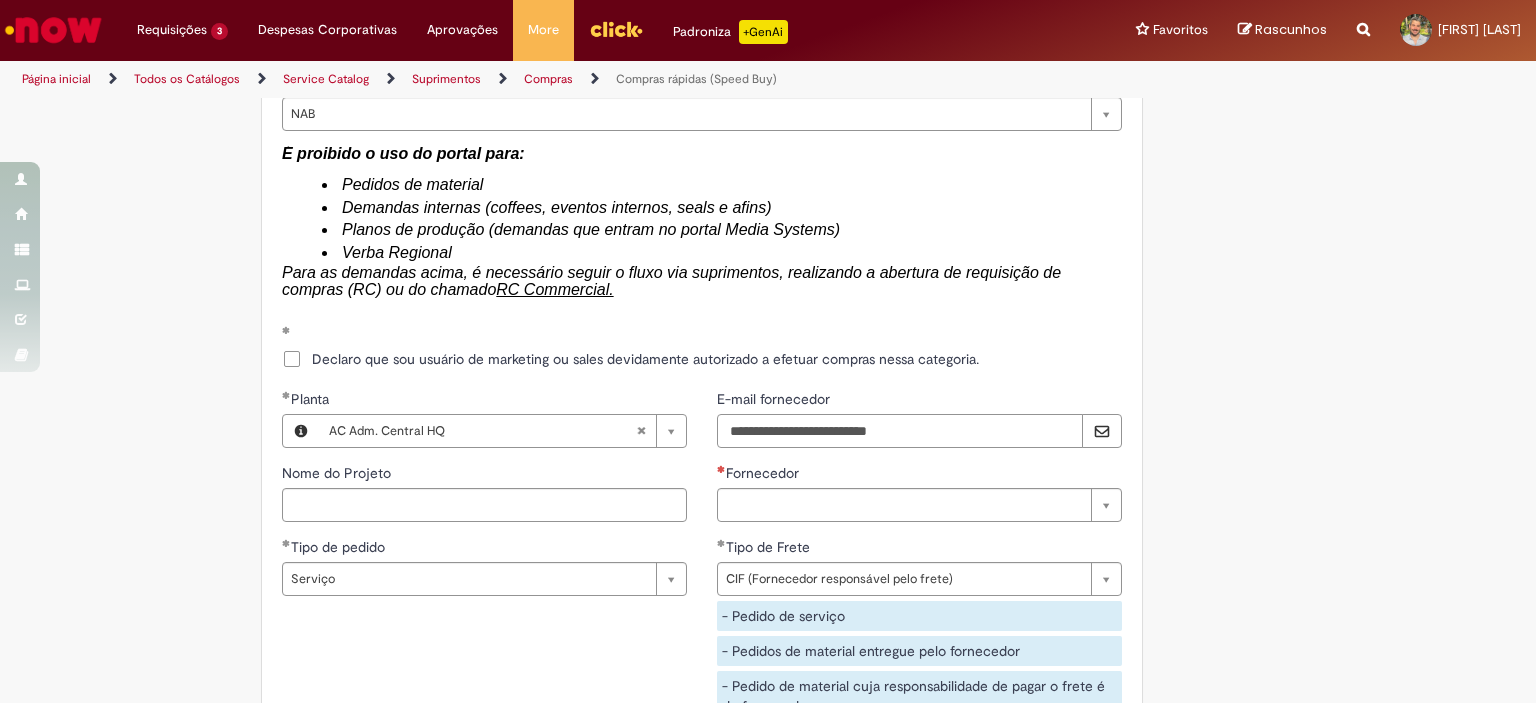 type on "**********" 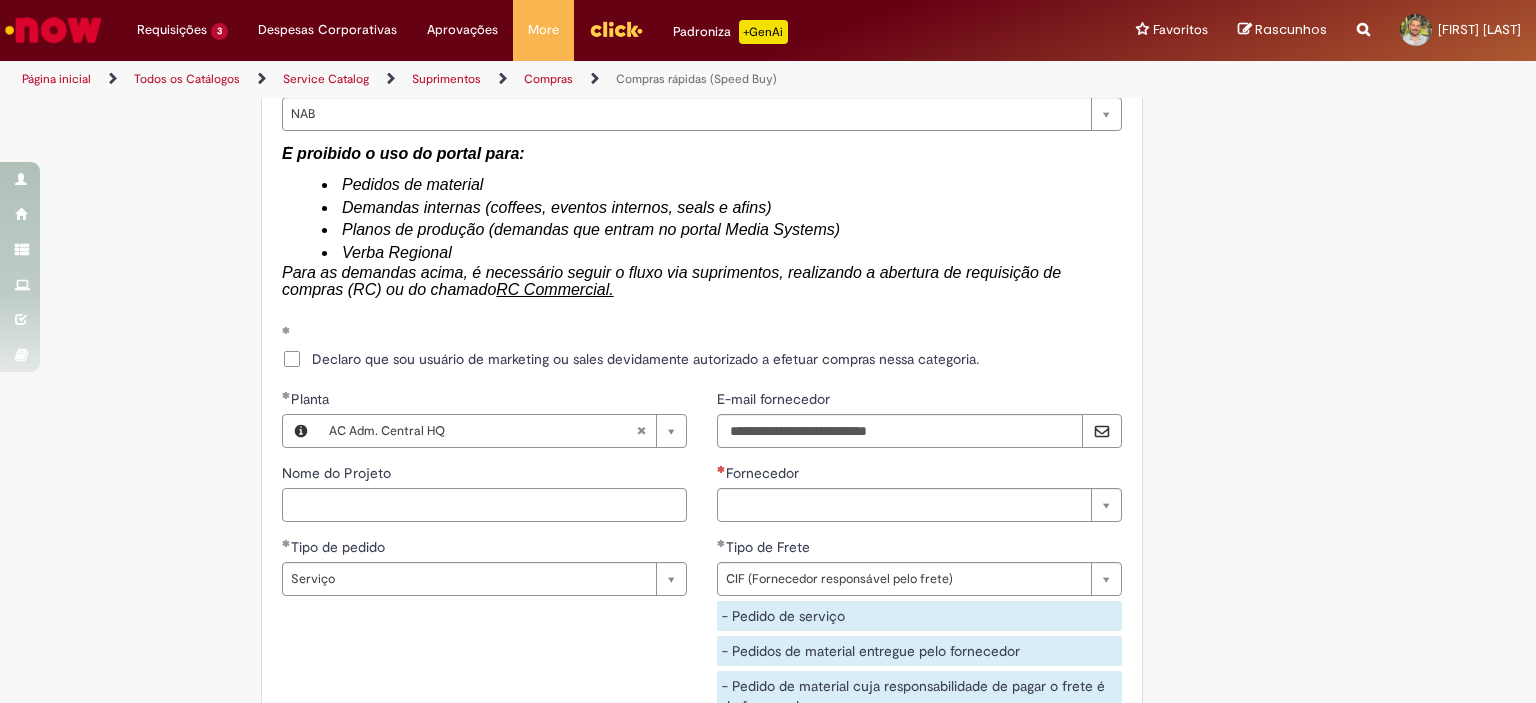 click on "Nome do Projeto" at bounding box center (484, 505) 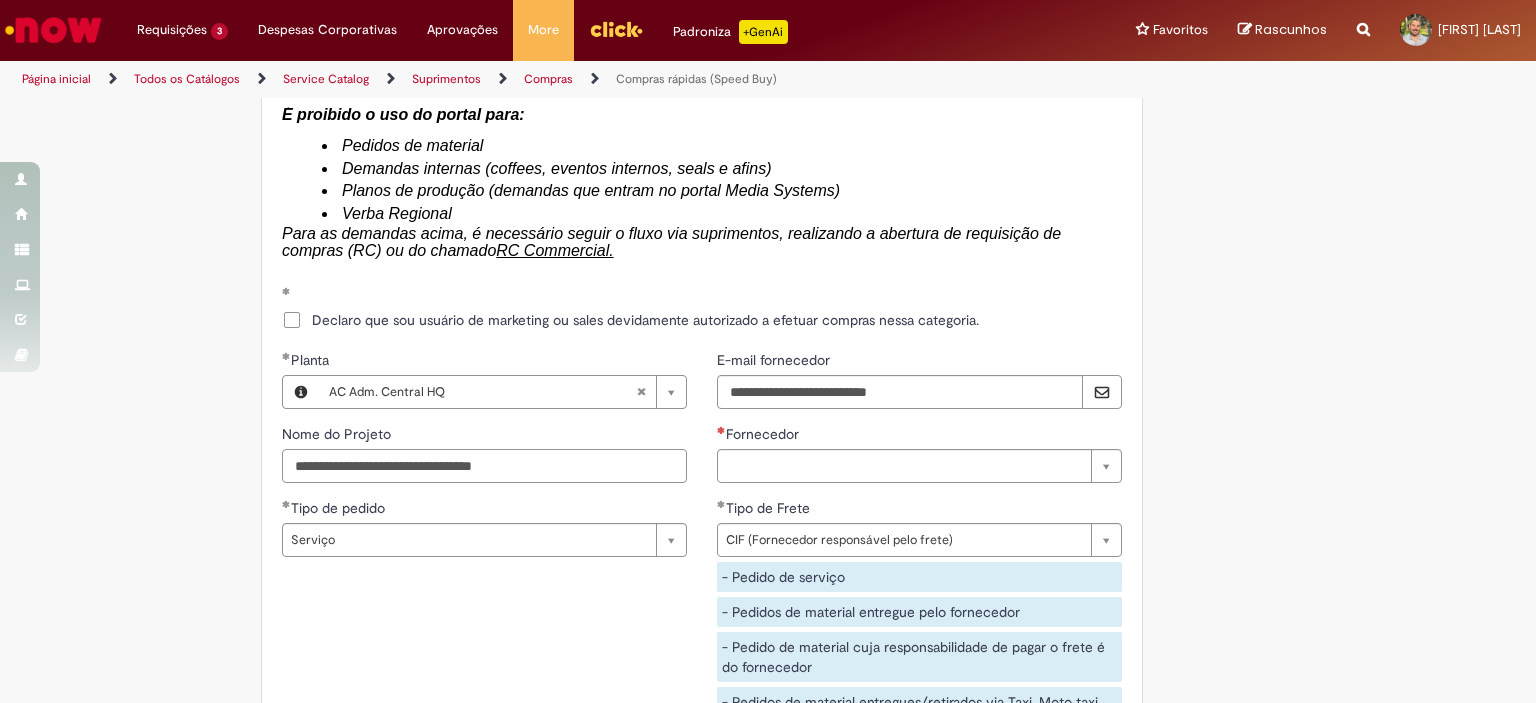 scroll, scrollTop: 3158, scrollLeft: 0, axis: vertical 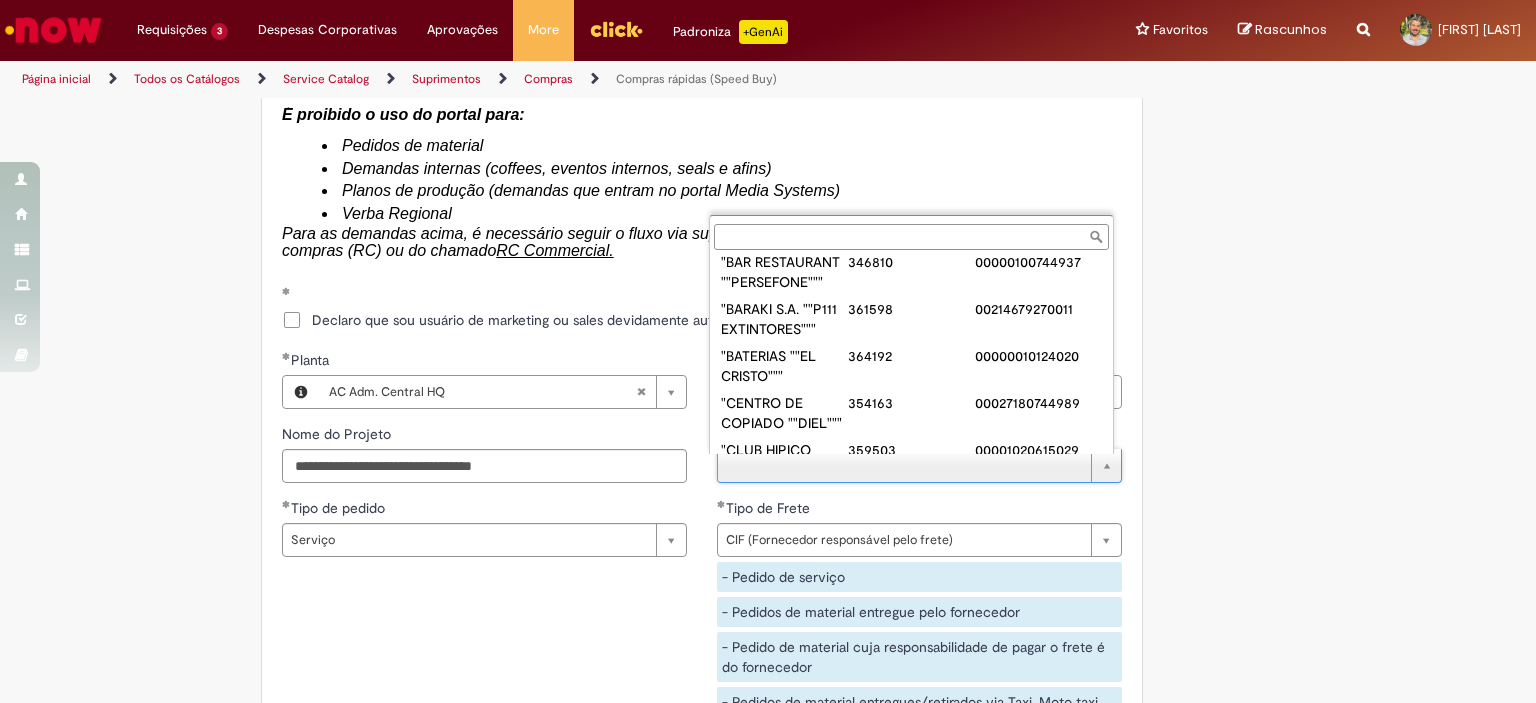paste on "**********" 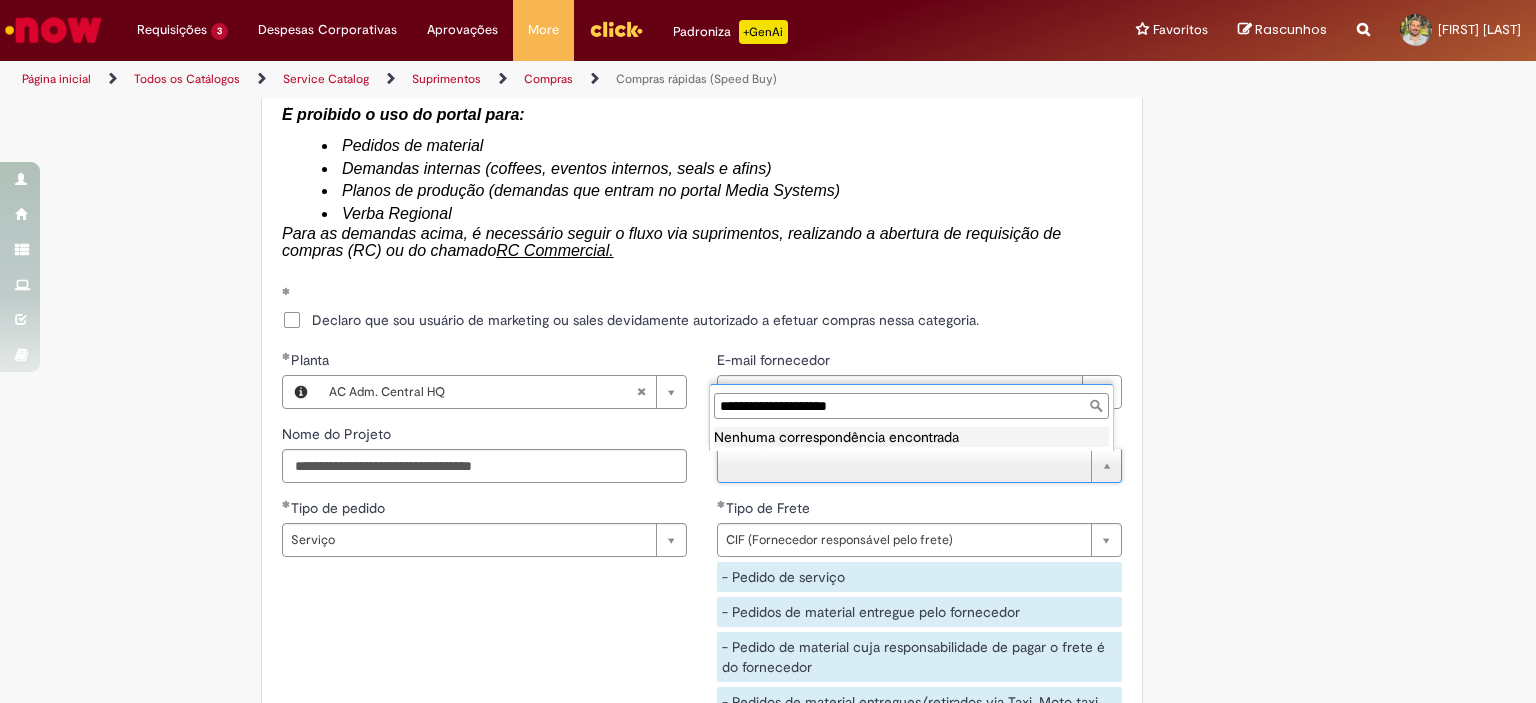 scroll, scrollTop: 0, scrollLeft: 0, axis: both 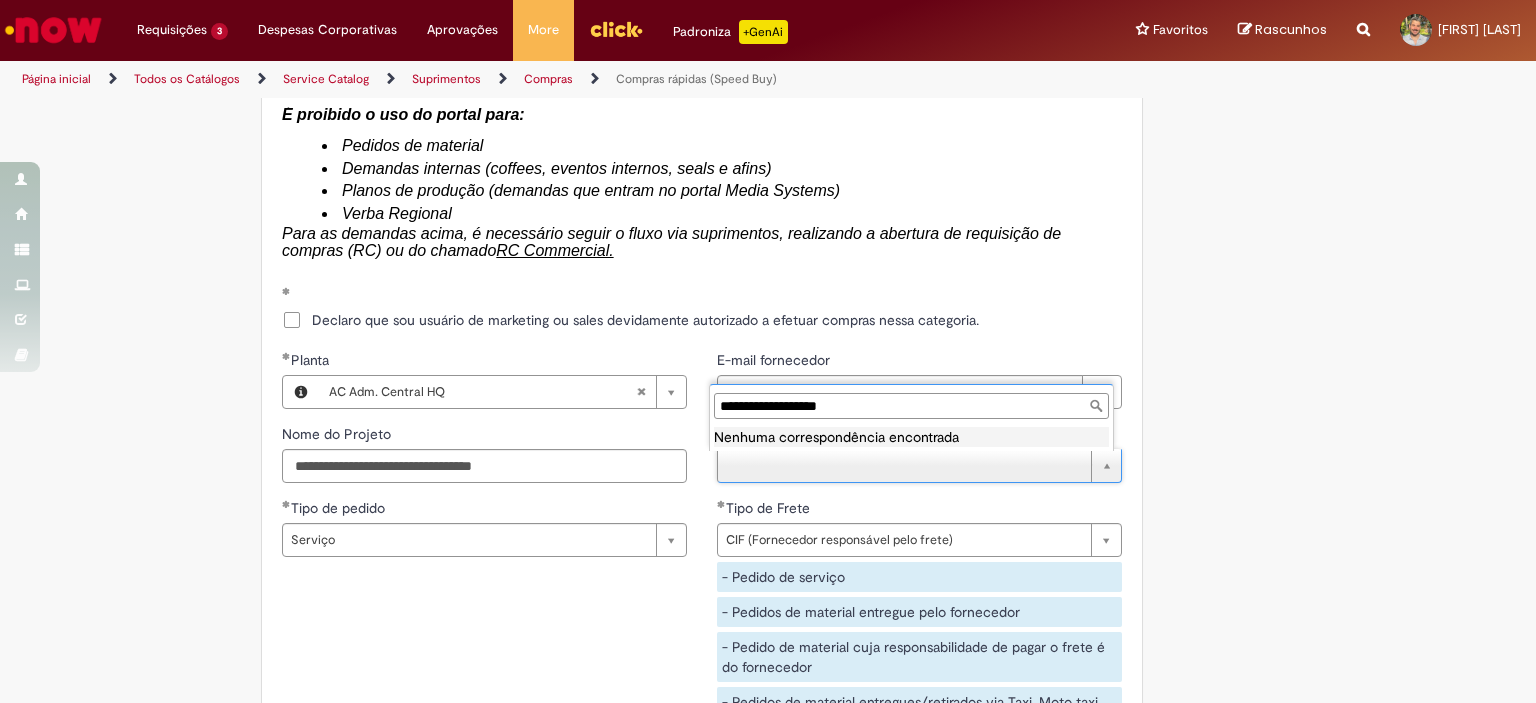 click on "**********" at bounding box center (911, 406) 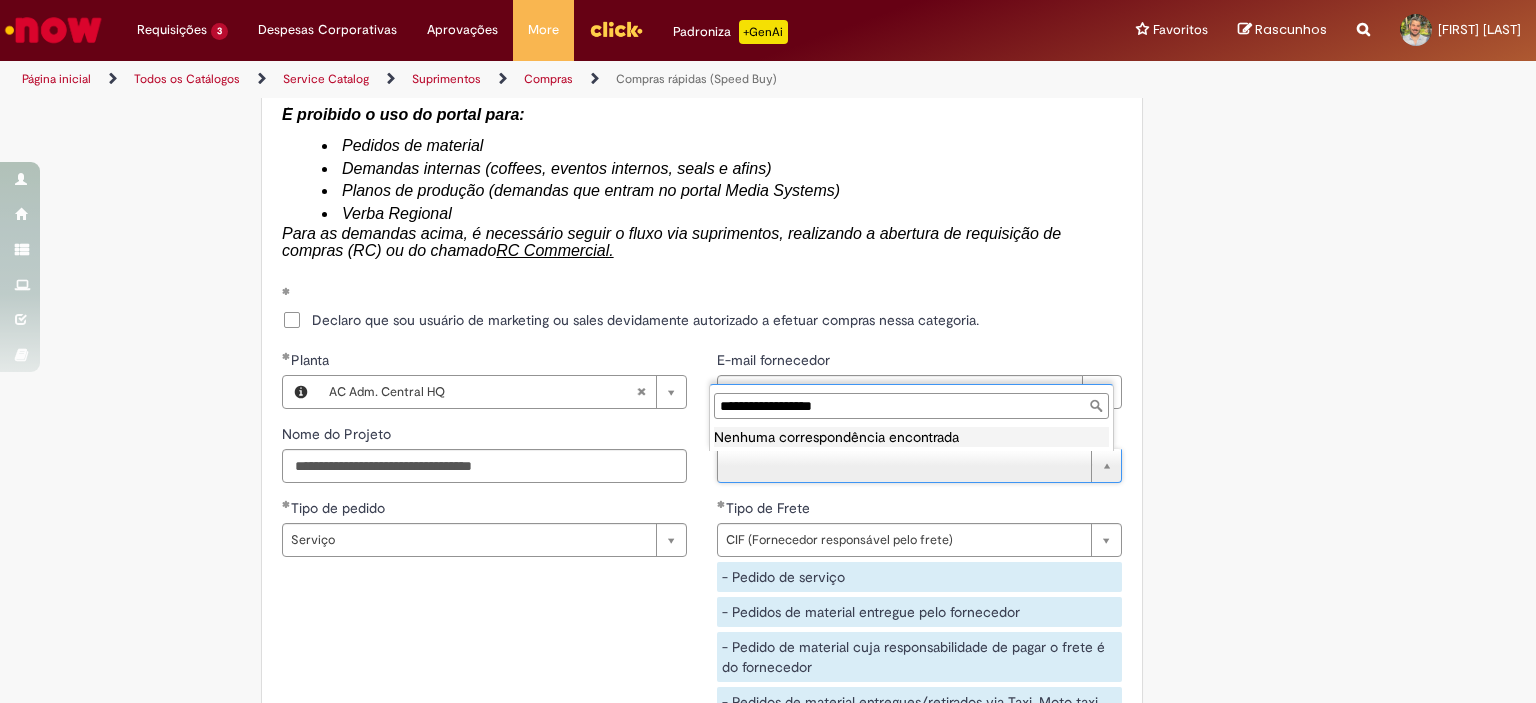 click on "**********" at bounding box center [911, 406] 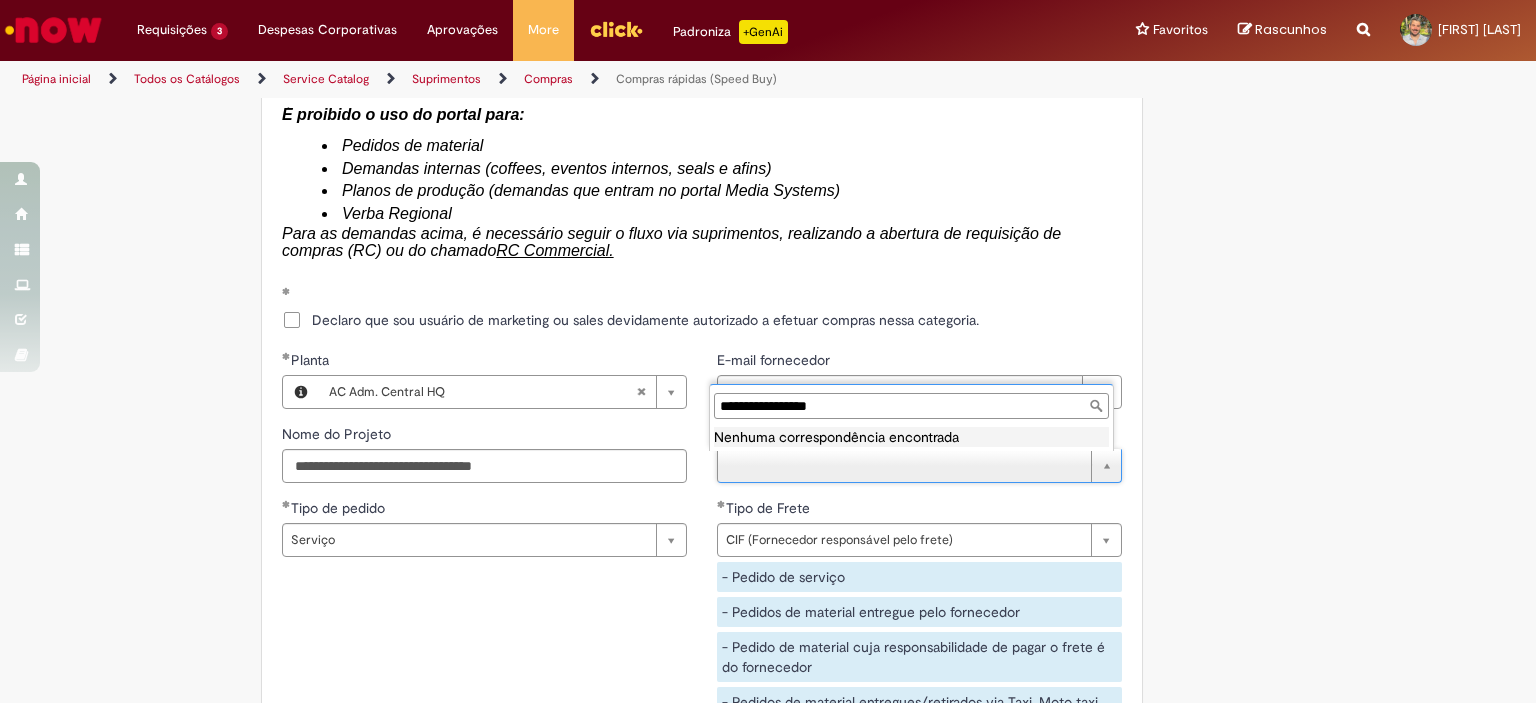 click on "**********" at bounding box center (911, 406) 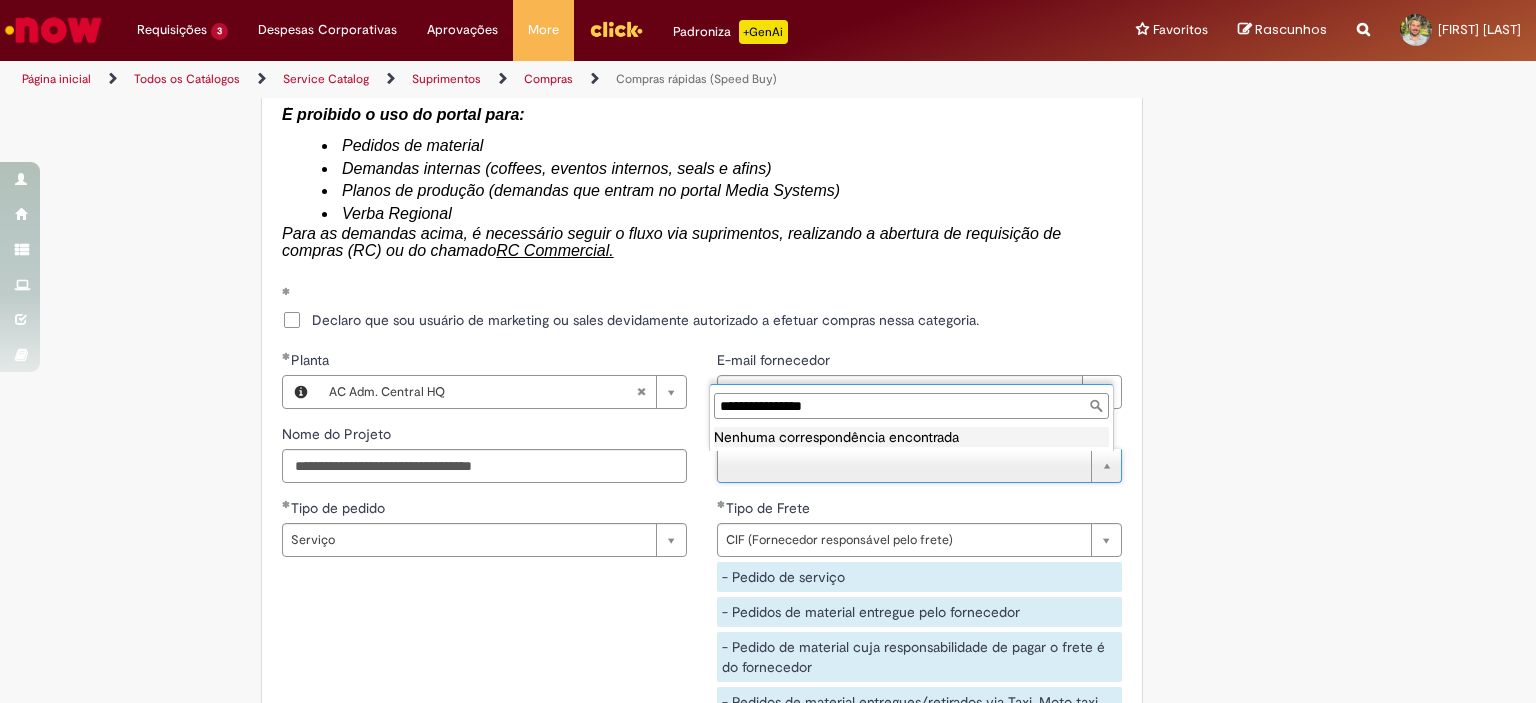 click on "**********" at bounding box center (911, 406) 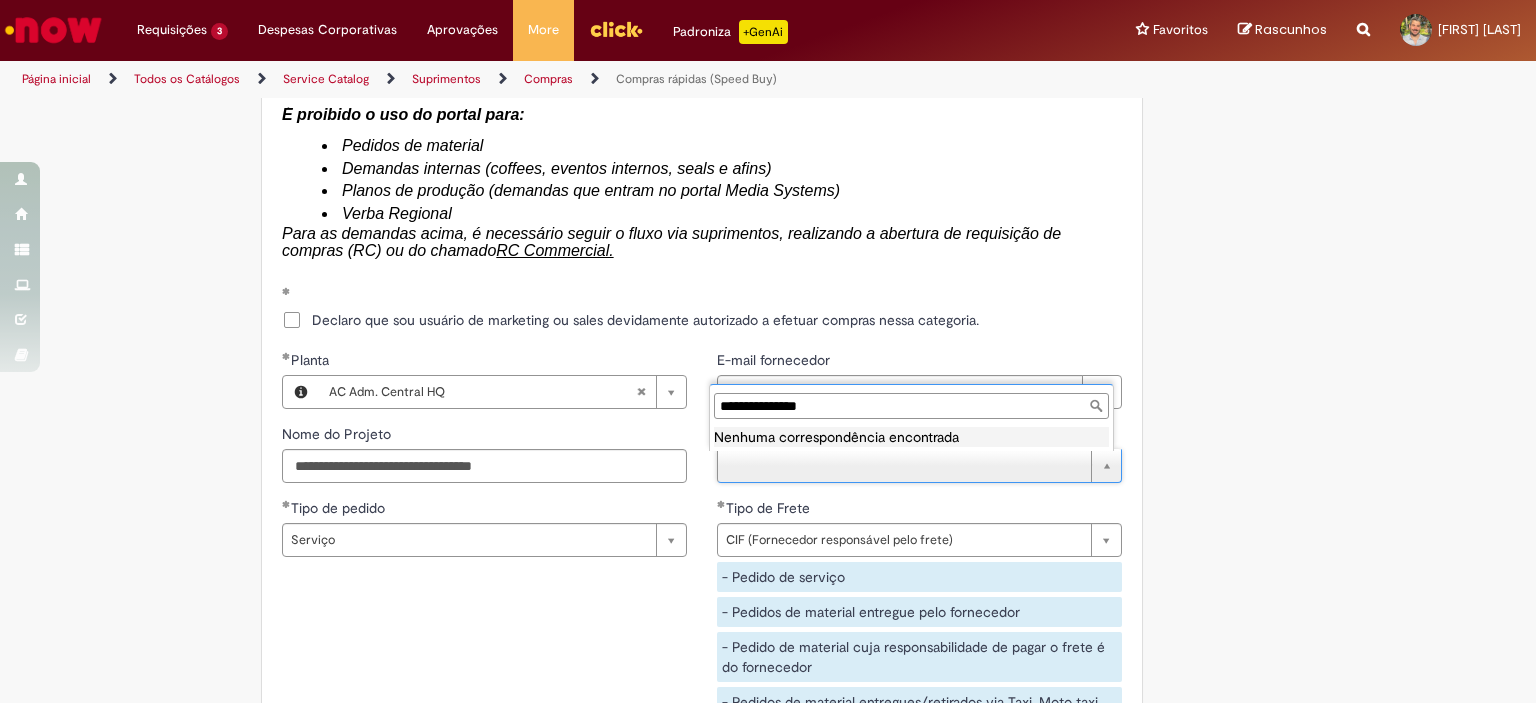 click on "**********" at bounding box center [911, 406] 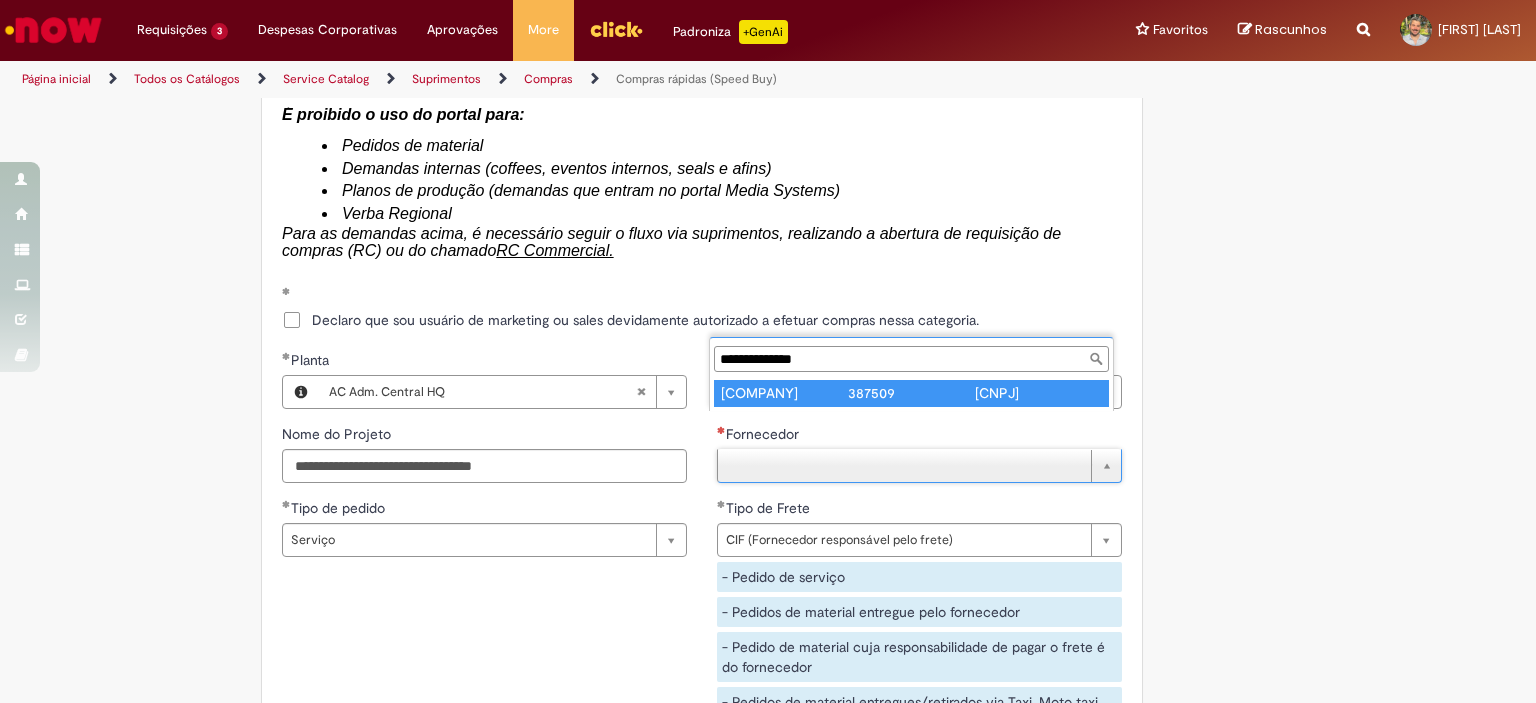 type on "**********" 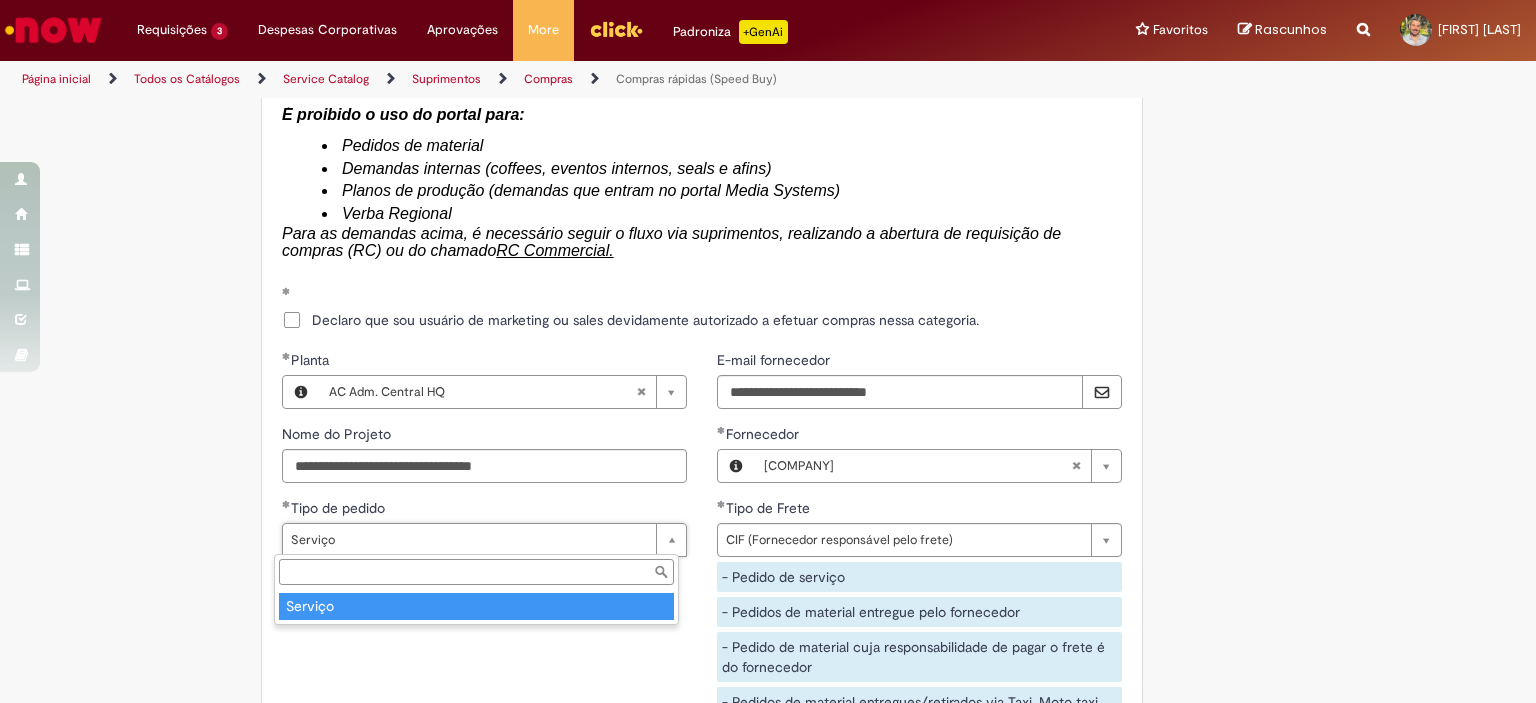 type on "*******" 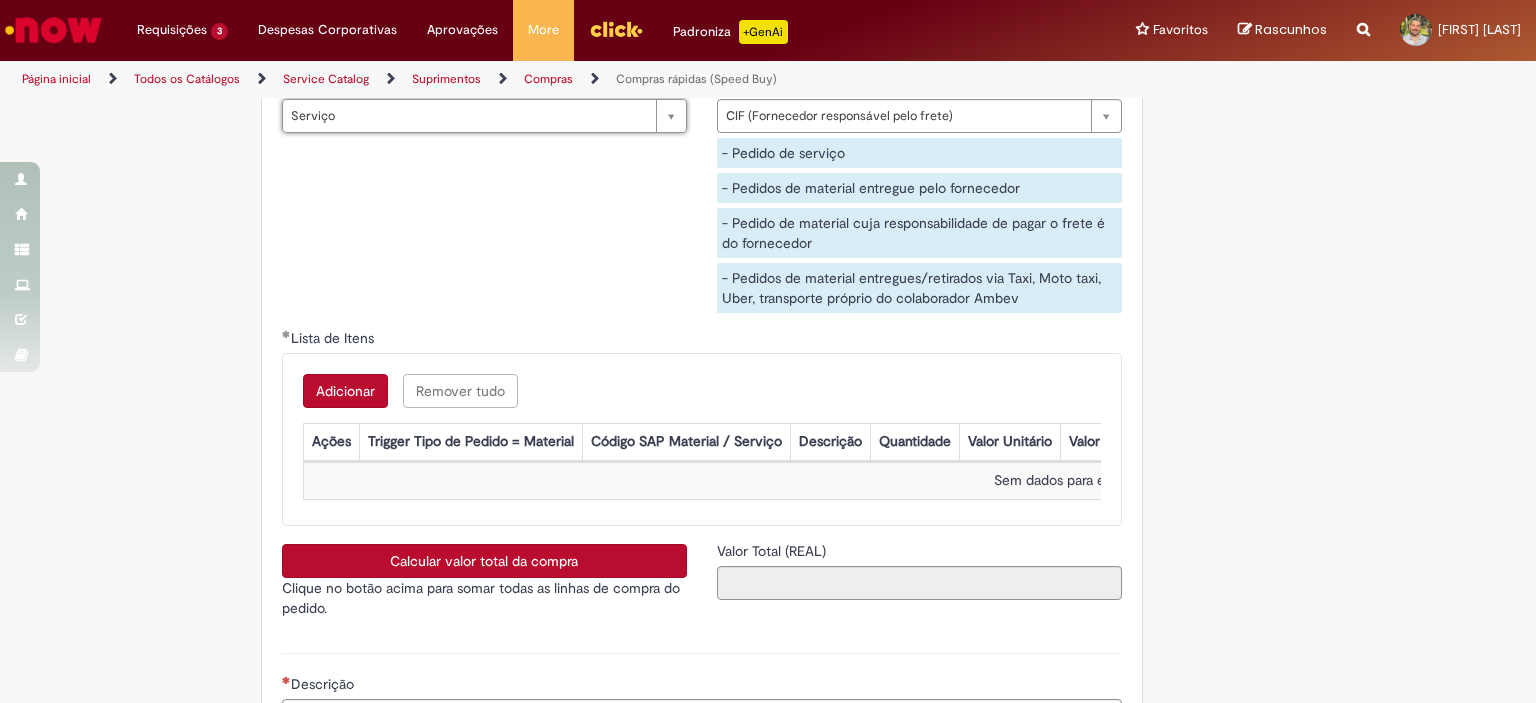 scroll, scrollTop: 3584, scrollLeft: 0, axis: vertical 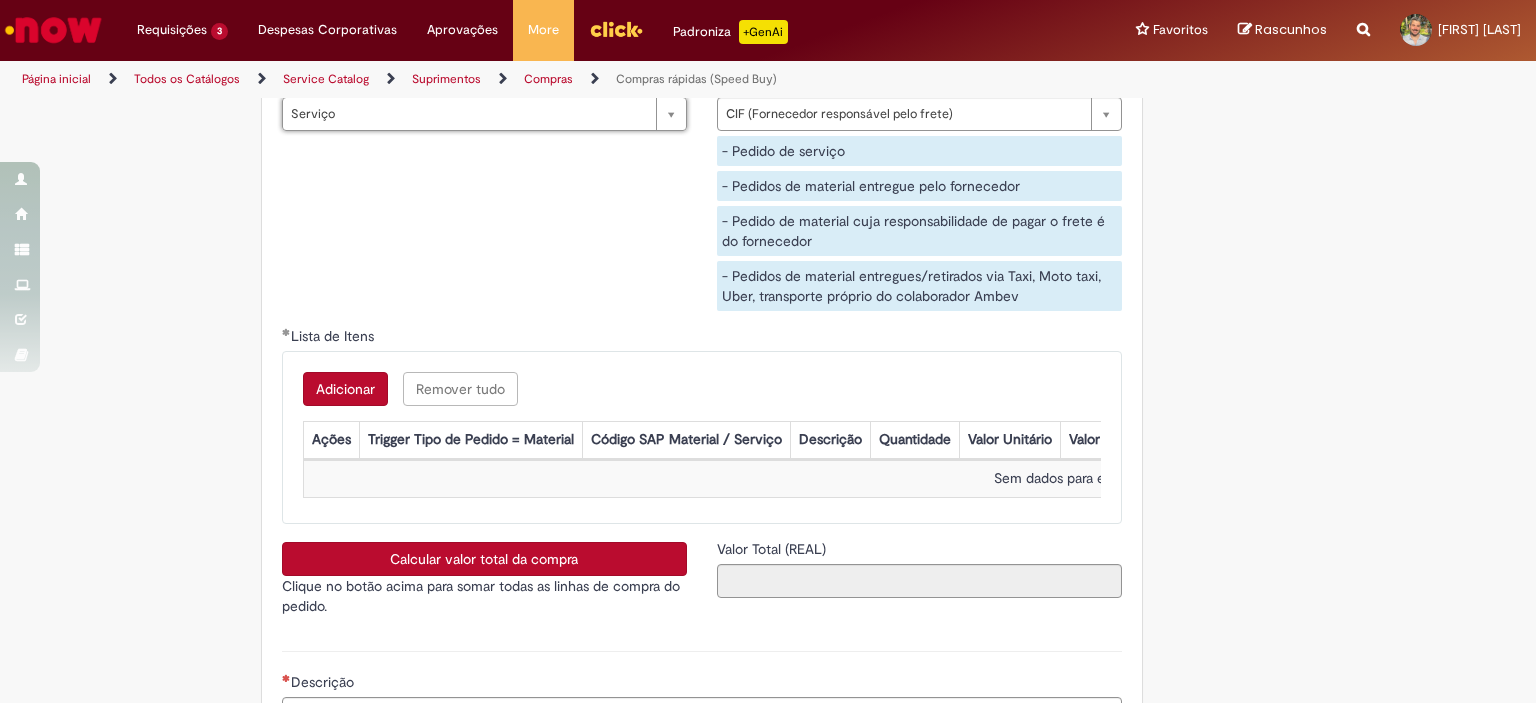 click on "Adicionar" at bounding box center [345, 389] 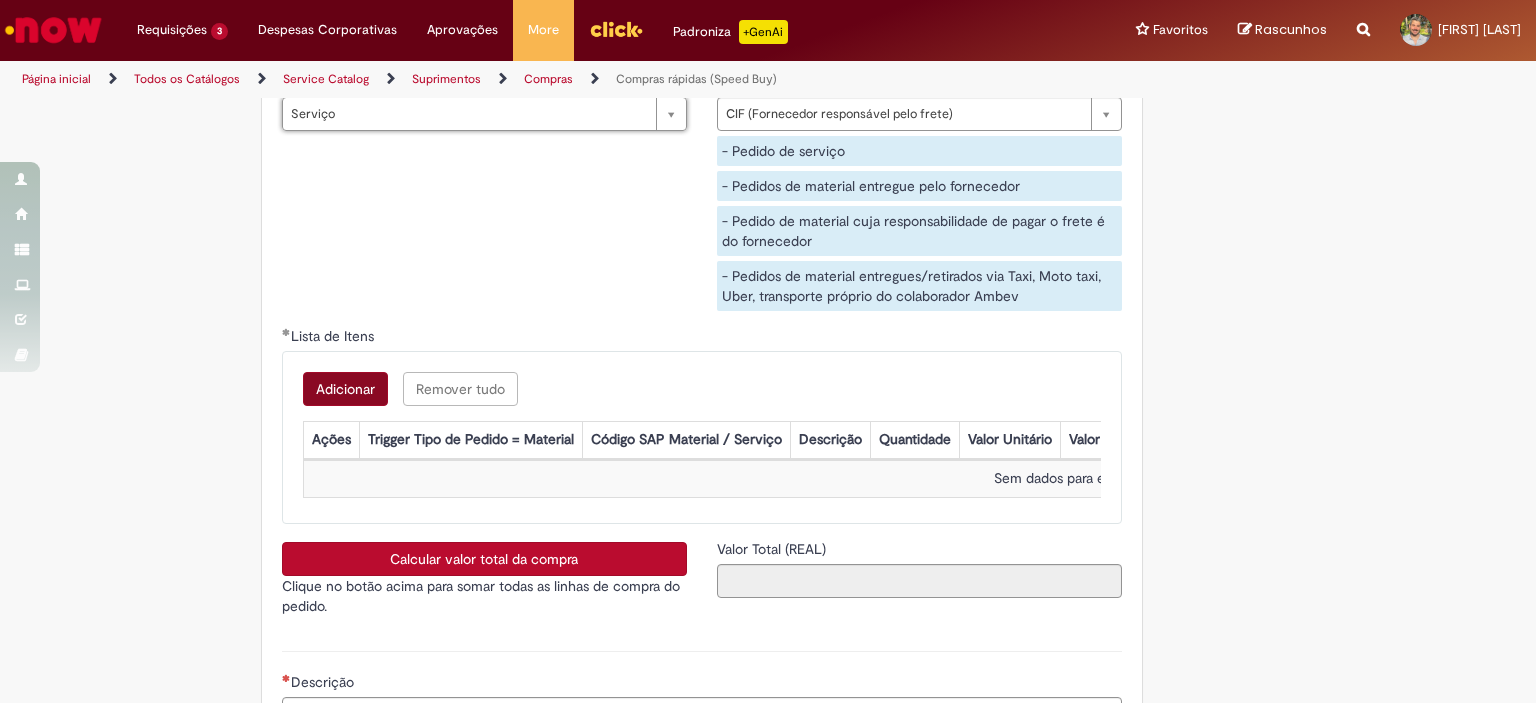 scroll, scrollTop: 0, scrollLeft: 0, axis: both 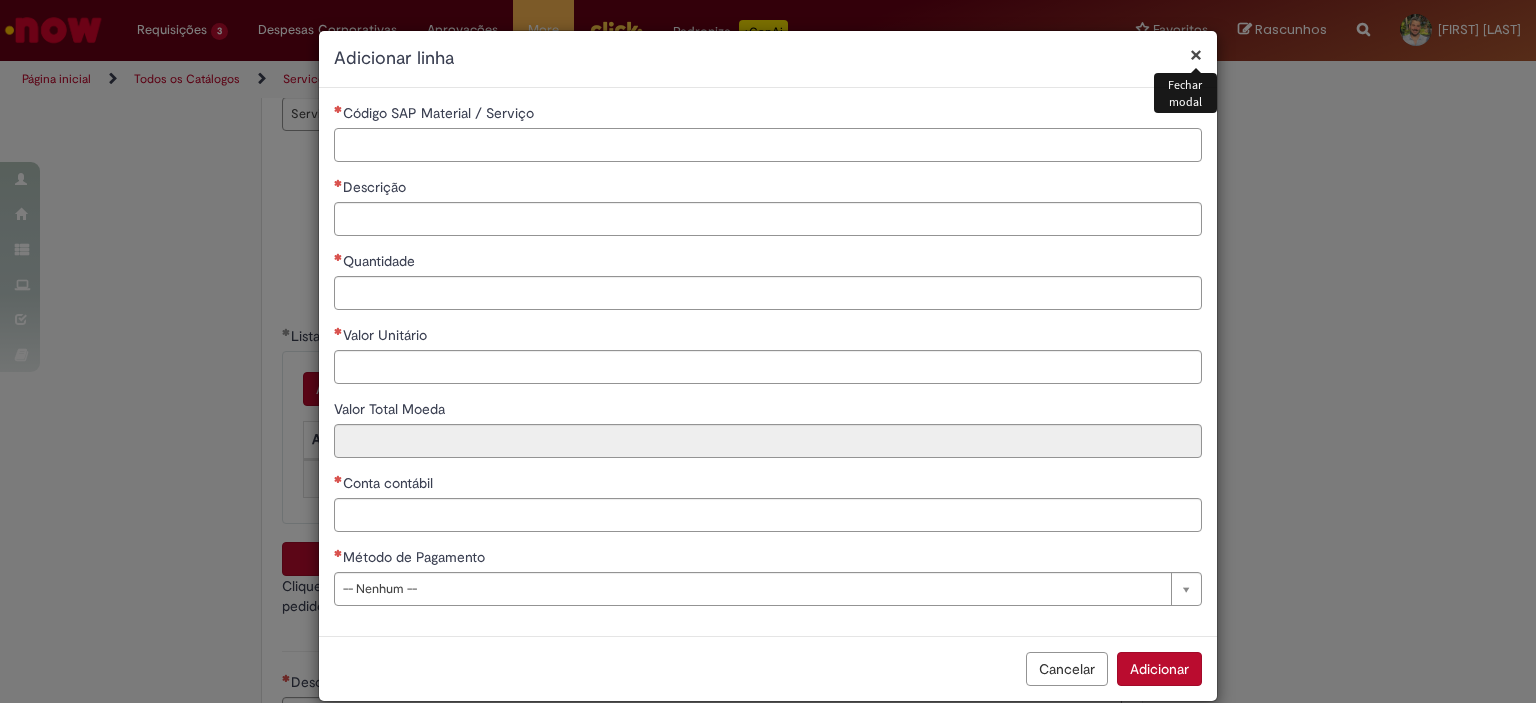 click on "Código SAP Material / Serviço" at bounding box center [768, 145] 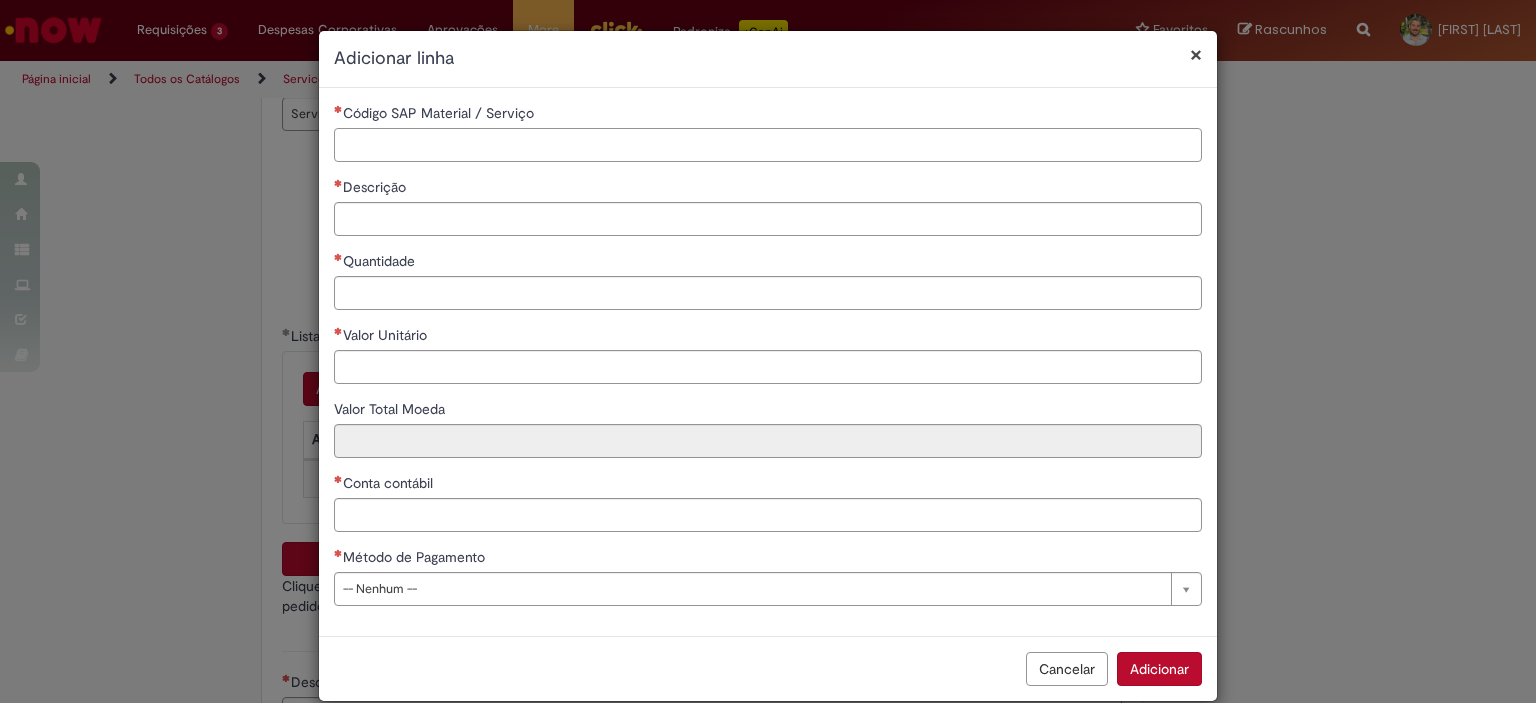 paste on "*******" 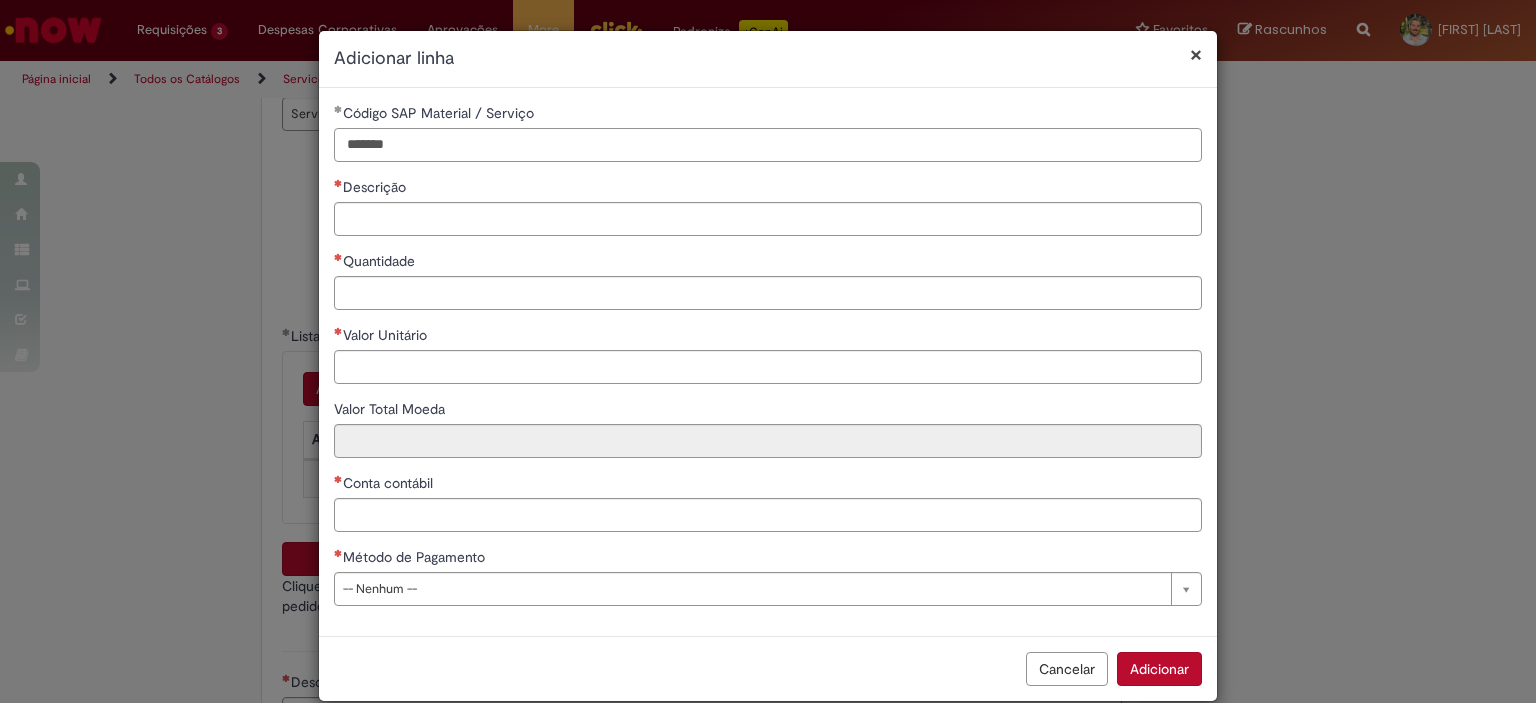 type on "*******" 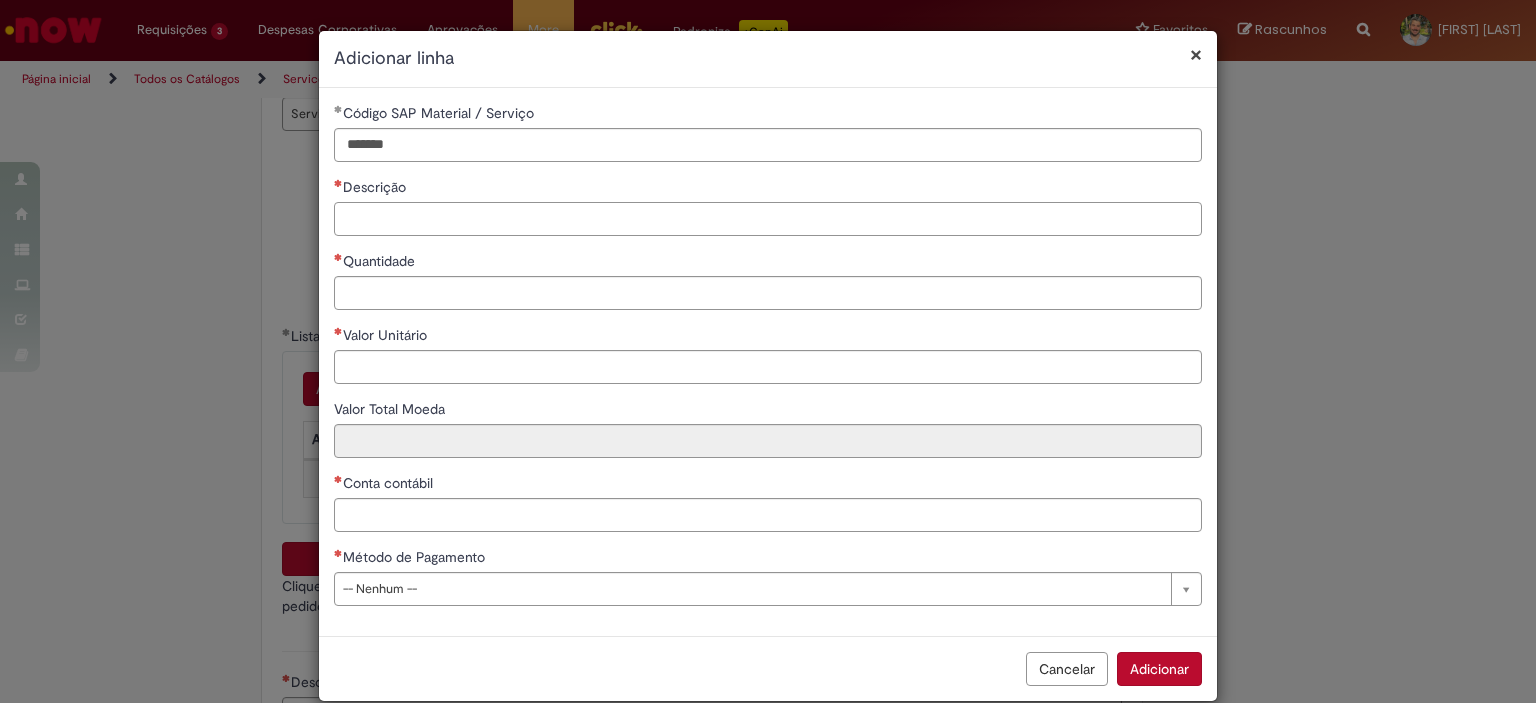 click on "Descrição" at bounding box center [768, 219] 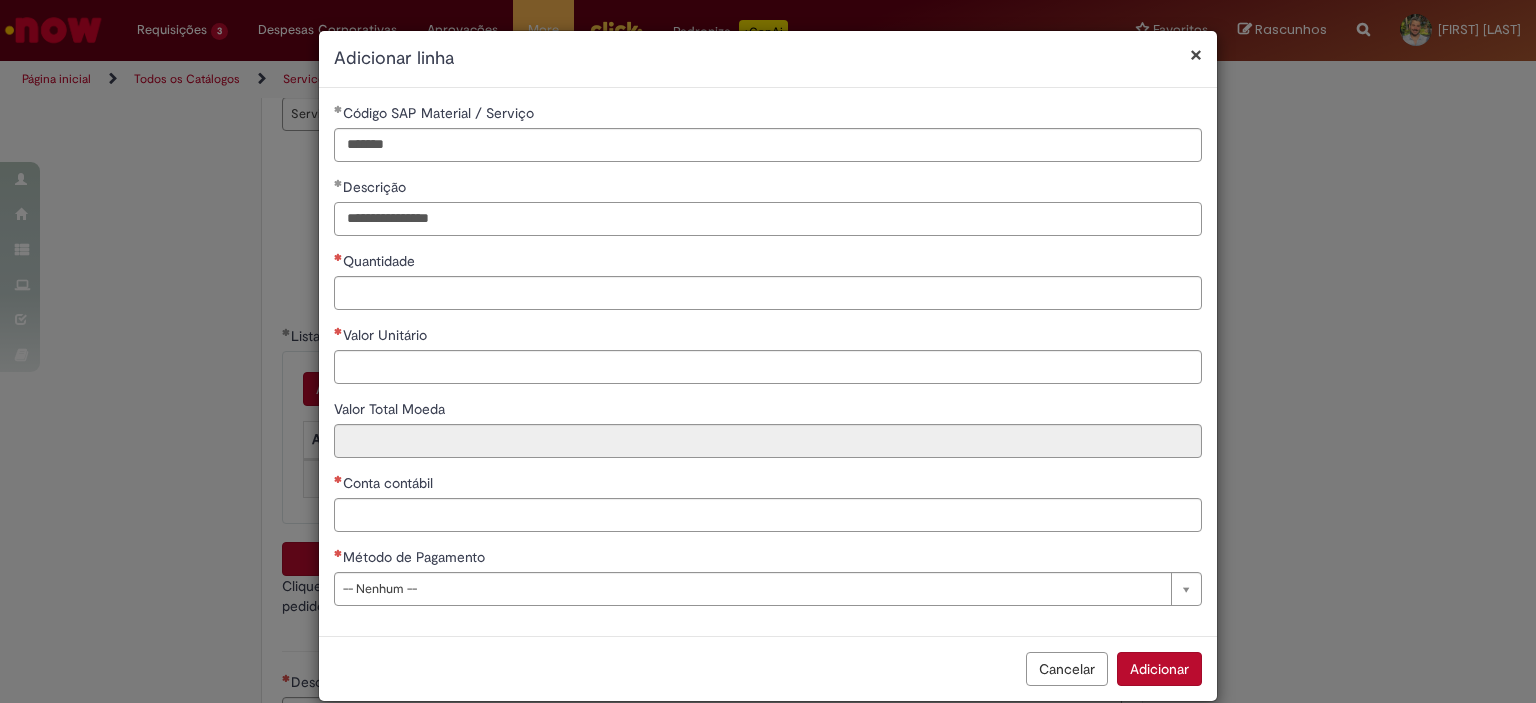 click on "**********" at bounding box center [768, 219] 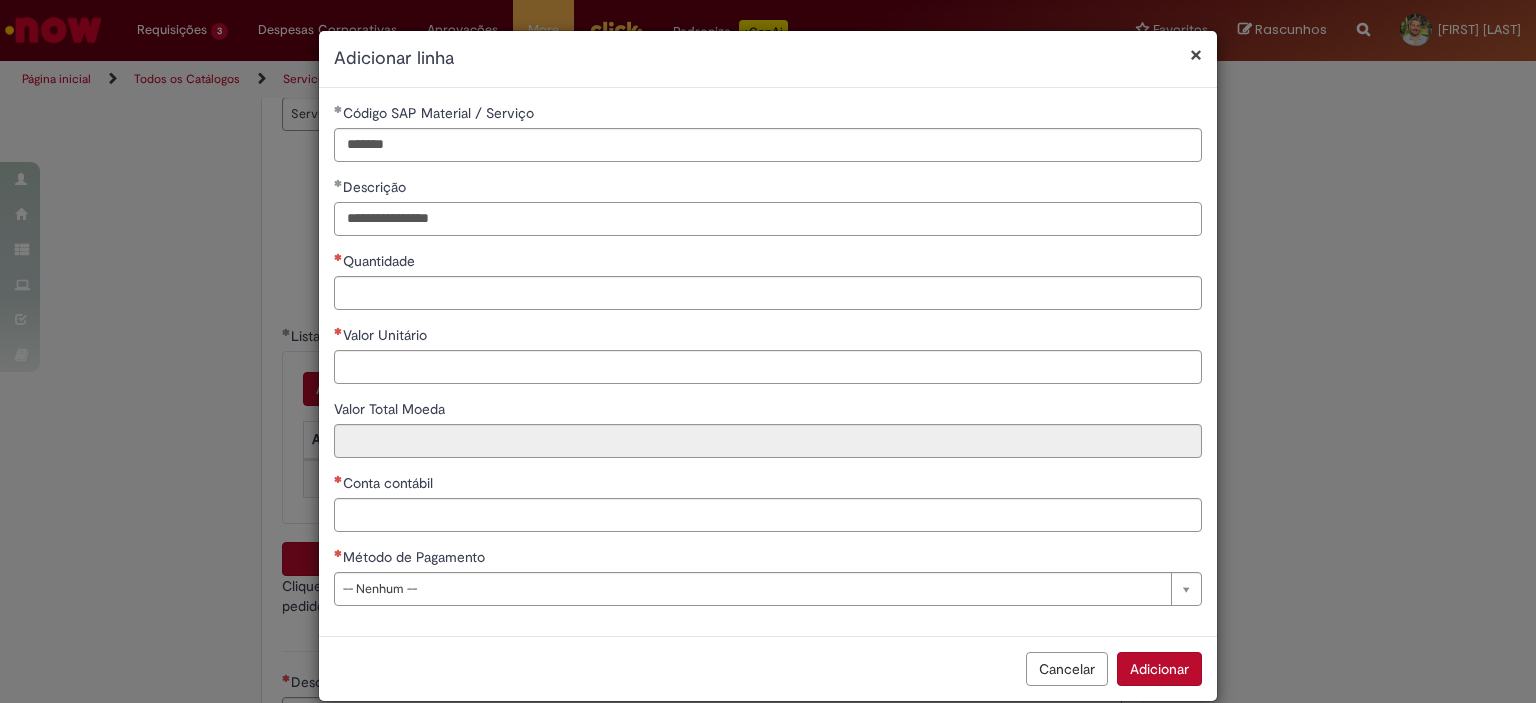 click on "**********" at bounding box center [768, 219] 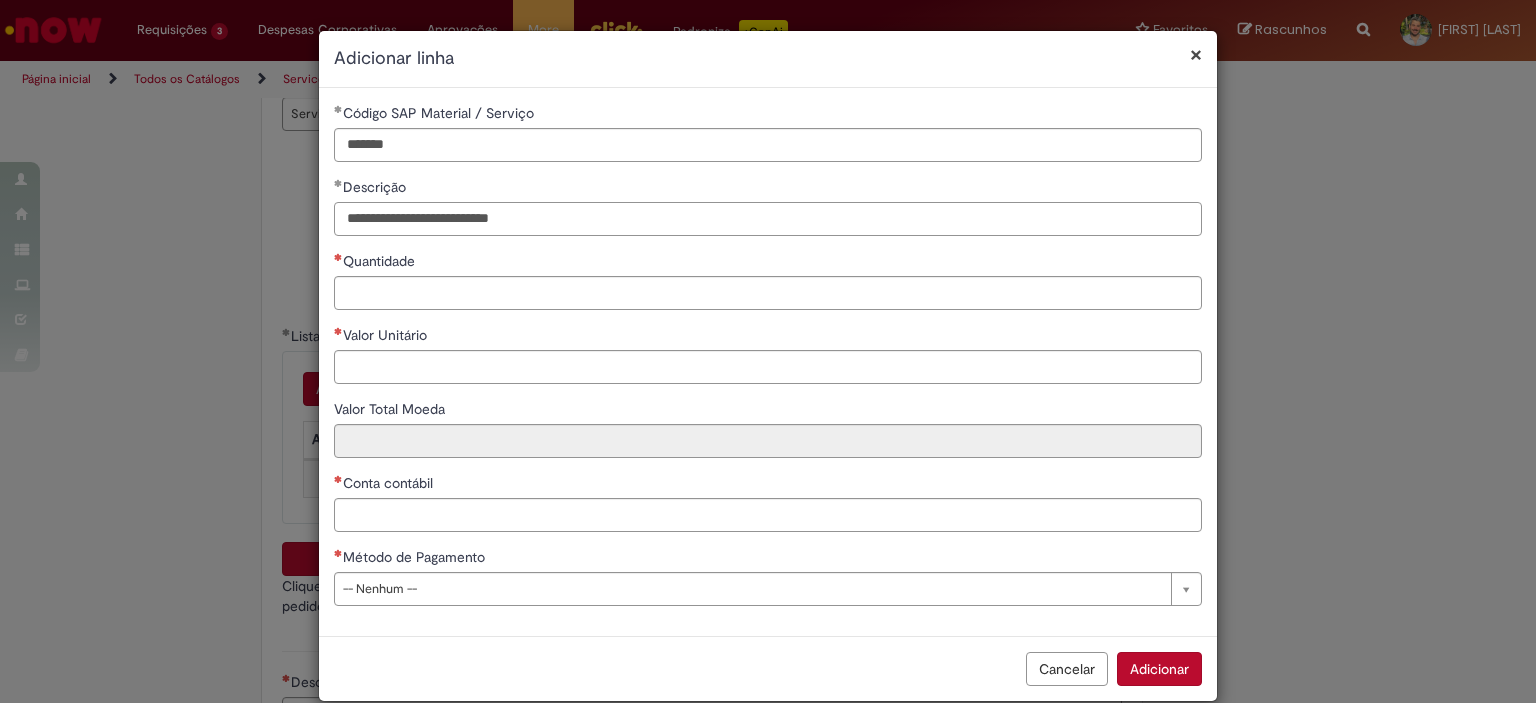 type on "**********" 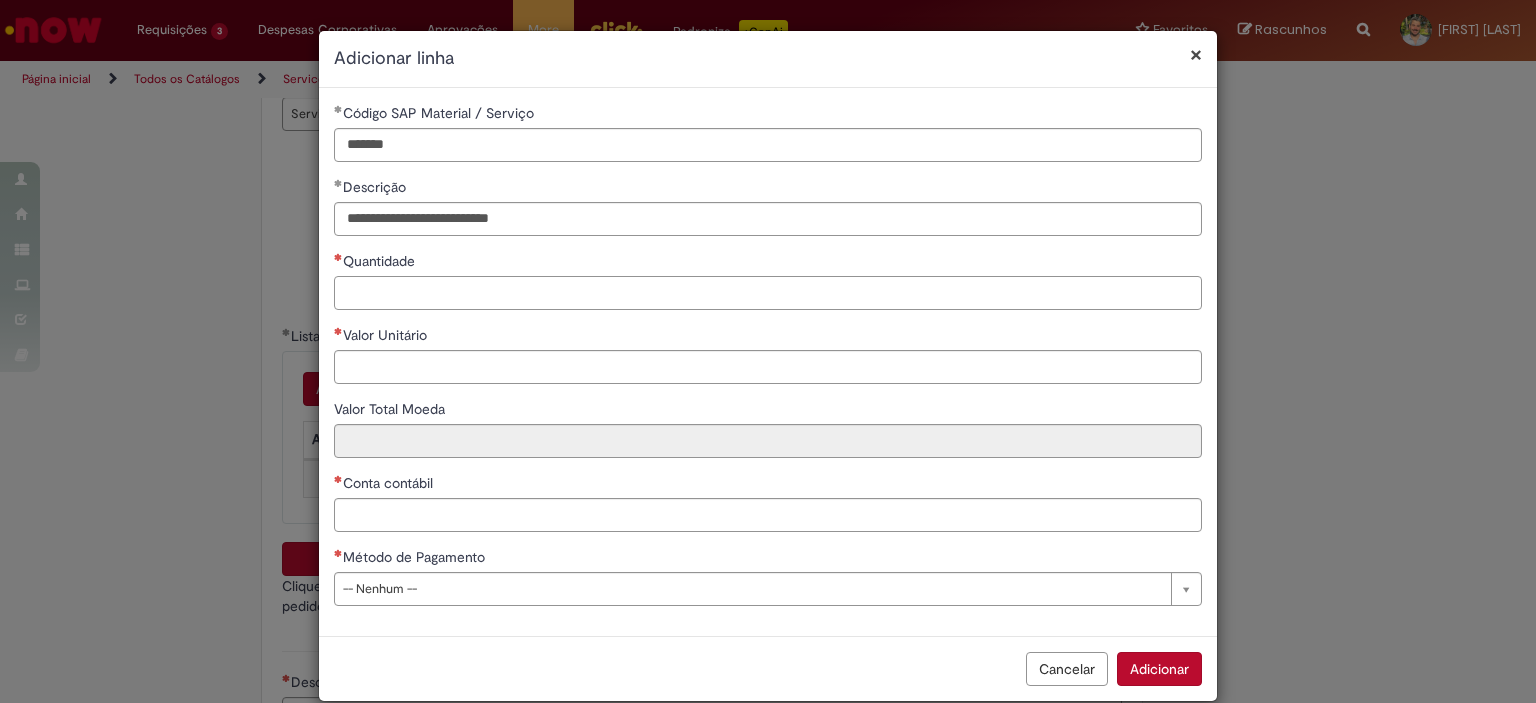 click on "Quantidade" at bounding box center (768, 293) 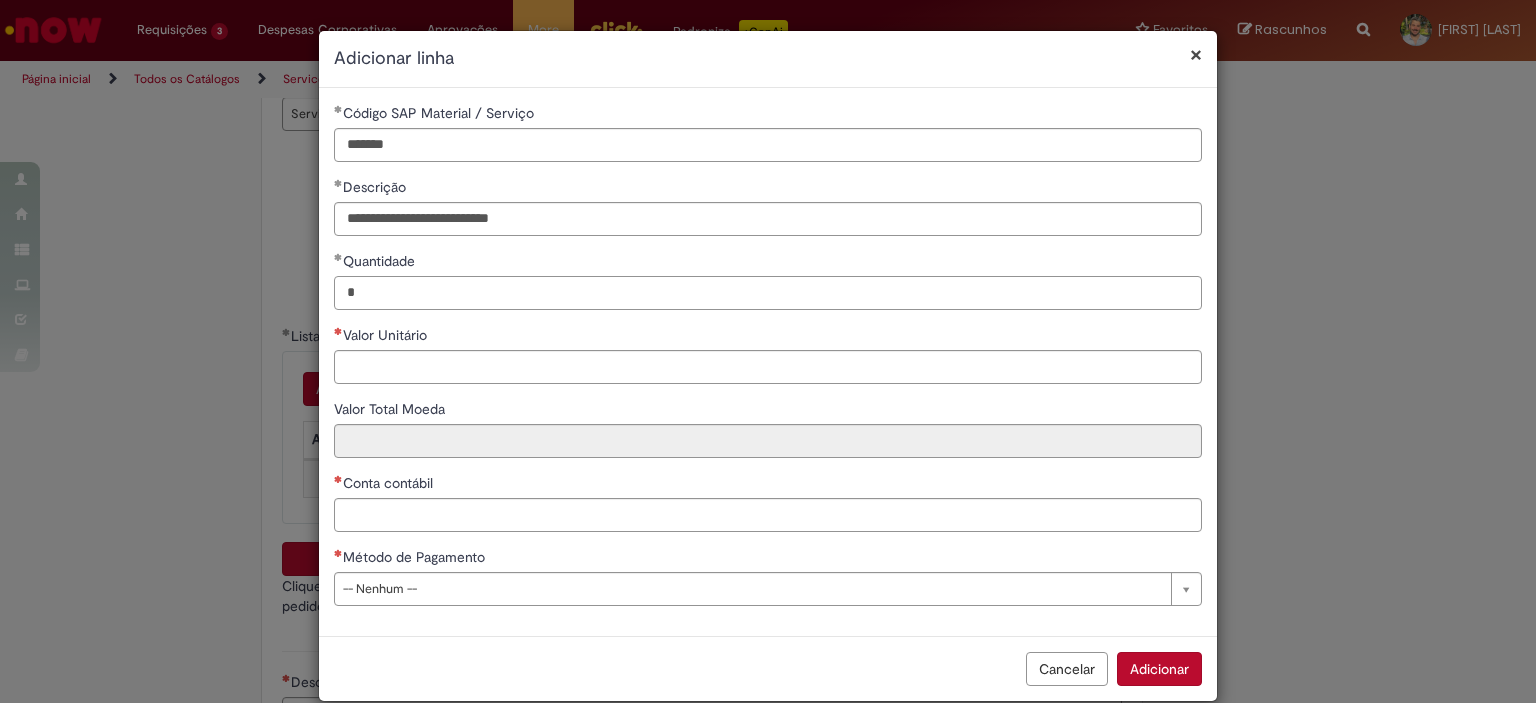 type on "*" 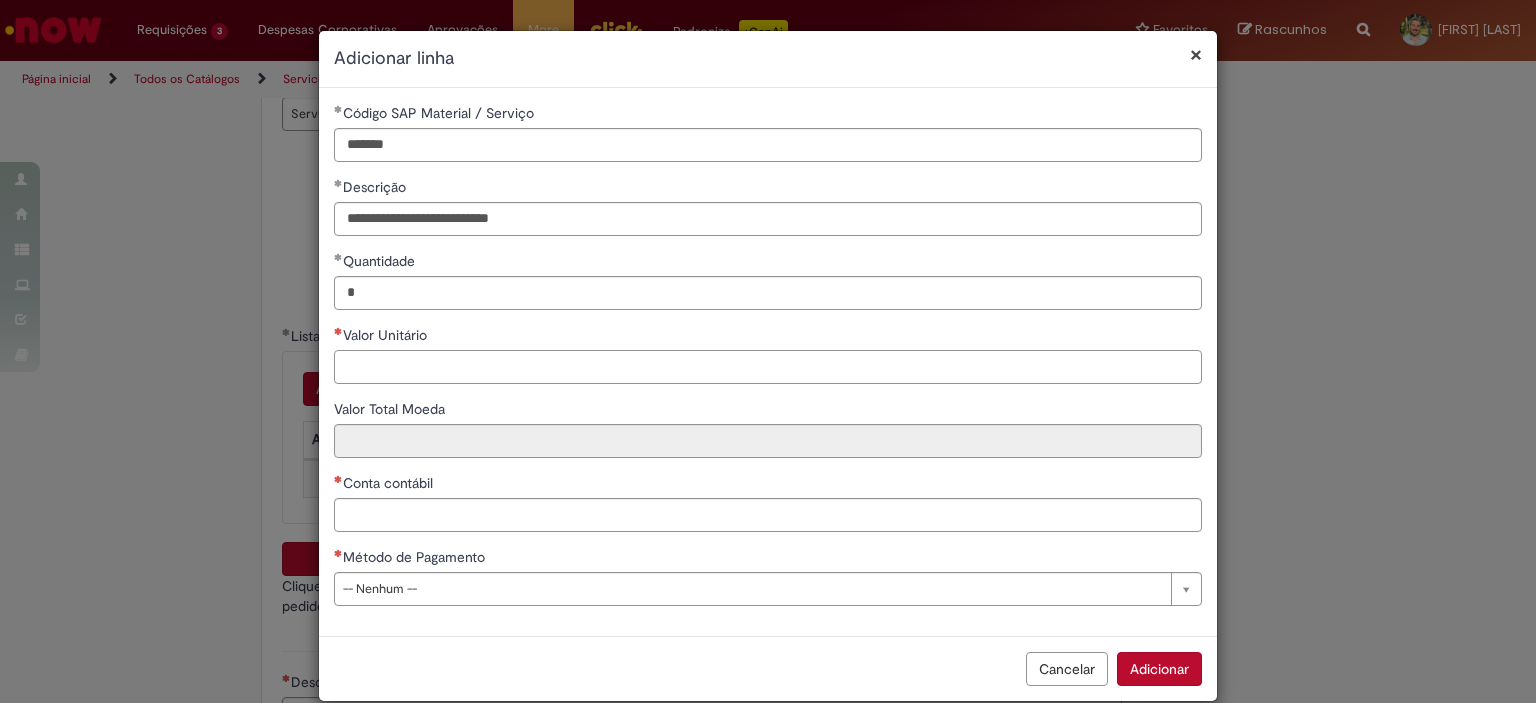 click on "Valor Unitário" at bounding box center [768, 367] 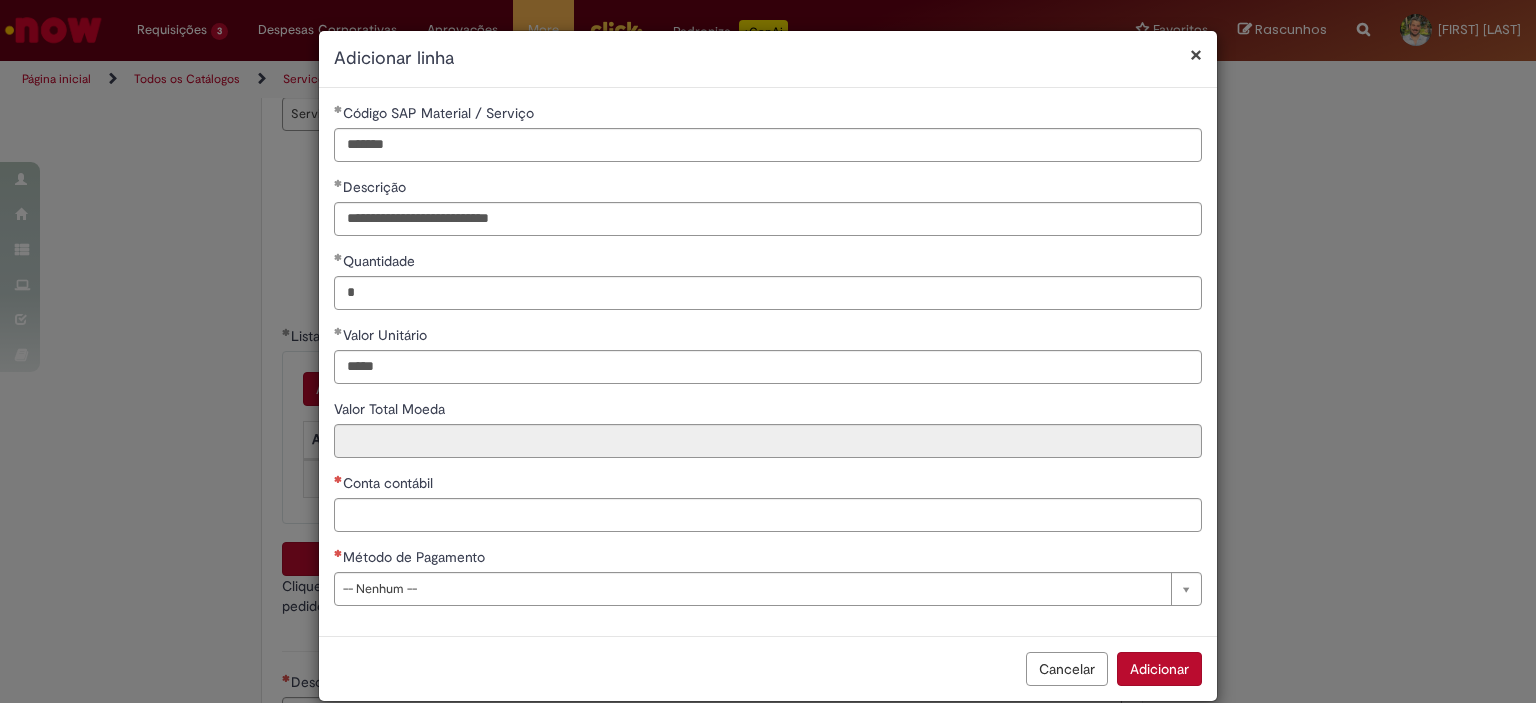 type on "*********" 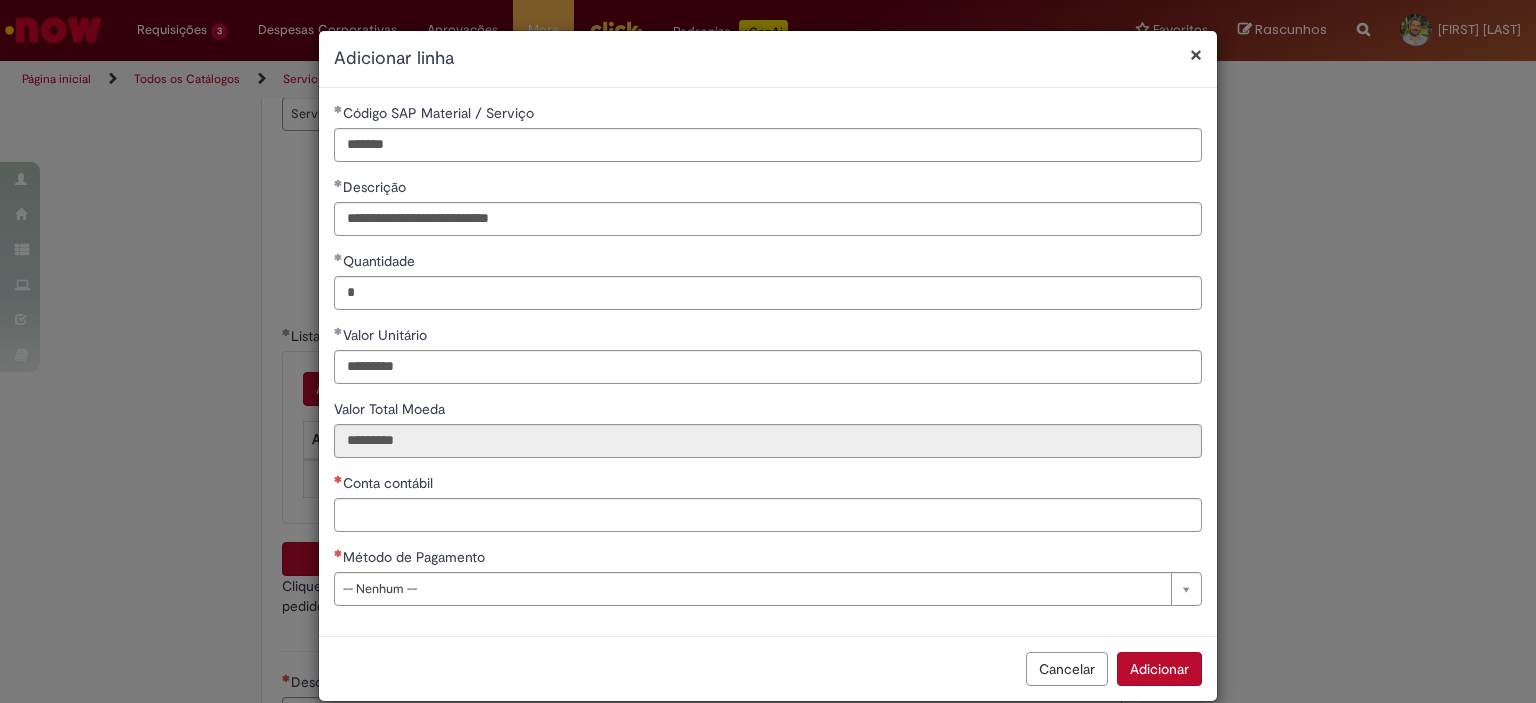 click on "Conta contábil" at bounding box center (768, 485) 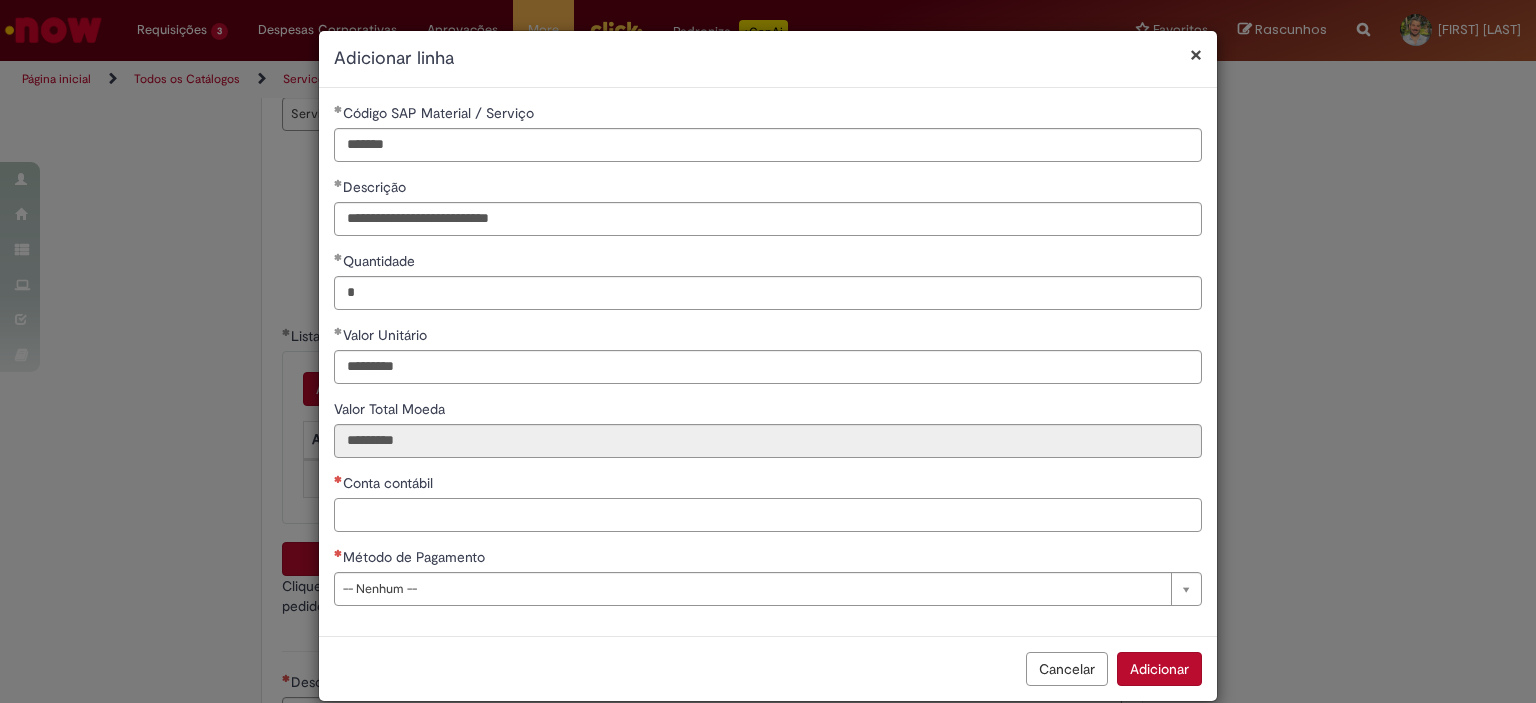 click on "Conta contábil" at bounding box center [768, 515] 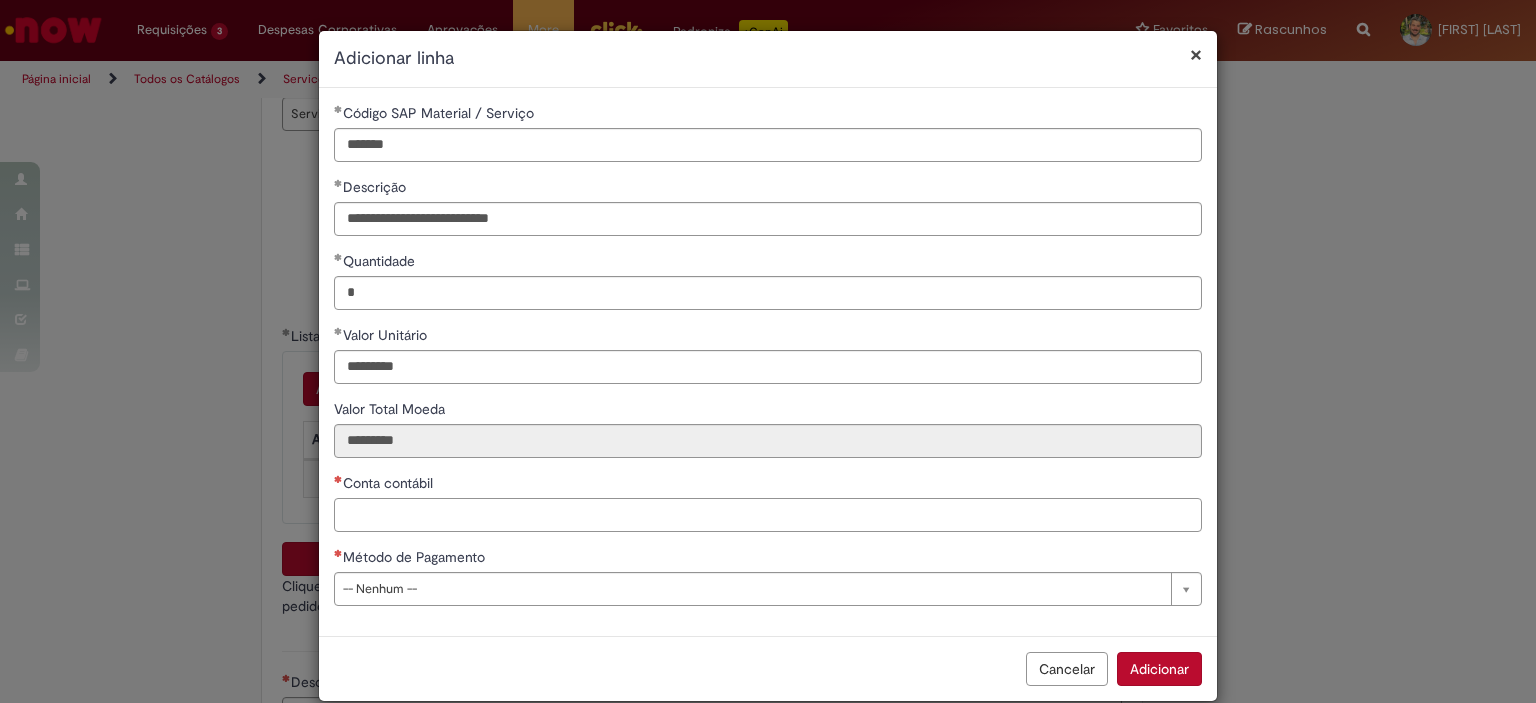 paste on "*******" 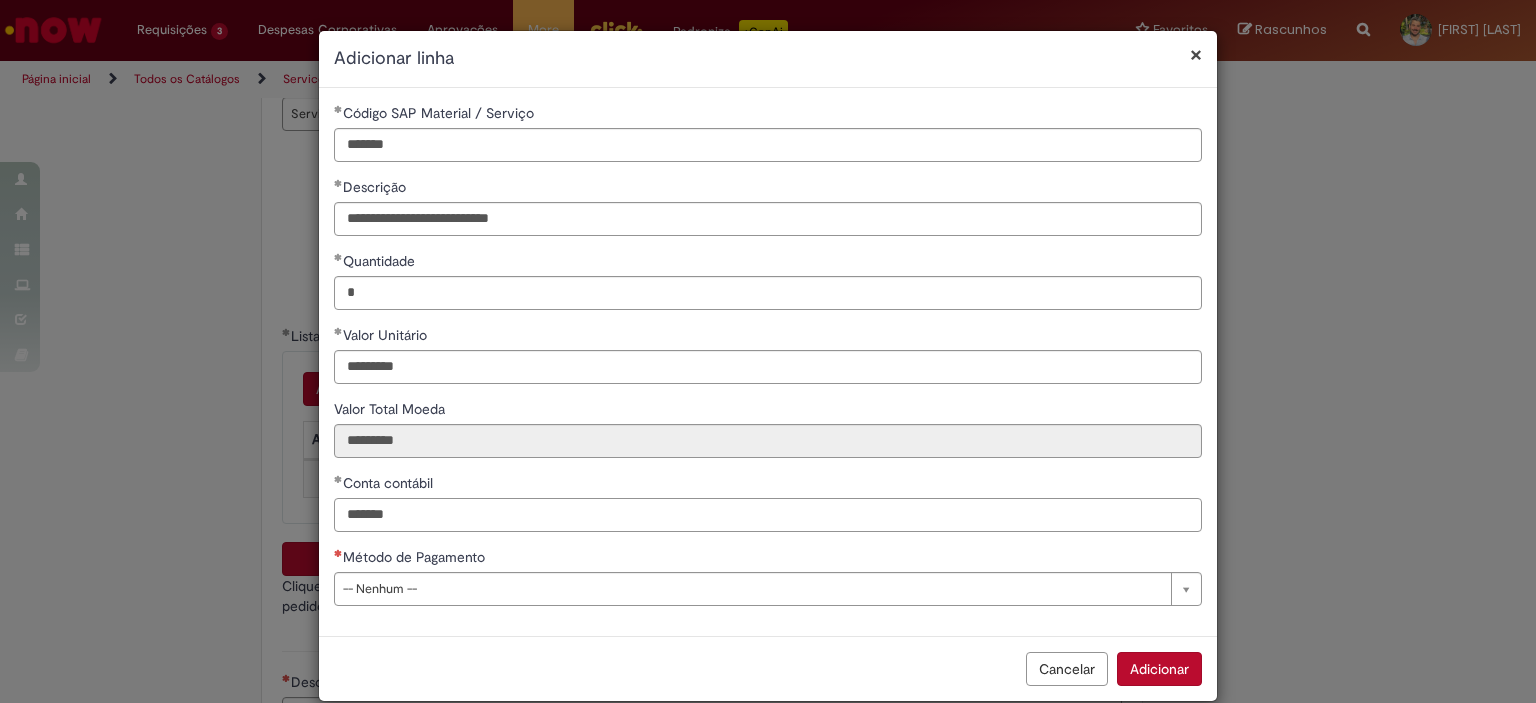 type on "*******" 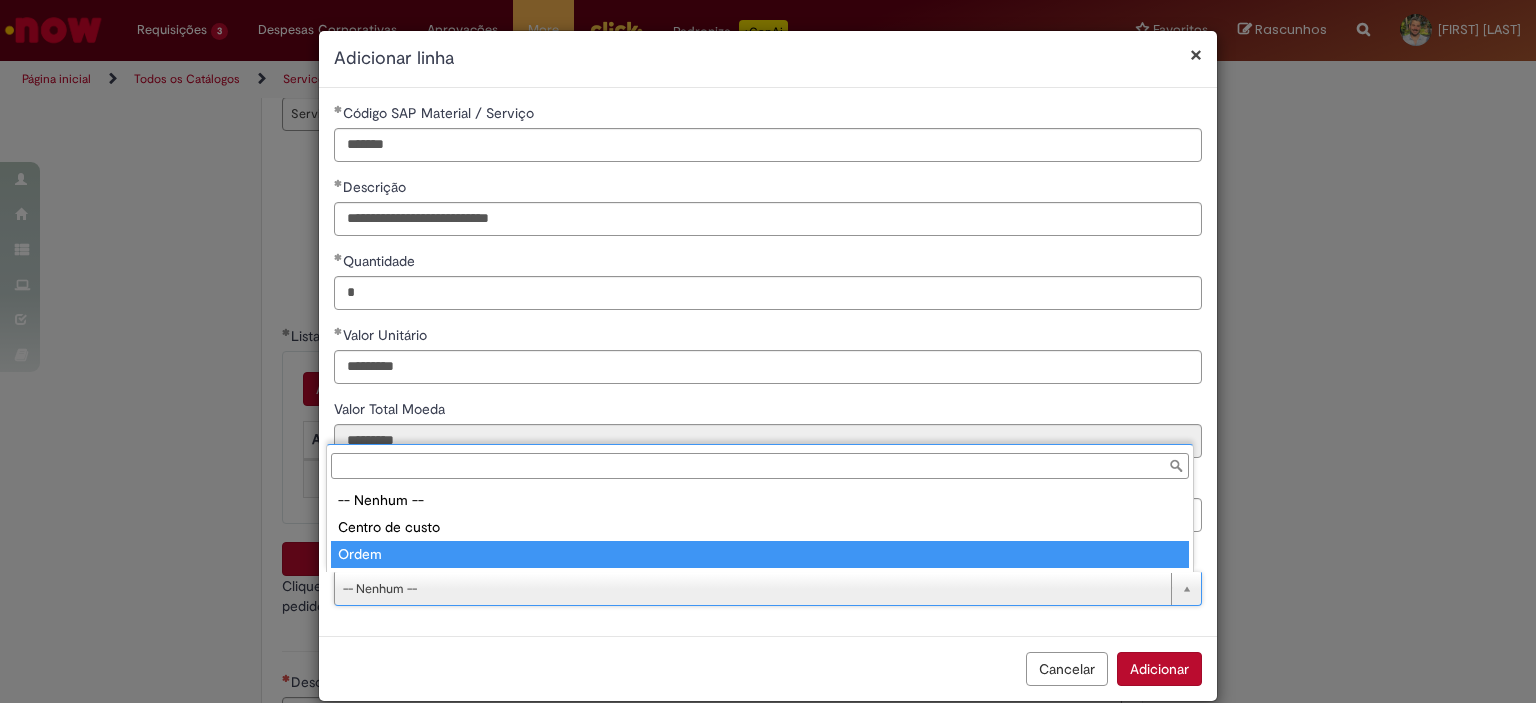 type on "*****" 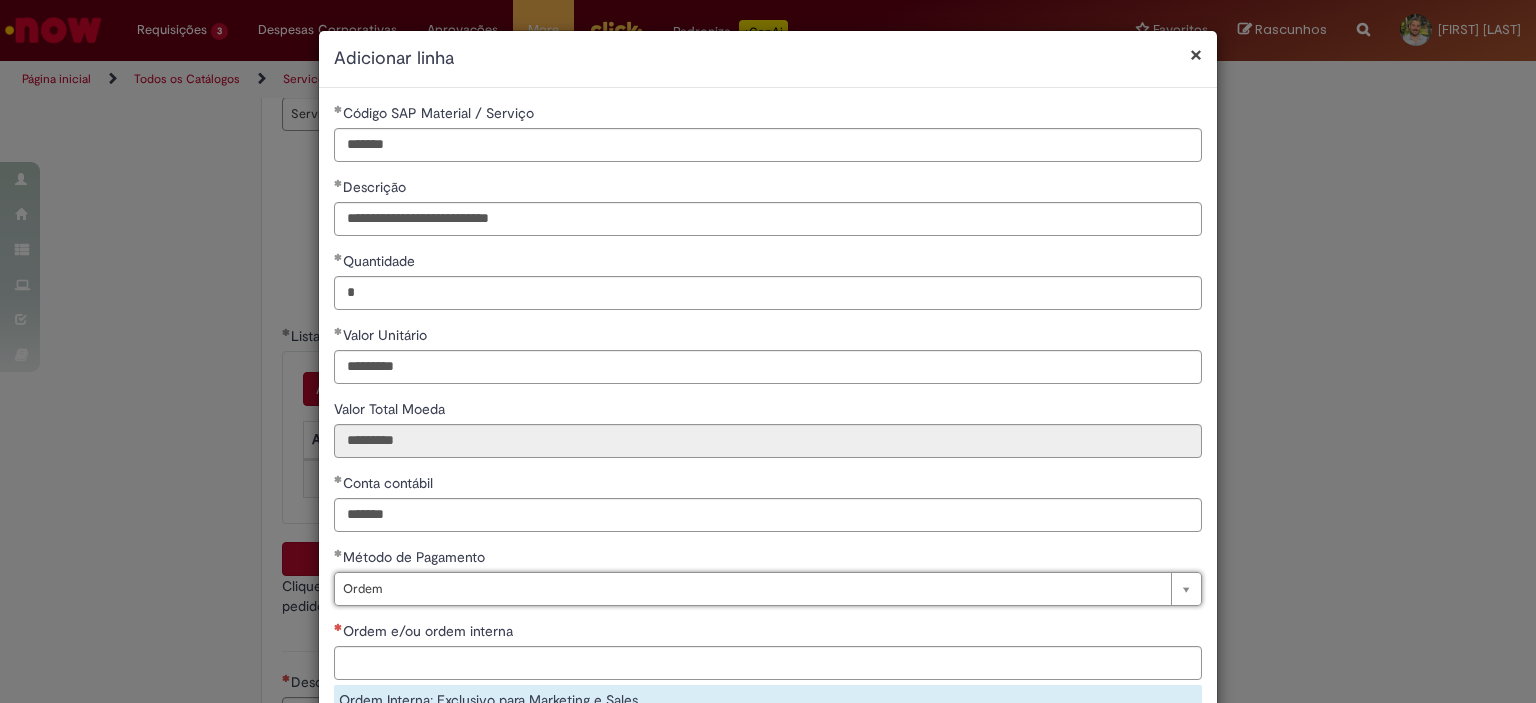 scroll, scrollTop: 82, scrollLeft: 0, axis: vertical 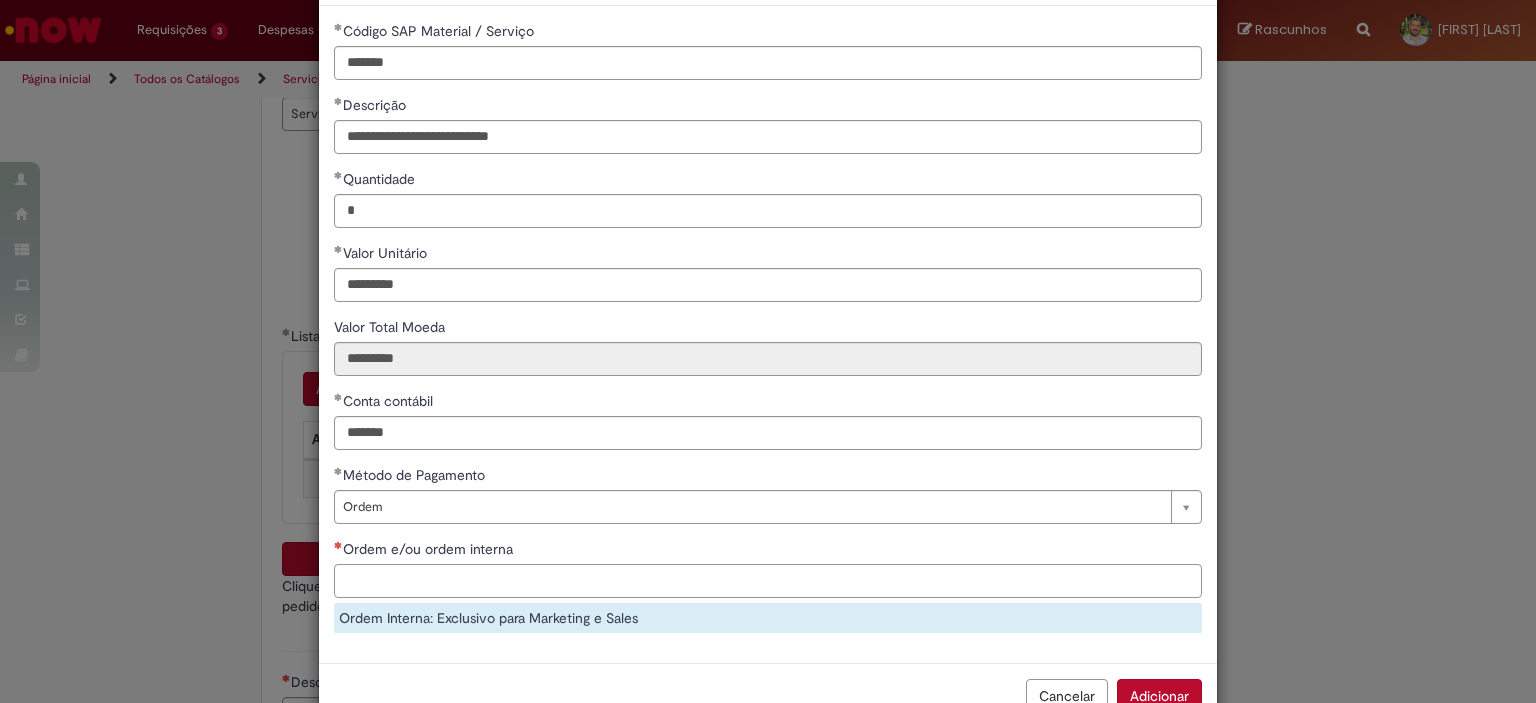 click on "Ordem e/ou ordem interna" at bounding box center (768, 581) 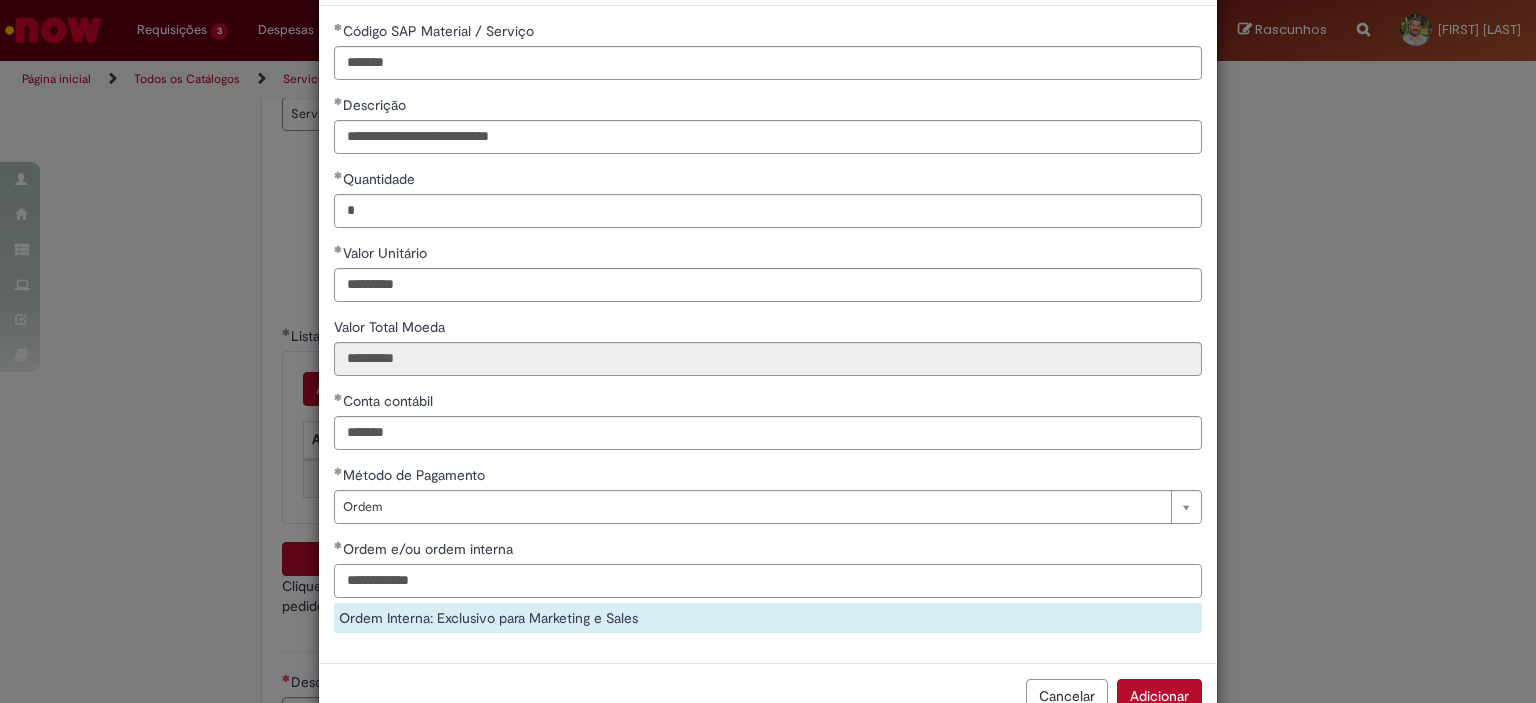 scroll, scrollTop: 136, scrollLeft: 0, axis: vertical 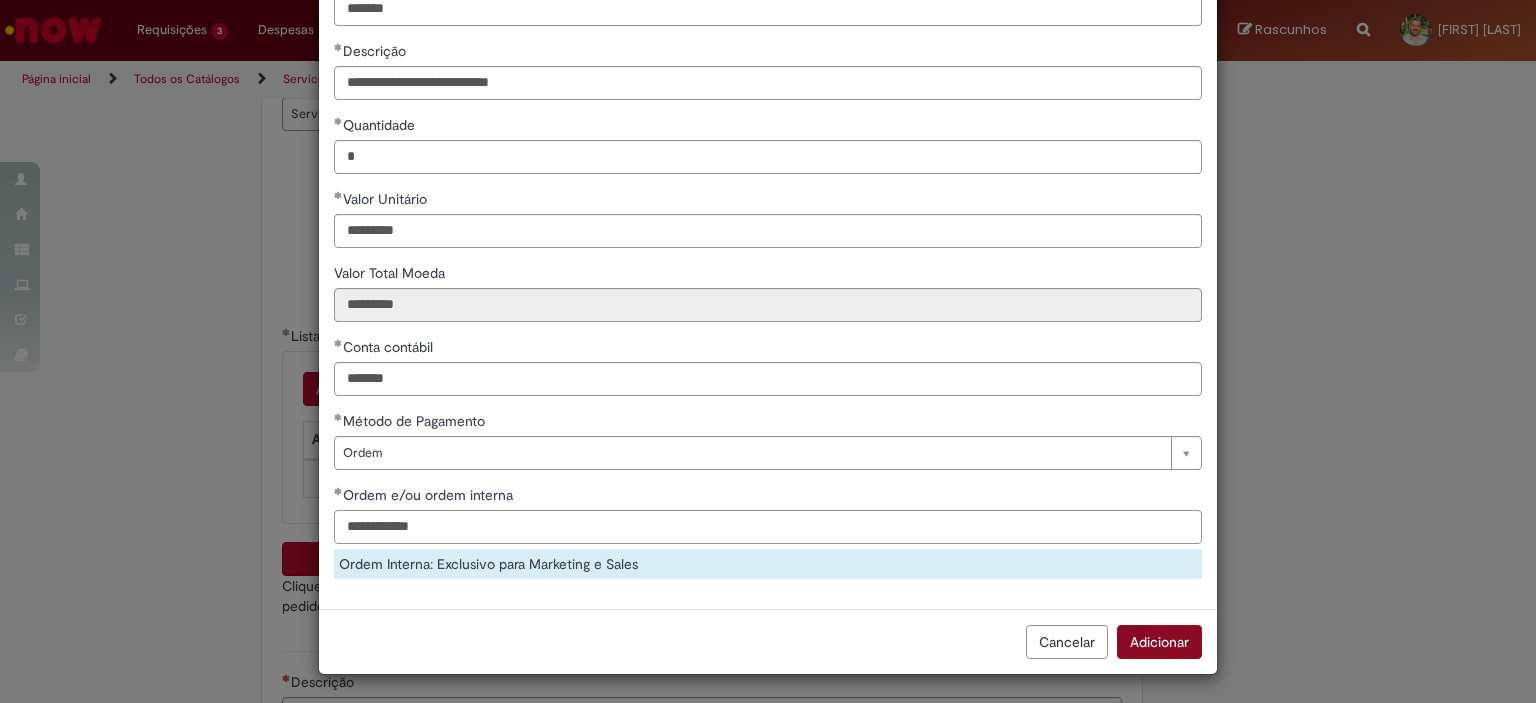 type on "**********" 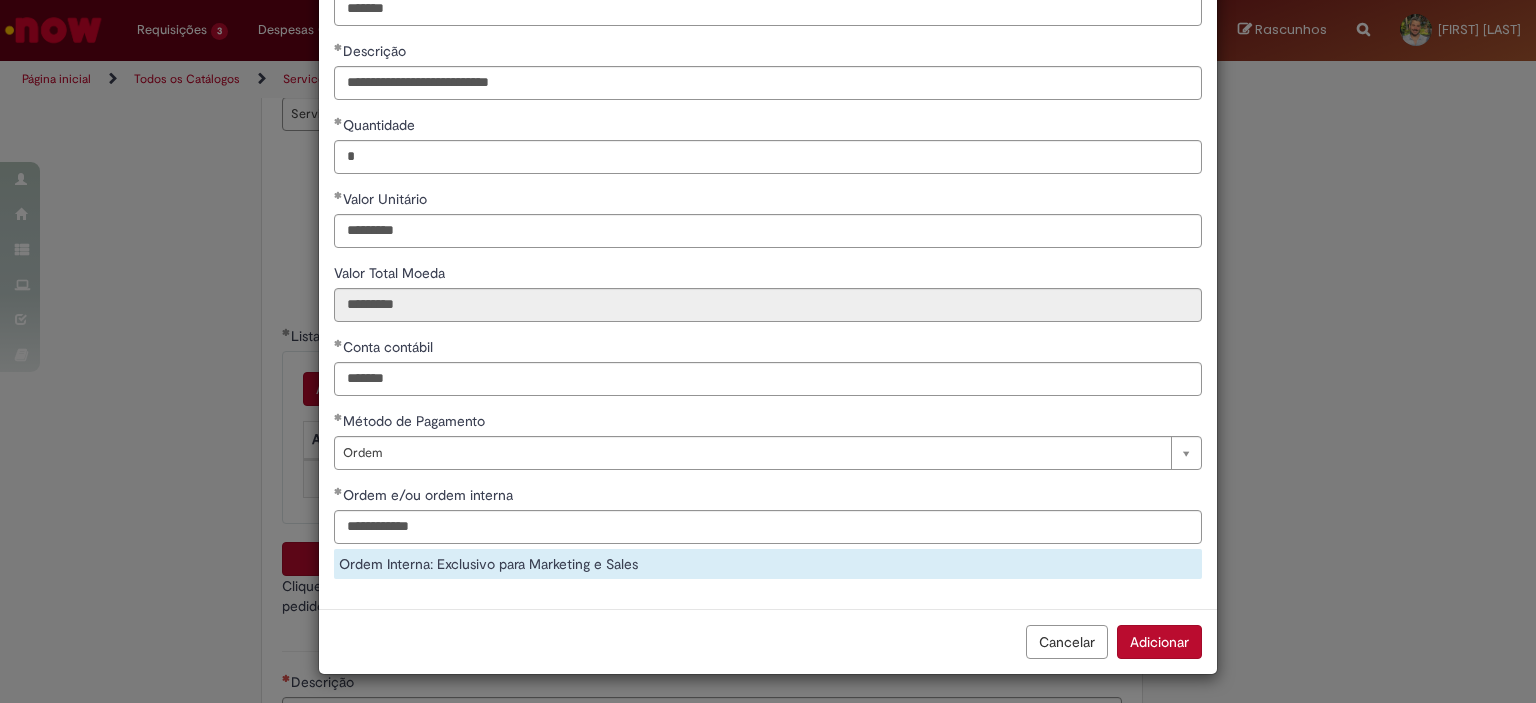 scroll, scrollTop: 101, scrollLeft: 0, axis: vertical 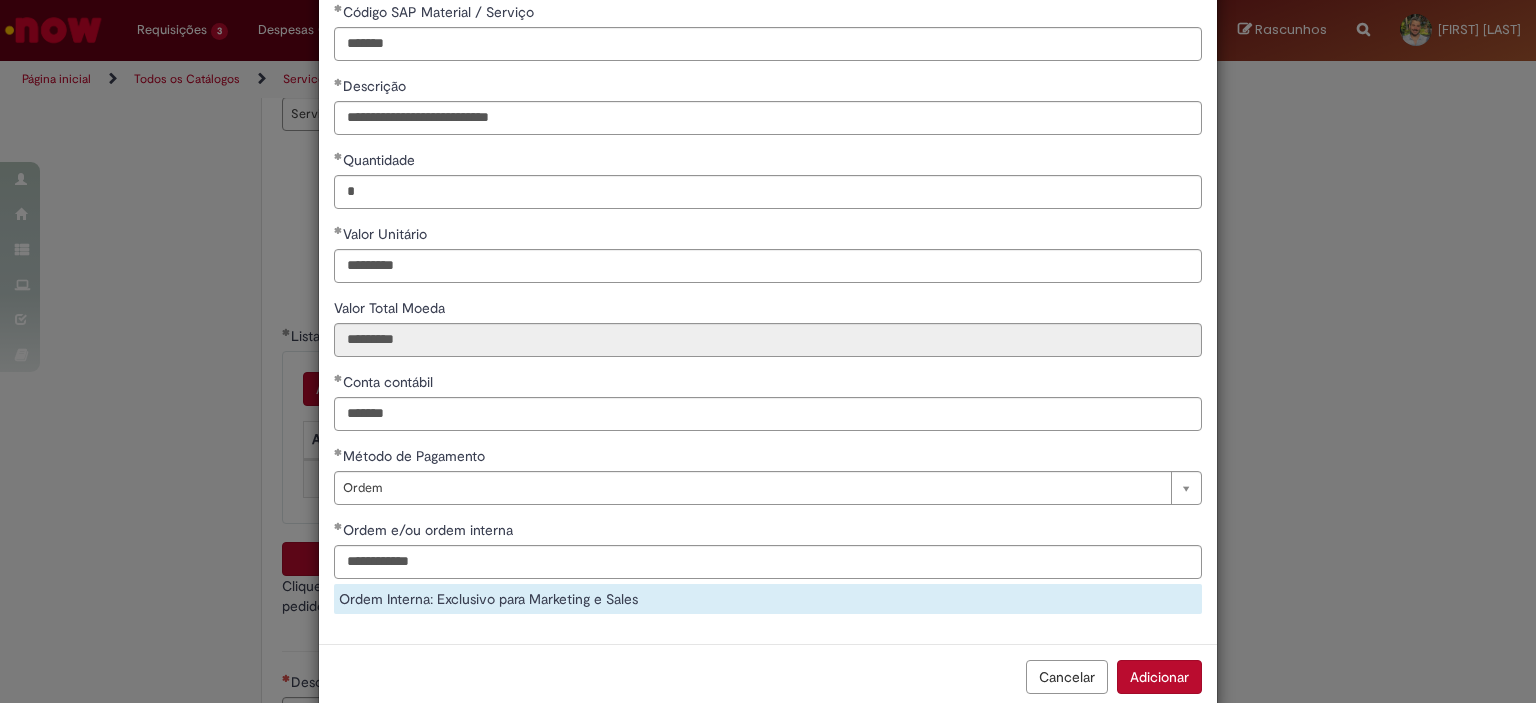 click on "Adicionar" at bounding box center [1159, 677] 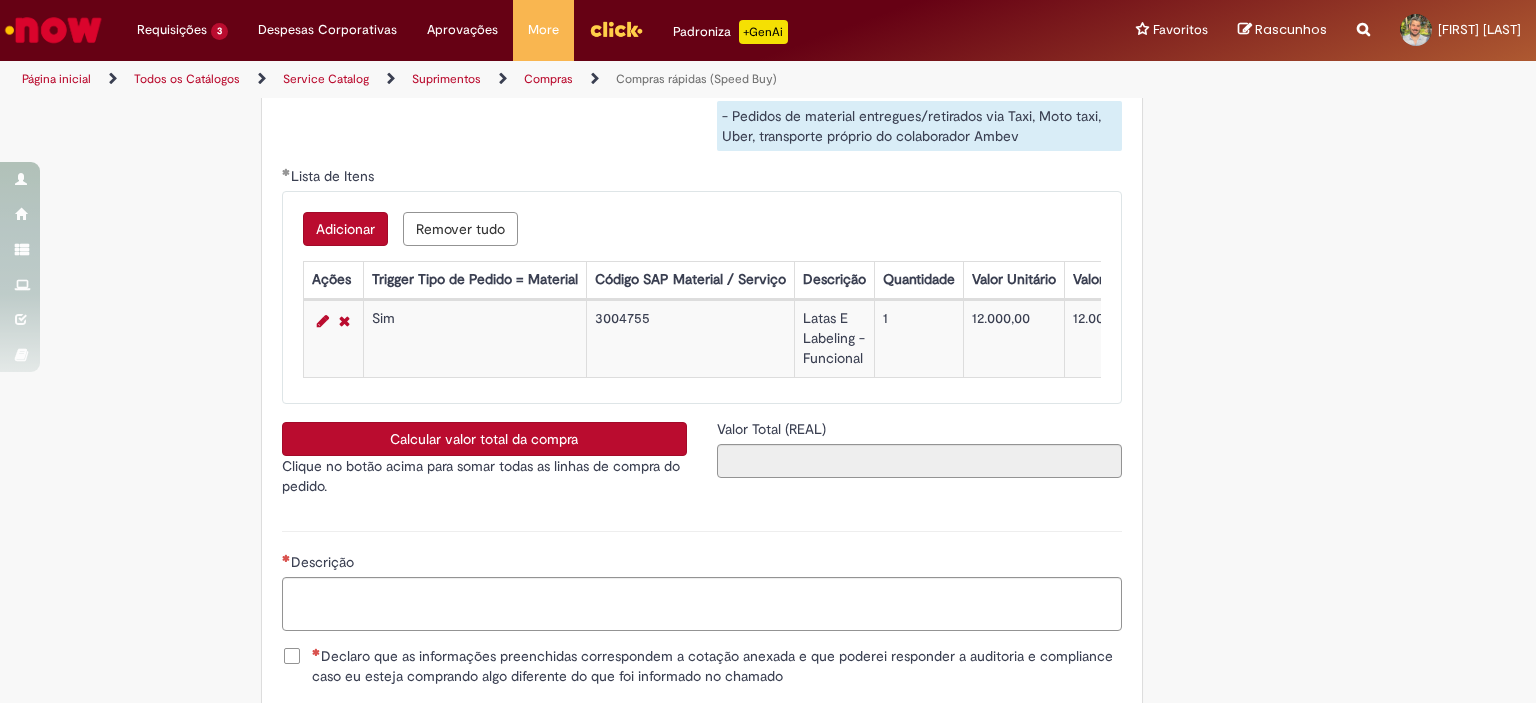 scroll, scrollTop: 3747, scrollLeft: 0, axis: vertical 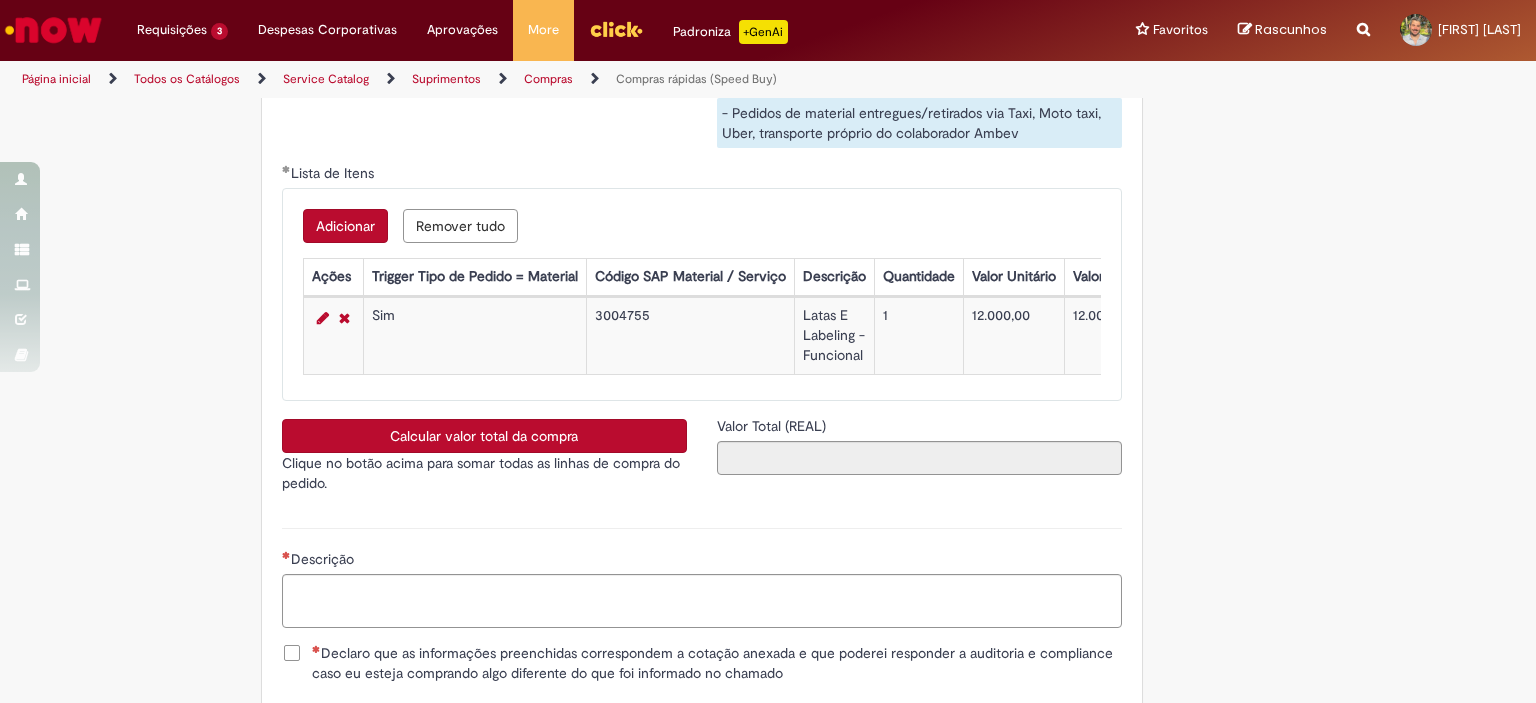 click on "Calcular valor total da compra" at bounding box center (484, 436) 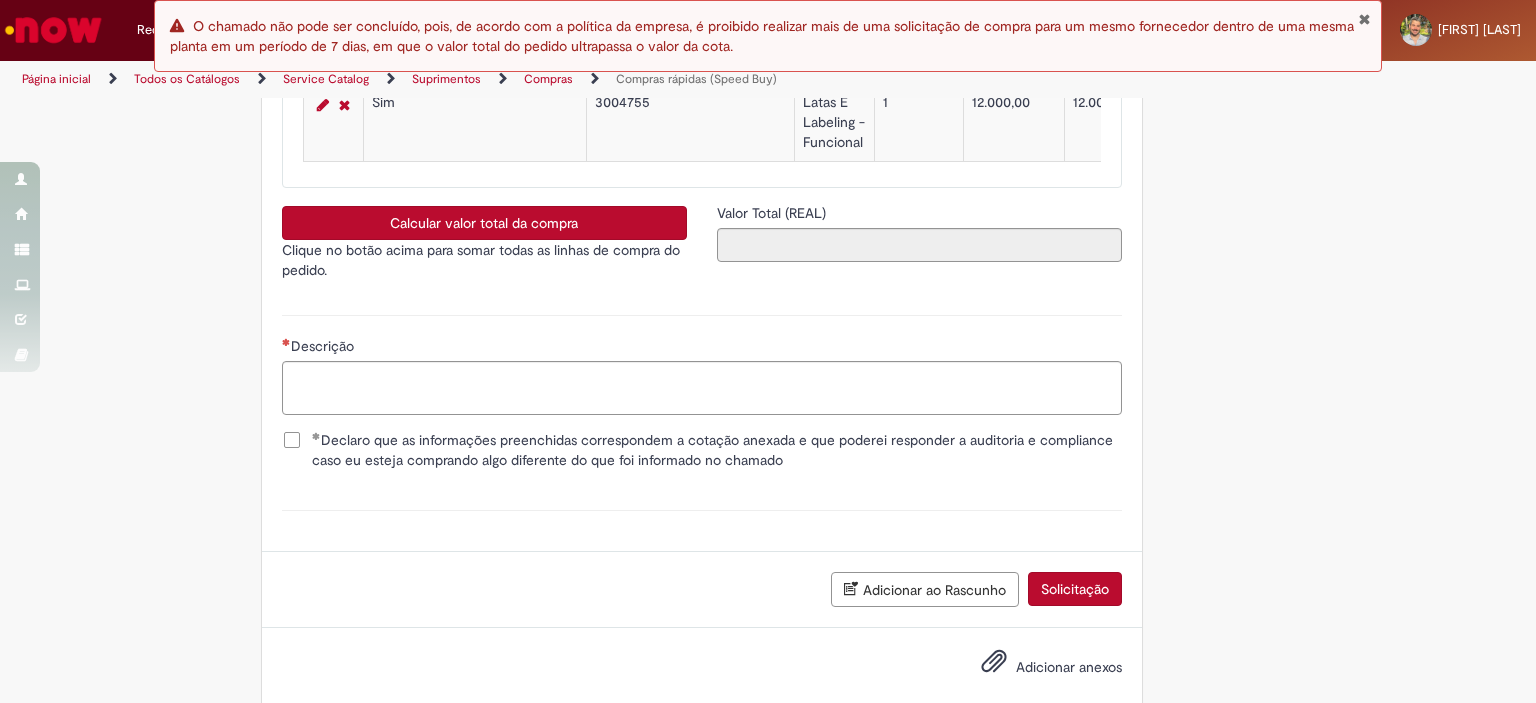 scroll, scrollTop: 3959, scrollLeft: 0, axis: vertical 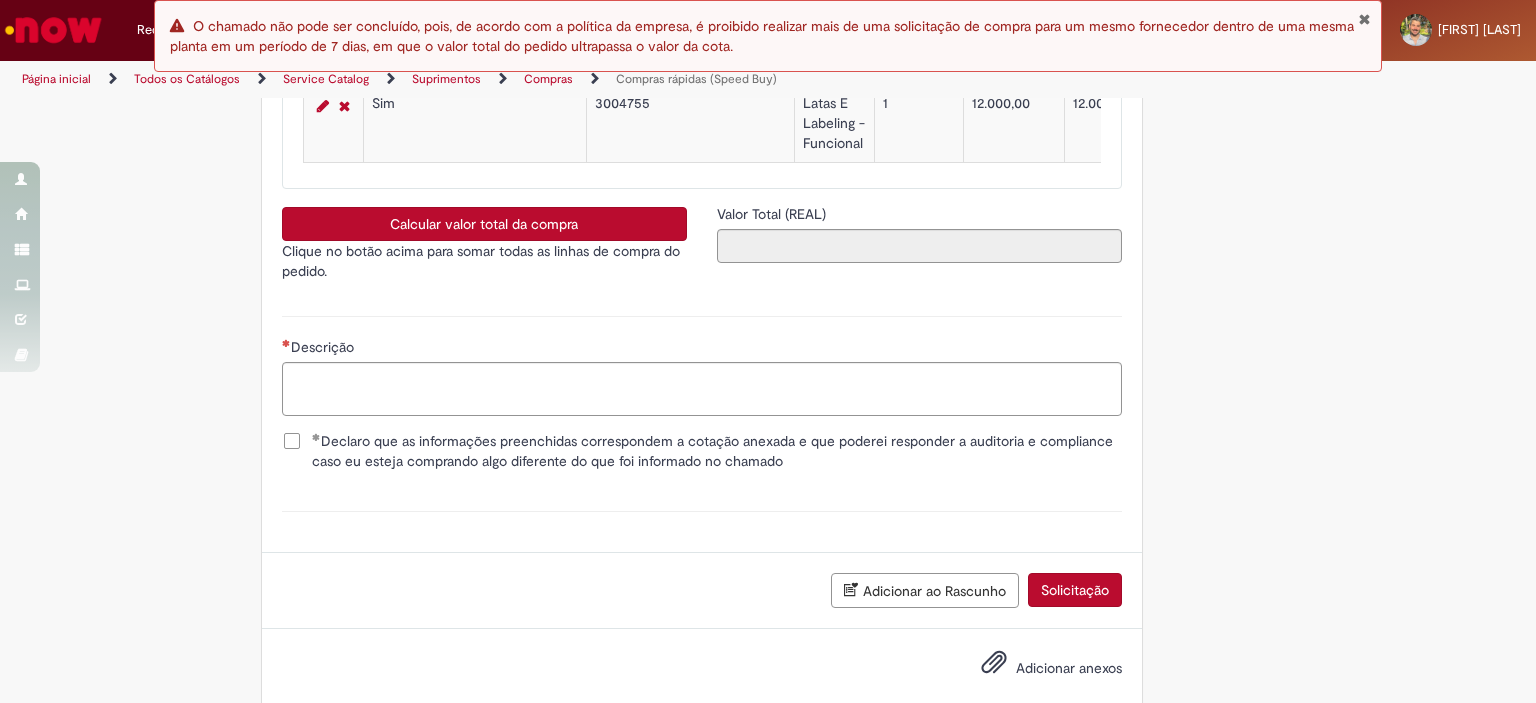click on "Adicionar ao Rascunho" at bounding box center (925, 590) 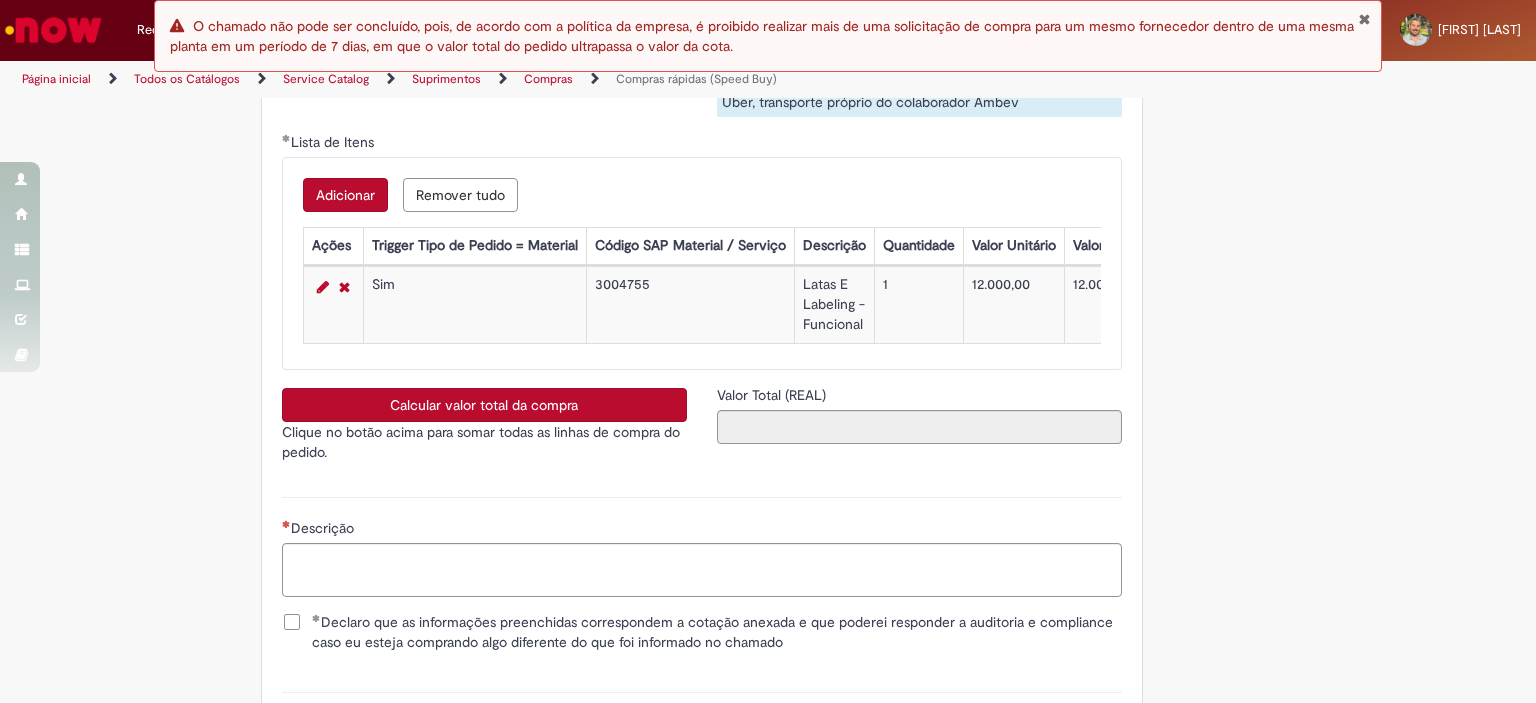 scroll, scrollTop: 4076, scrollLeft: 0, axis: vertical 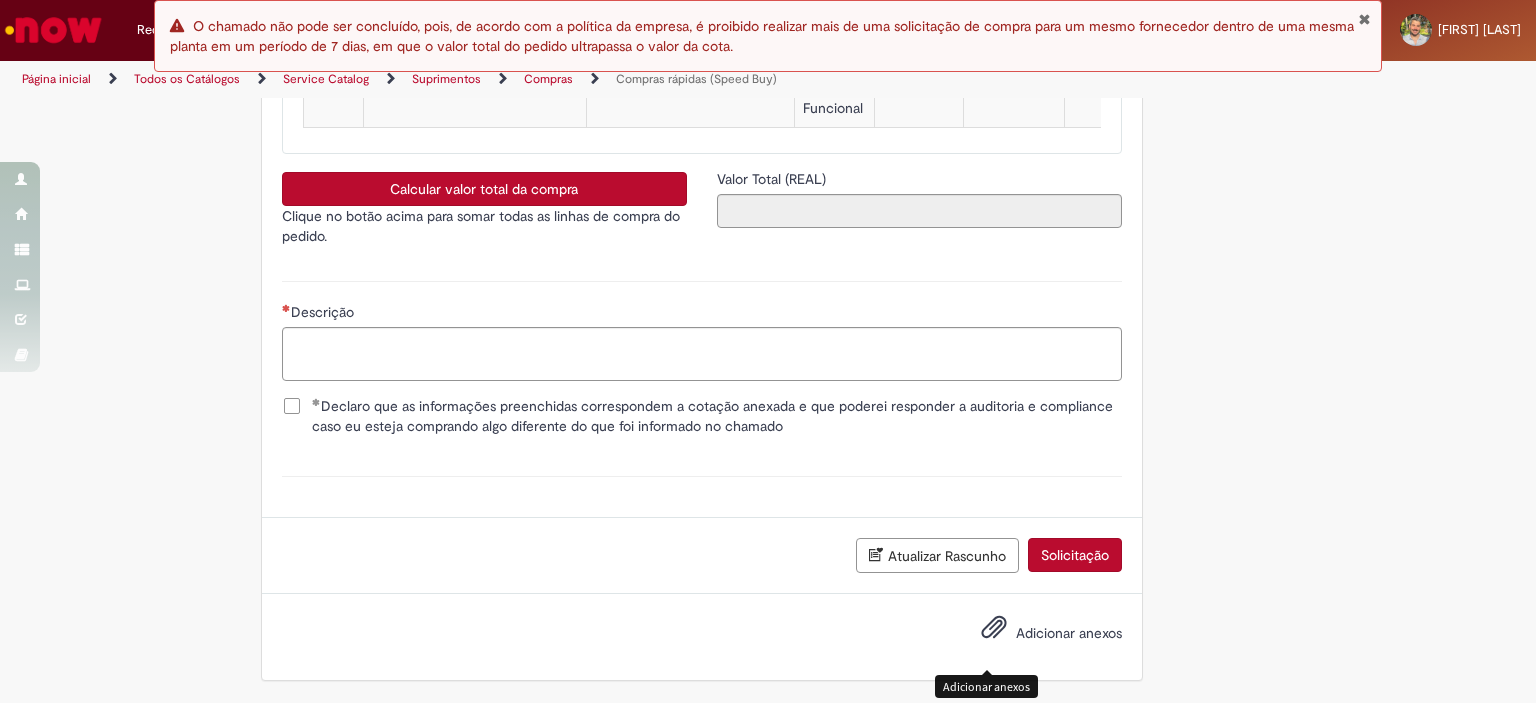 click at bounding box center (994, 628) 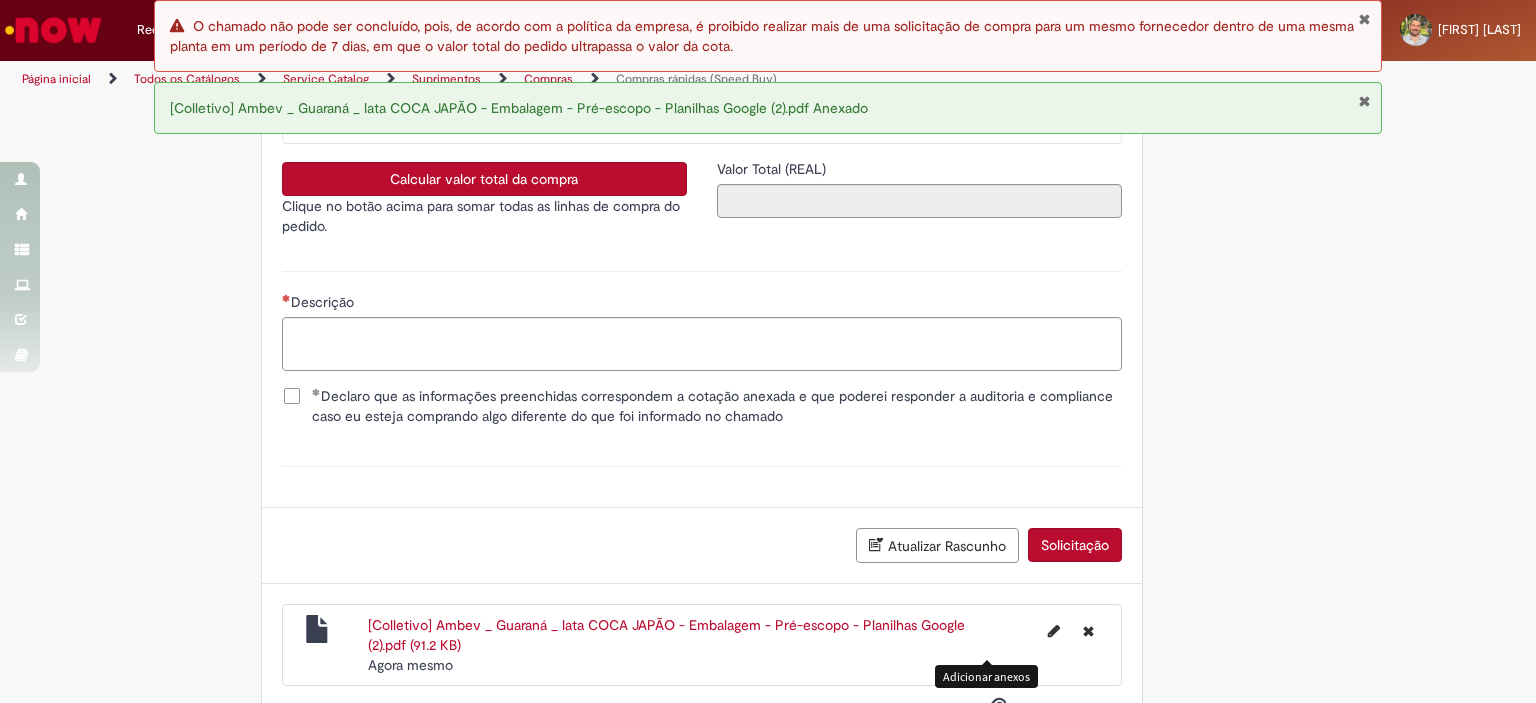 scroll, scrollTop: 4128, scrollLeft: 0, axis: vertical 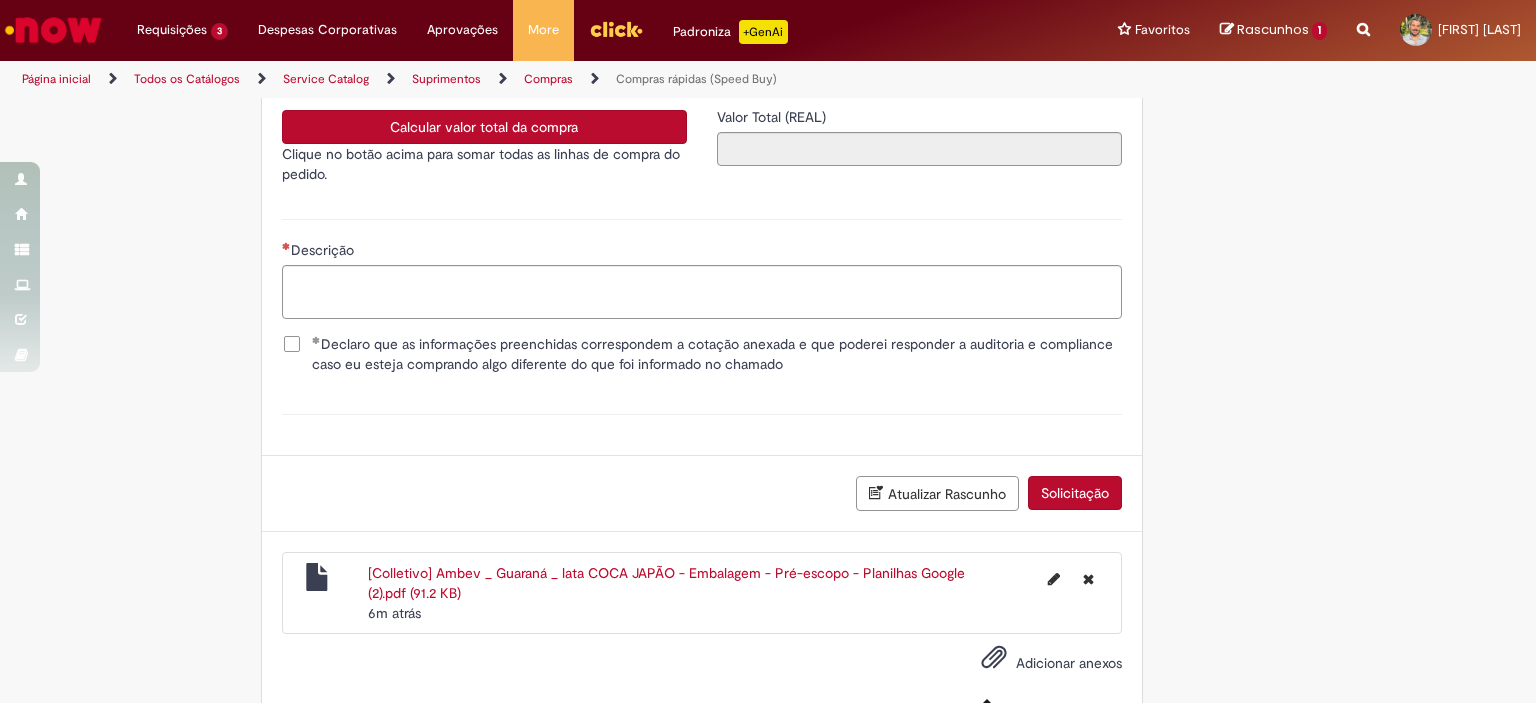 click on "Solicitação" at bounding box center (1075, 493) 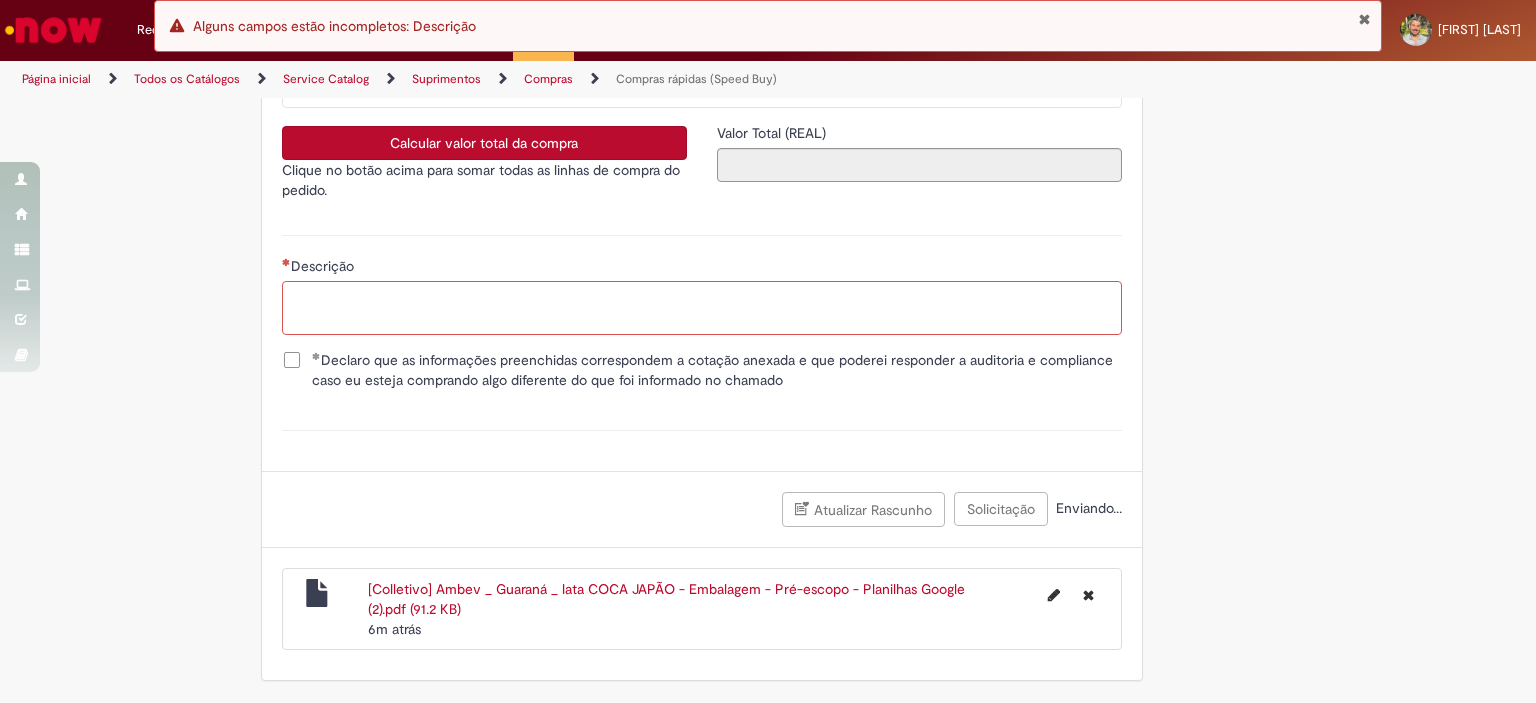 scroll, scrollTop: 4128, scrollLeft: 0, axis: vertical 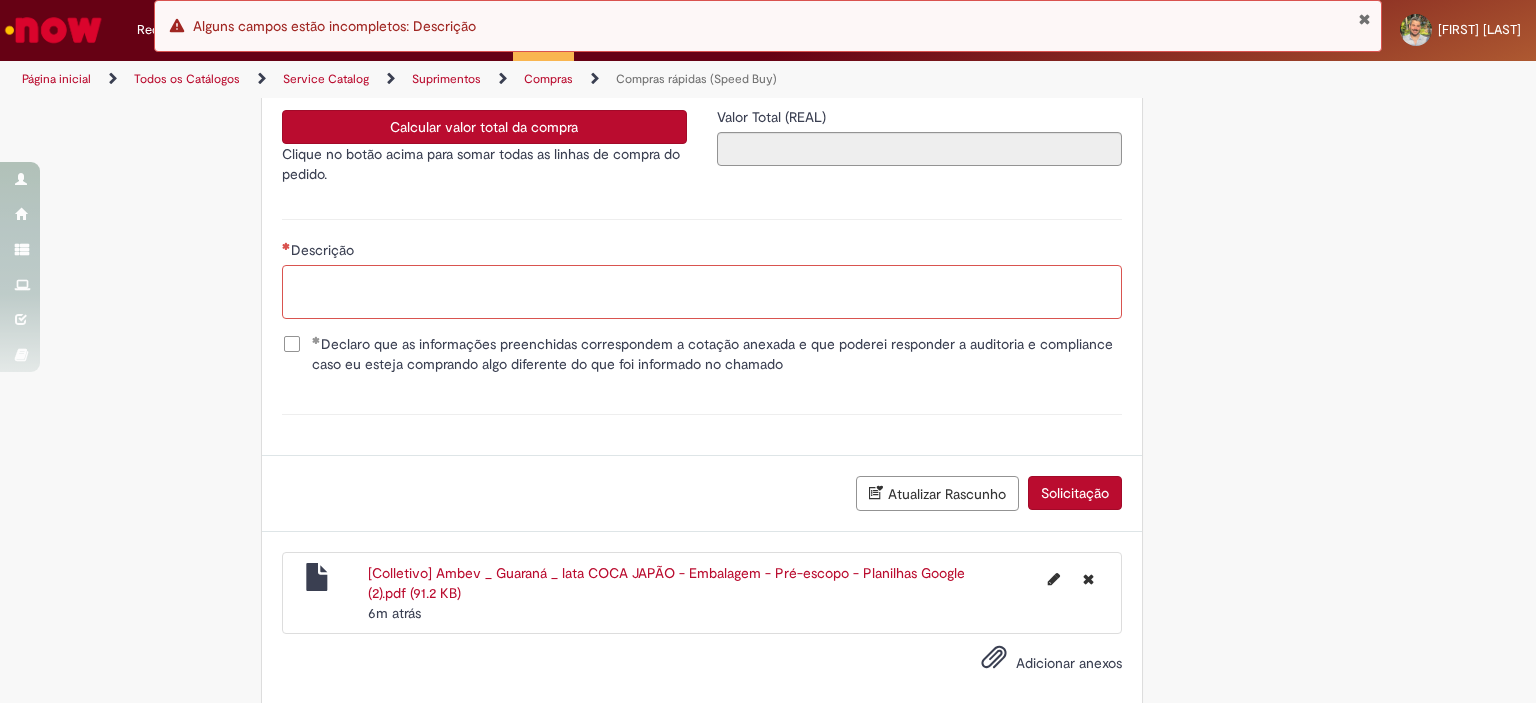 click on "Descrição" at bounding box center (702, 292) 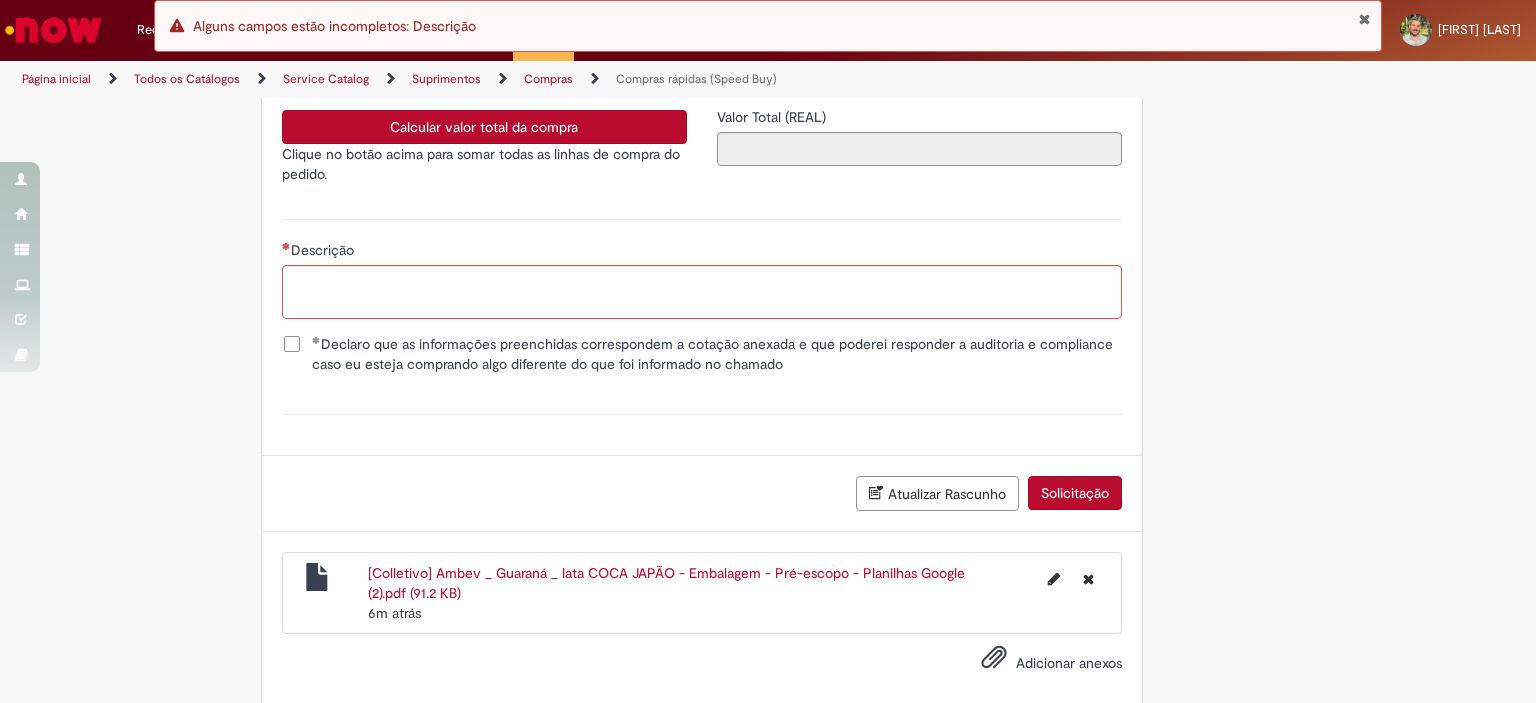 click on "Calcular valor total da compra" at bounding box center (484, 127) 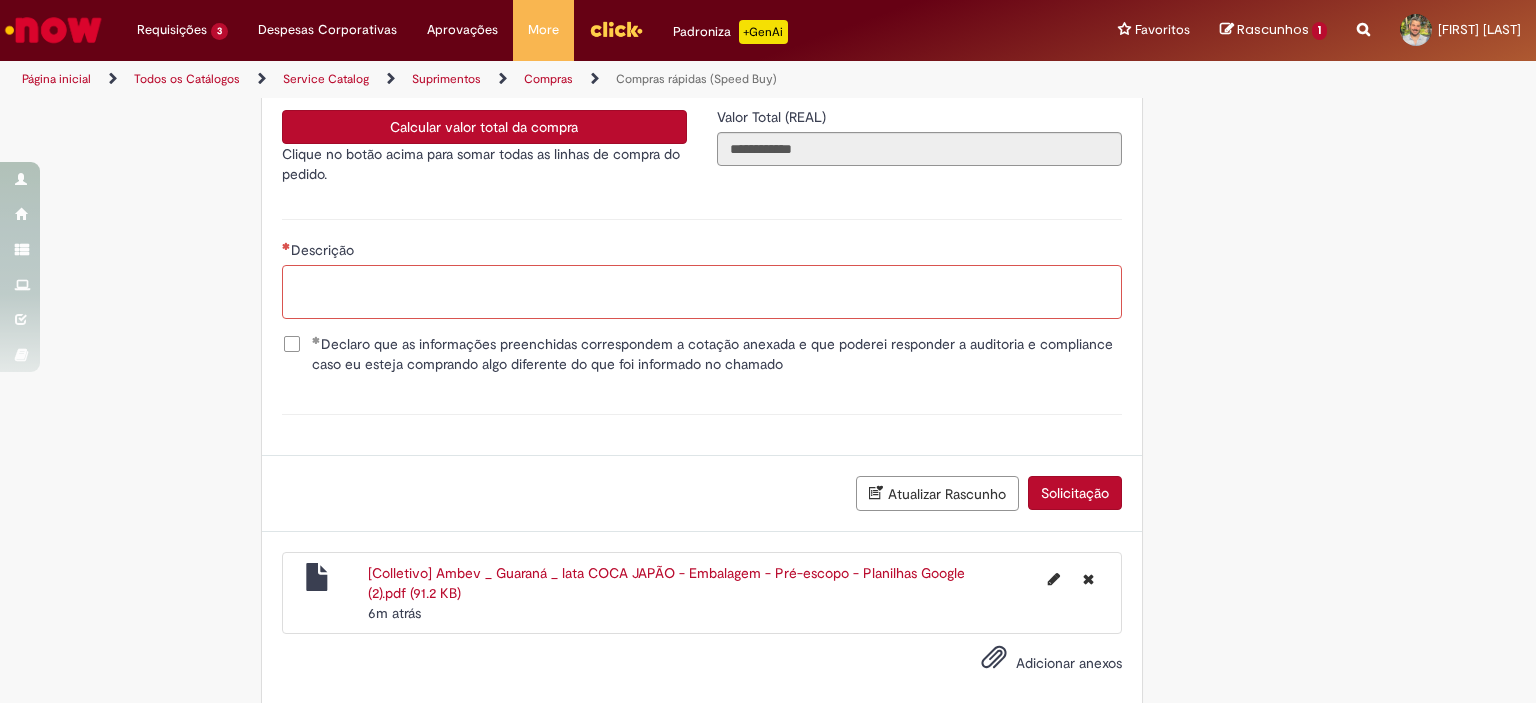 click on "Descrição" at bounding box center [702, 292] 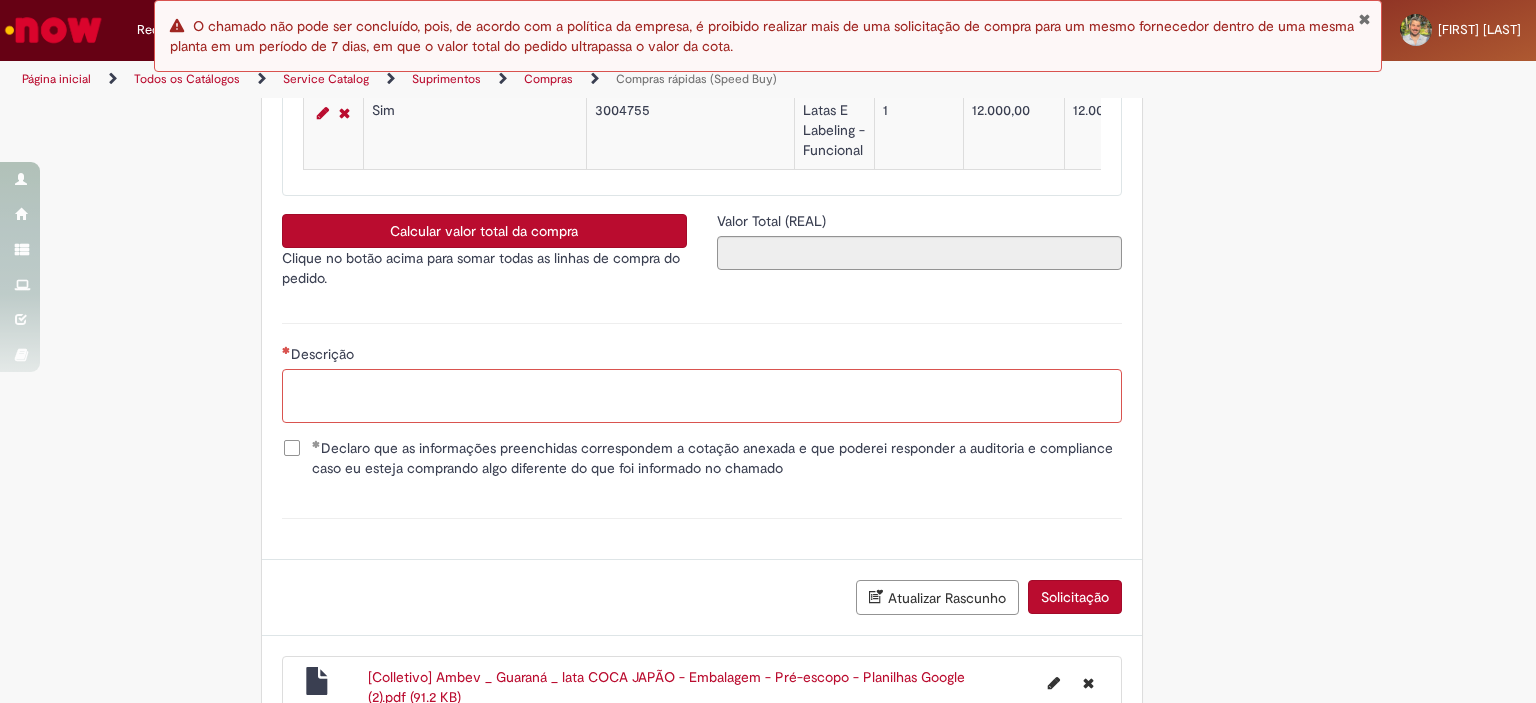 scroll, scrollTop: 4015, scrollLeft: 0, axis: vertical 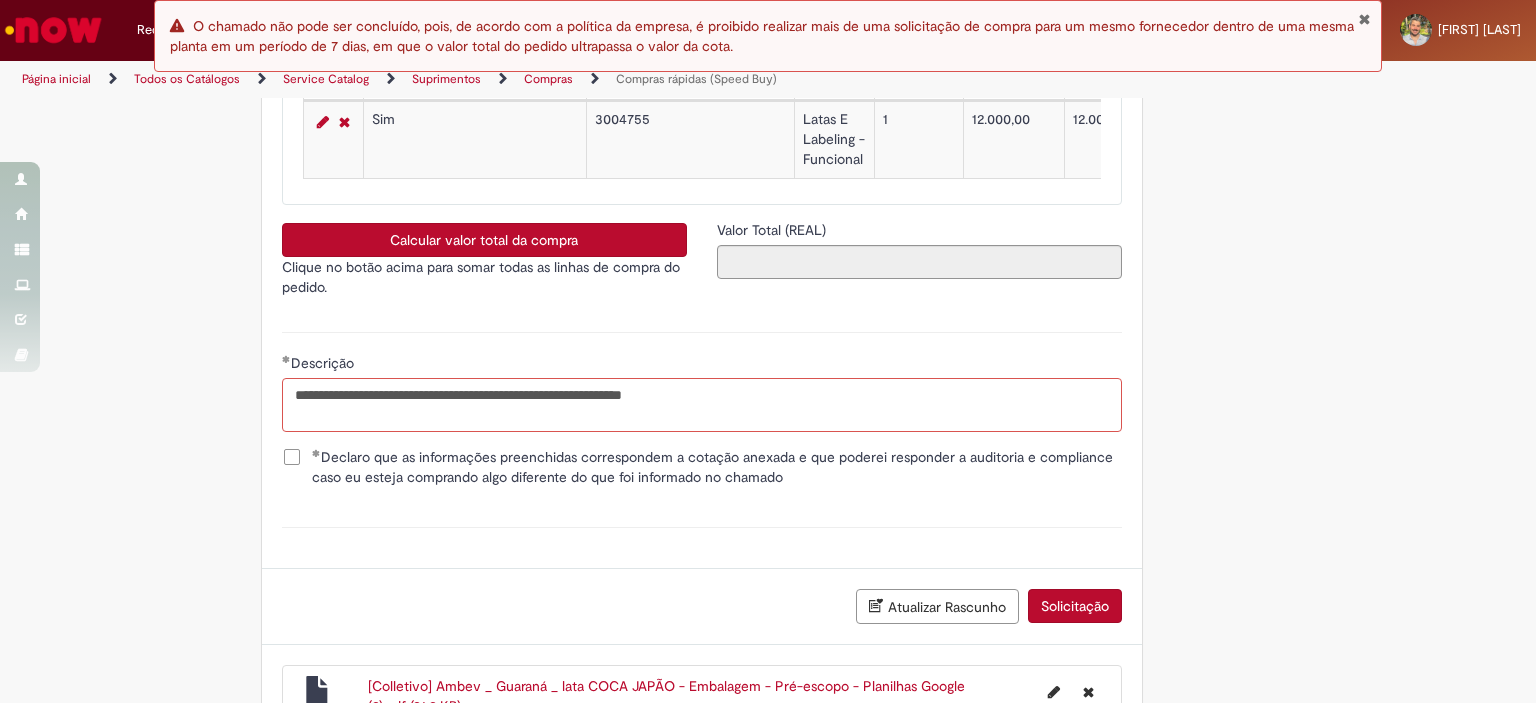 type on "**********" 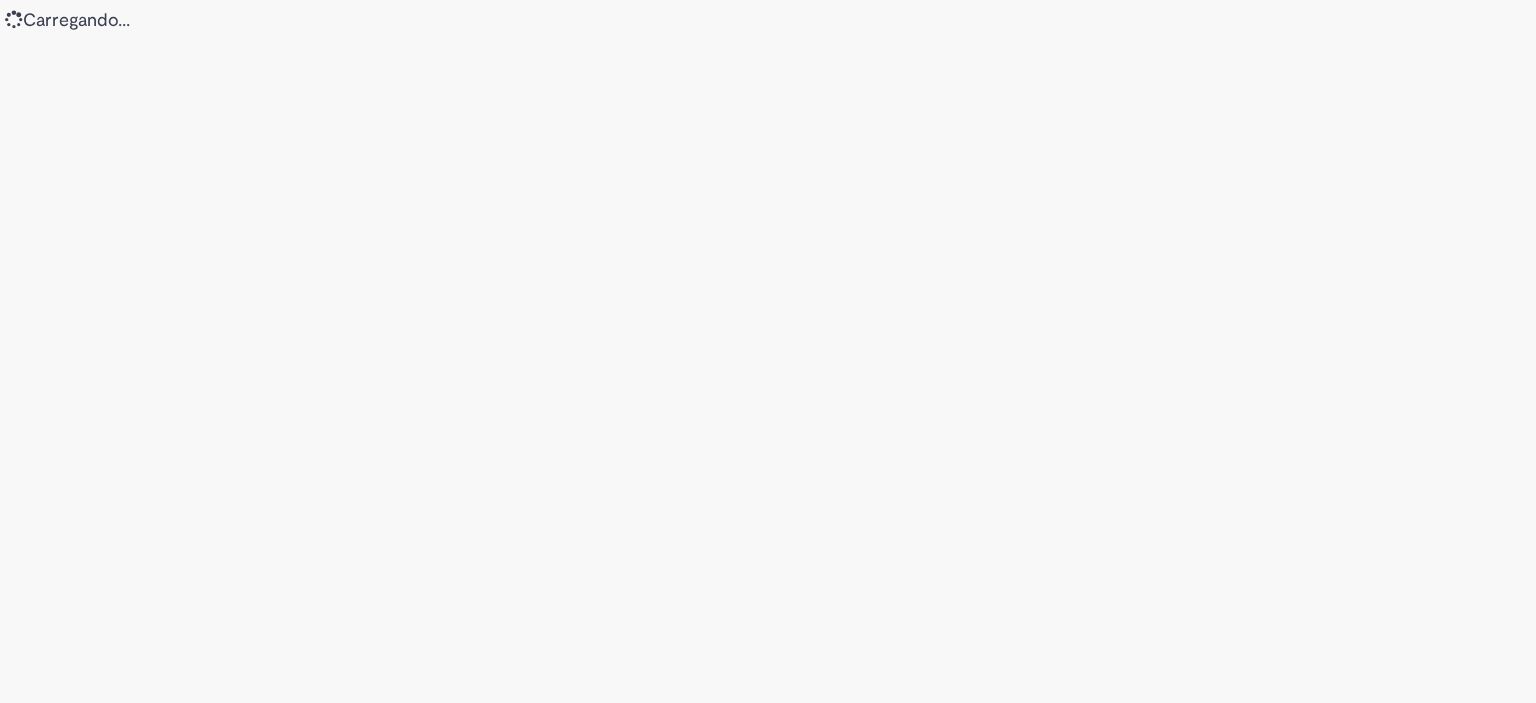 scroll, scrollTop: 0, scrollLeft: 0, axis: both 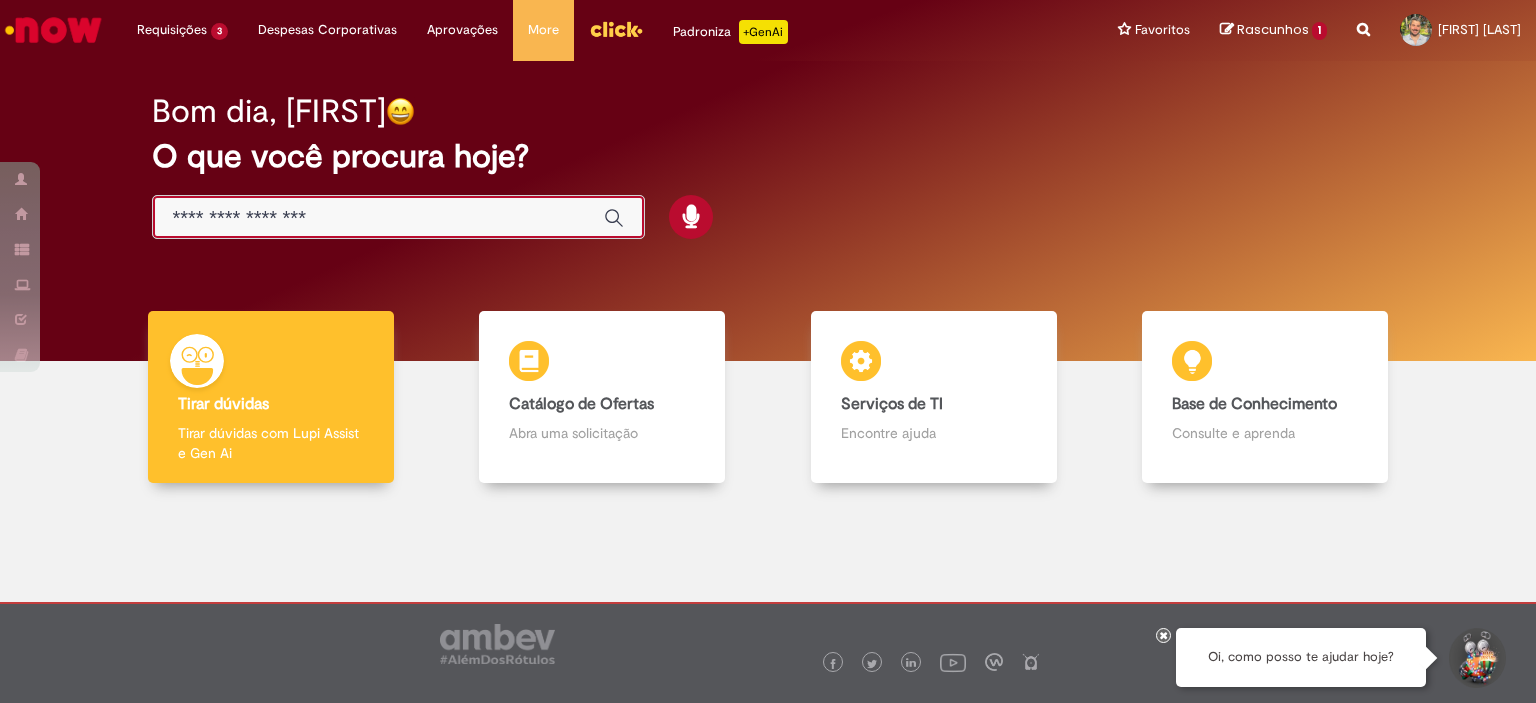 click at bounding box center [378, 218] 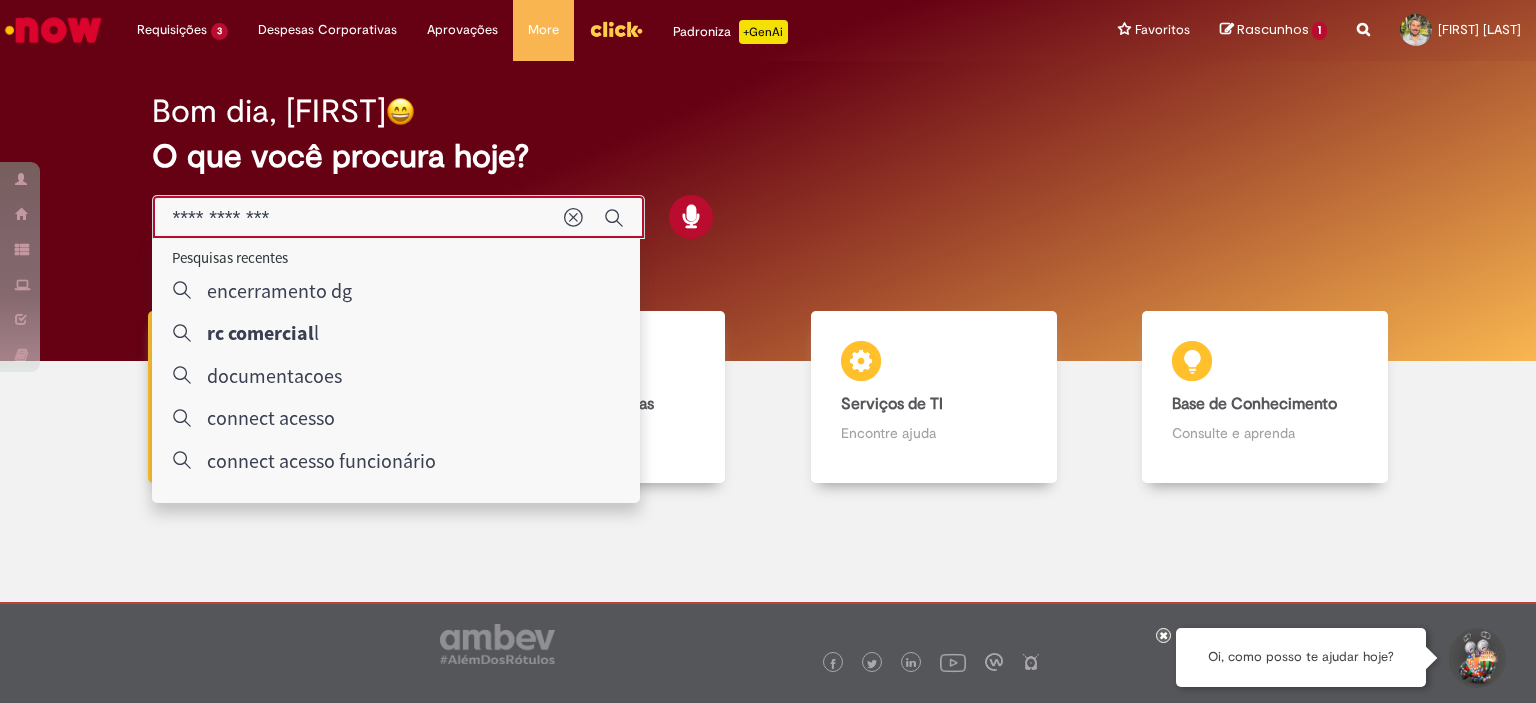 type on "**********" 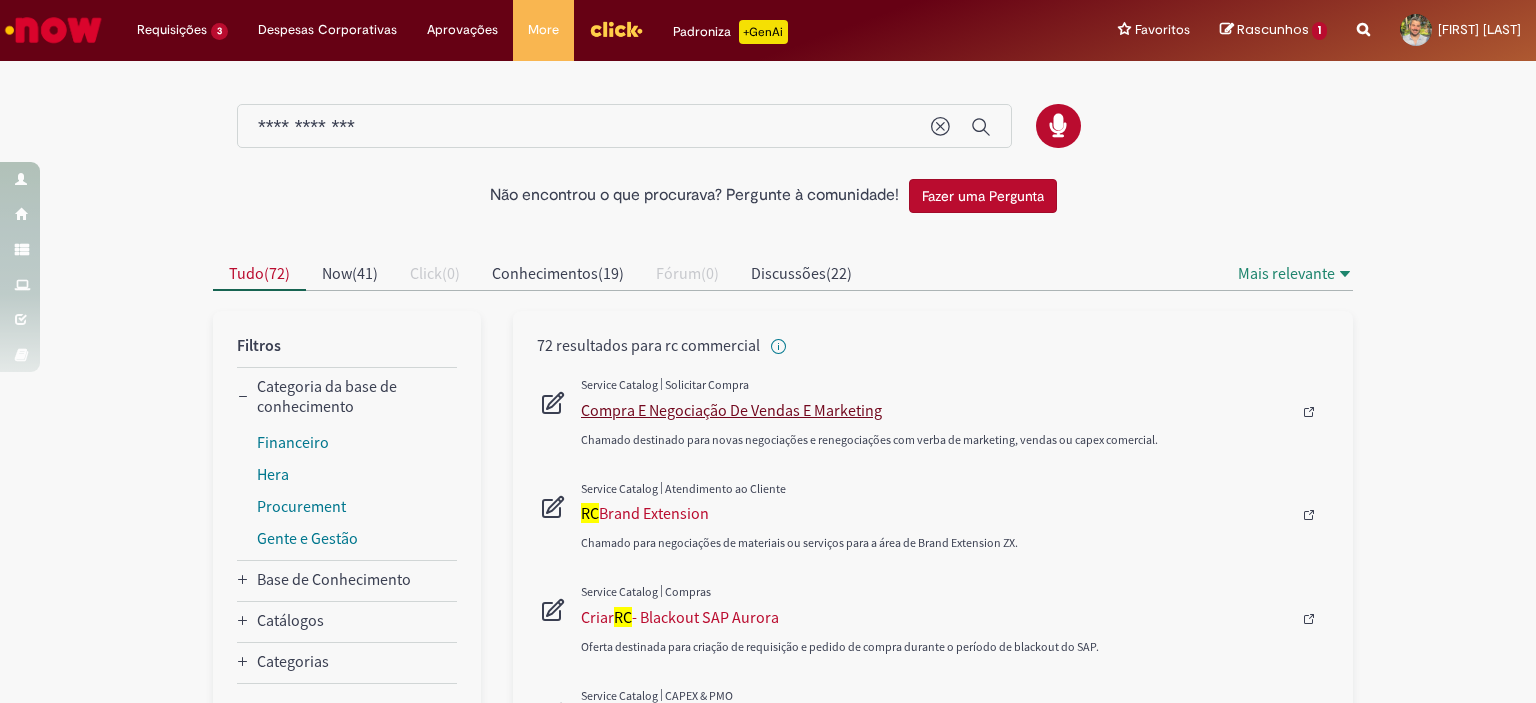 click at bounding box center [955, 412] 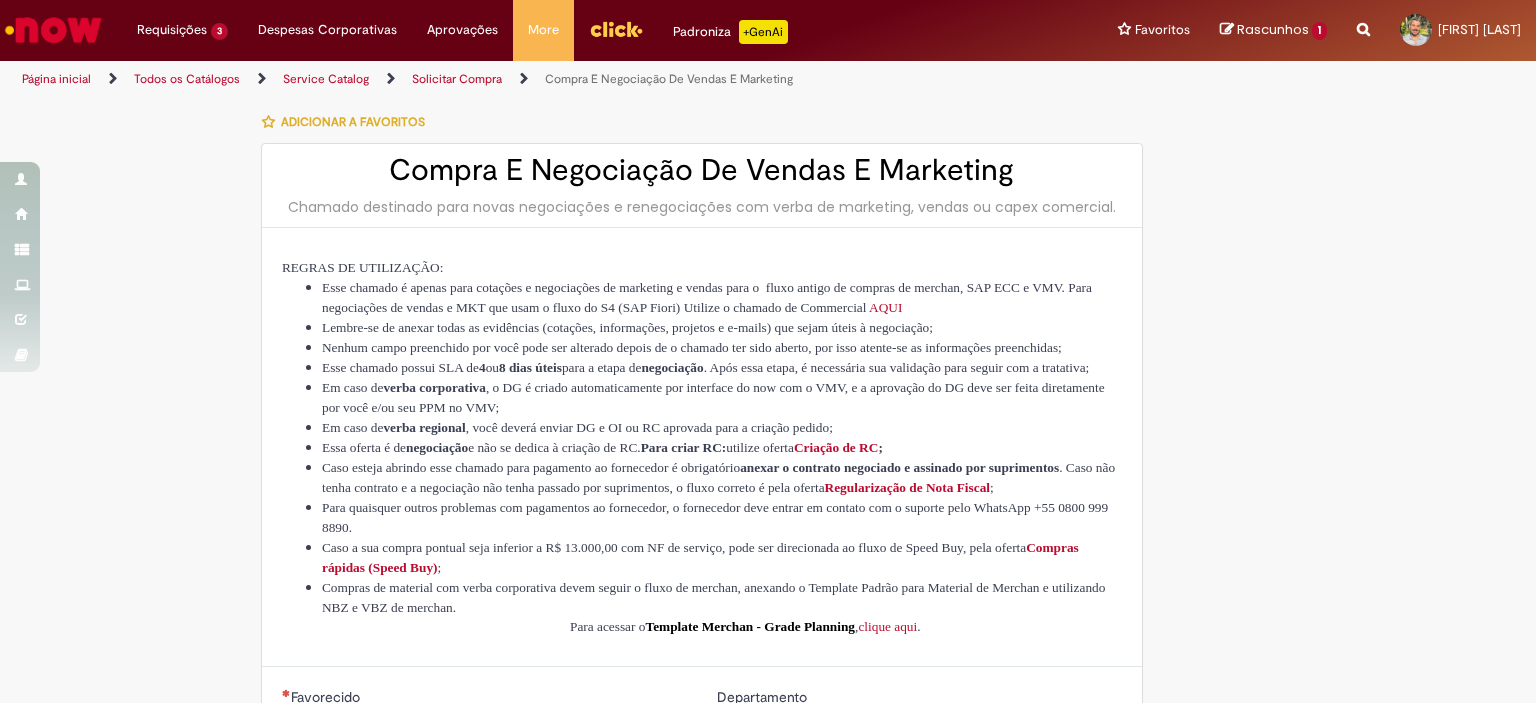 type on "********" 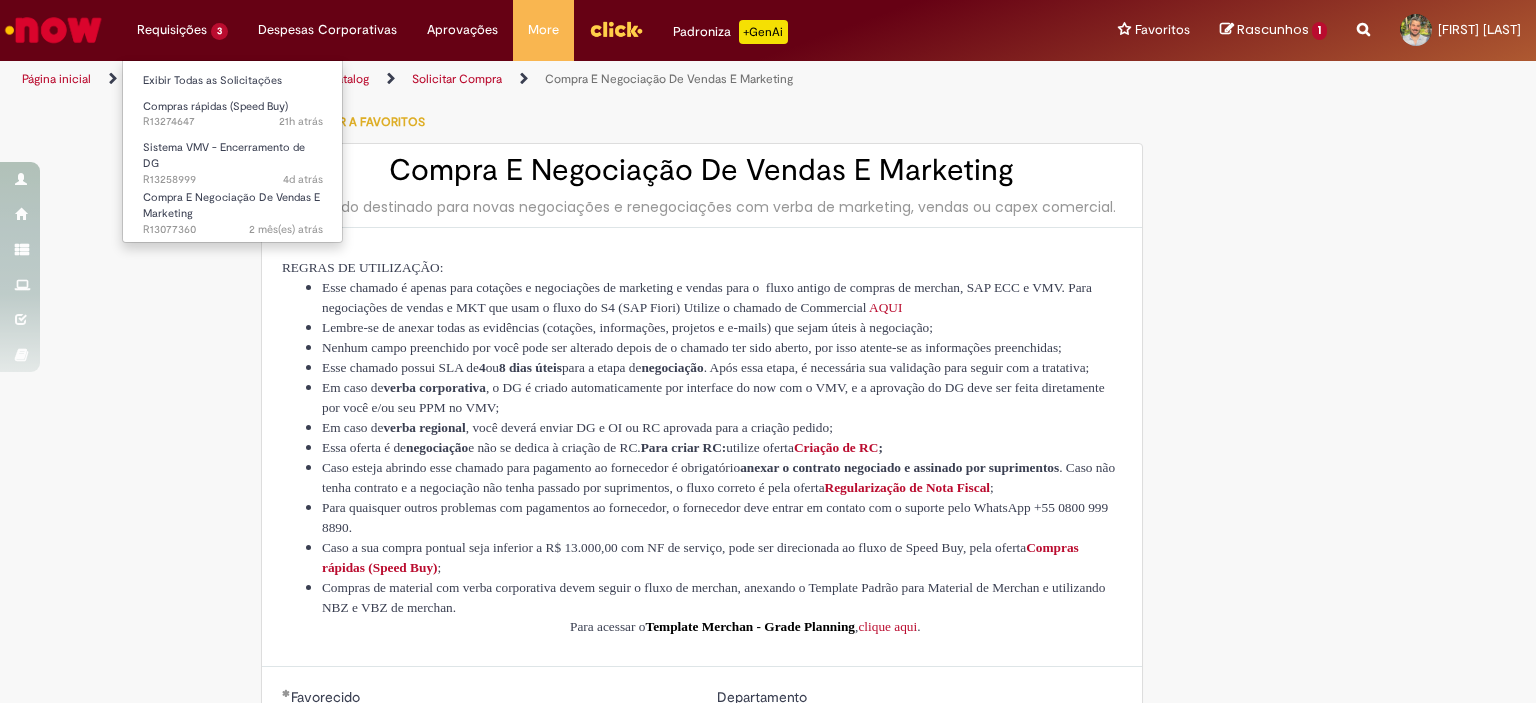click on "Compra E Negociação De Vendas E Marketing
2 mês(es) atrás 2 meses atrás  R13077360" at bounding box center [233, 205] 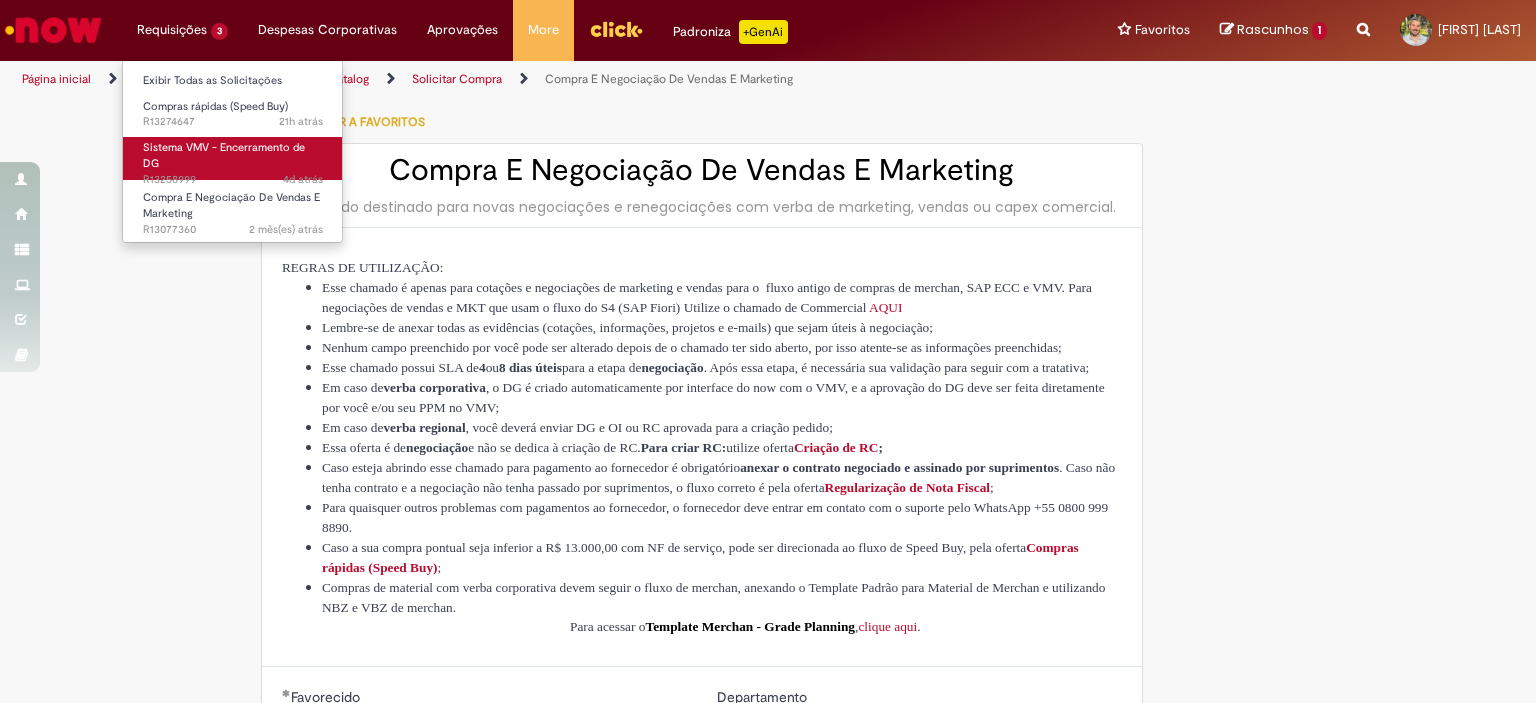 click on "4d atrás 4 dias atrás  R13258999" at bounding box center (233, 180) 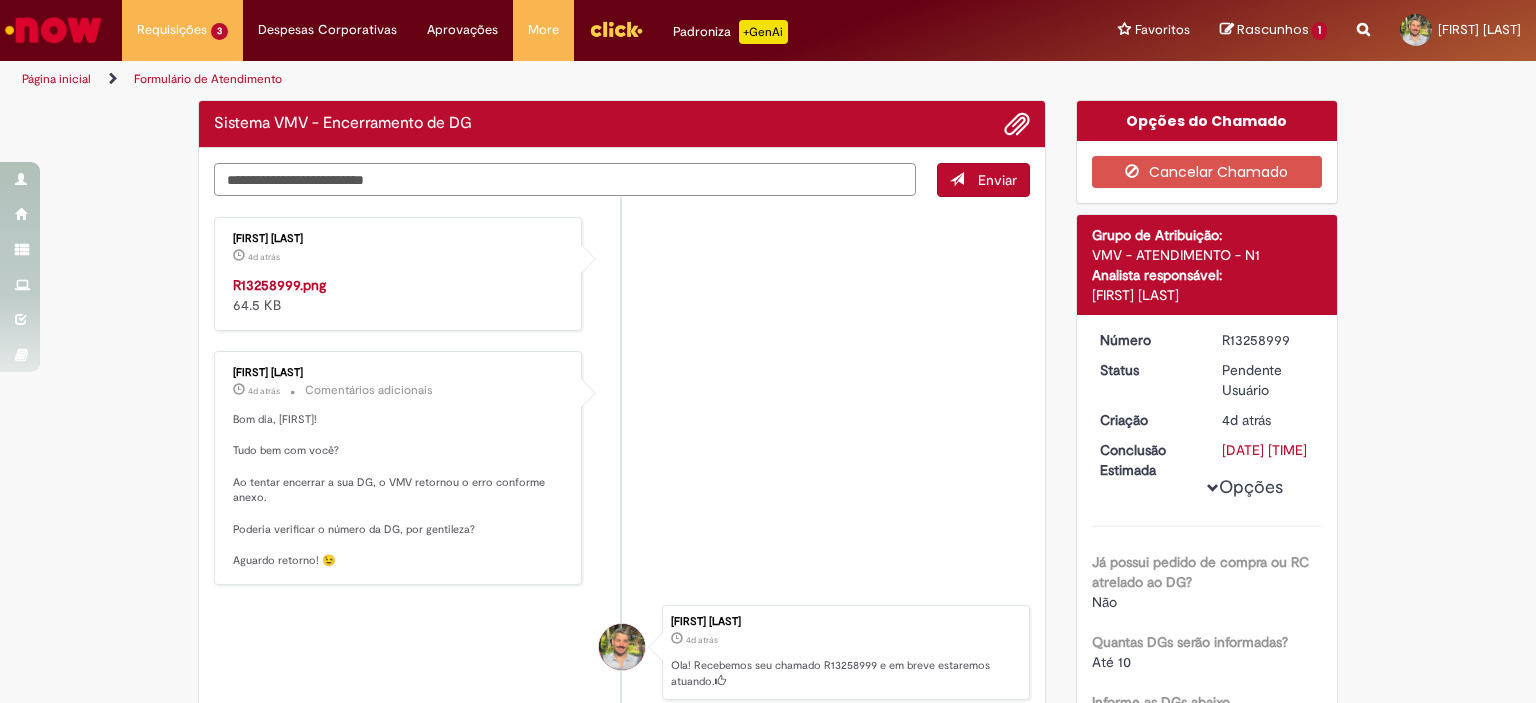 click at bounding box center [565, 180] 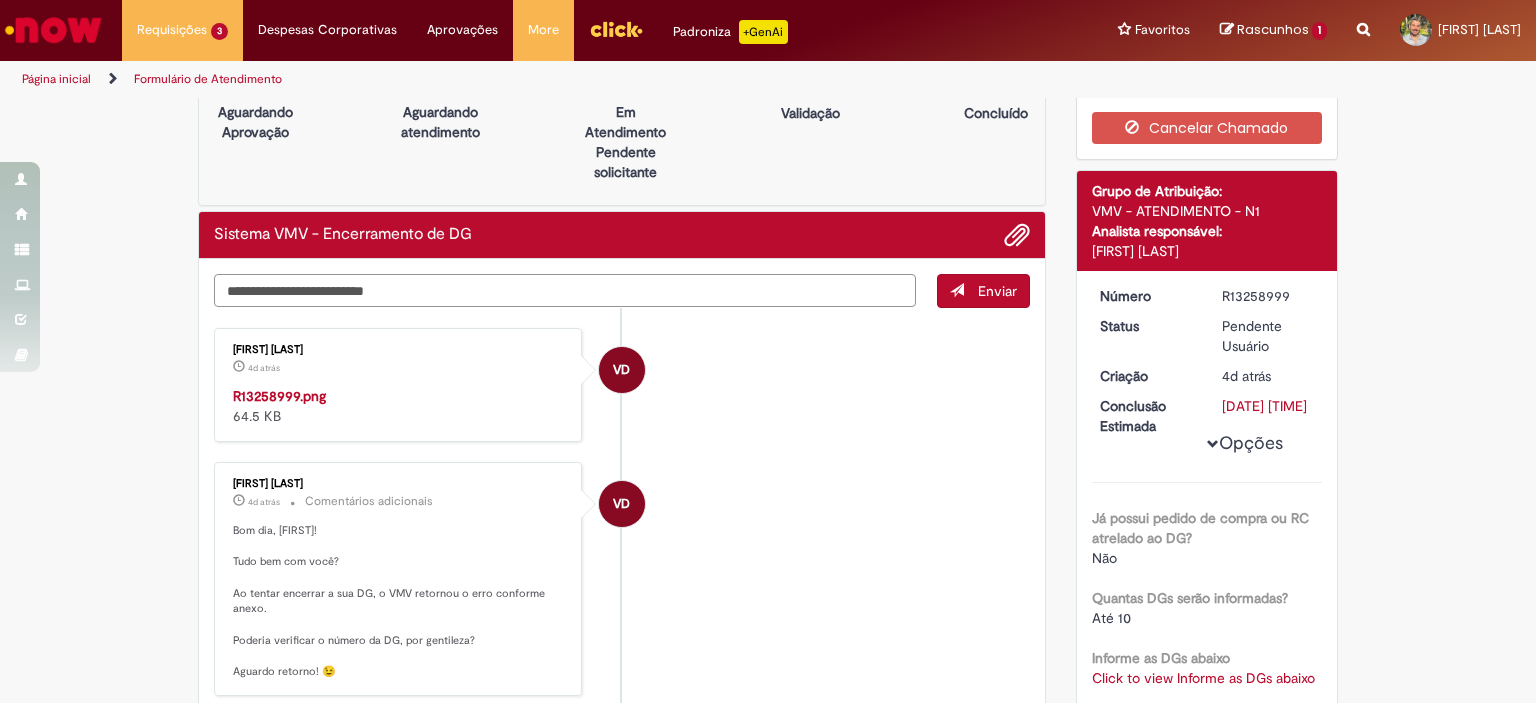scroll, scrollTop: 44, scrollLeft: 0, axis: vertical 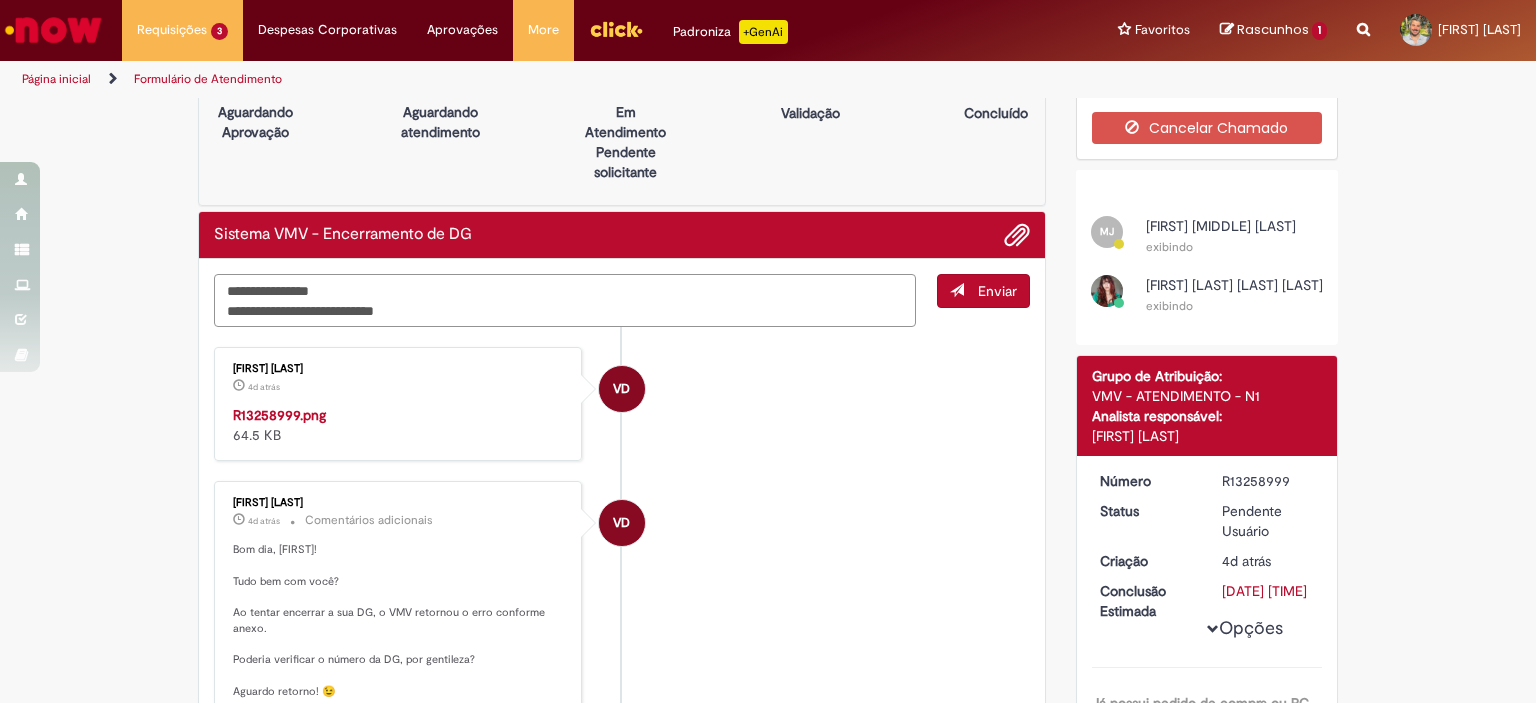 type on "**********" 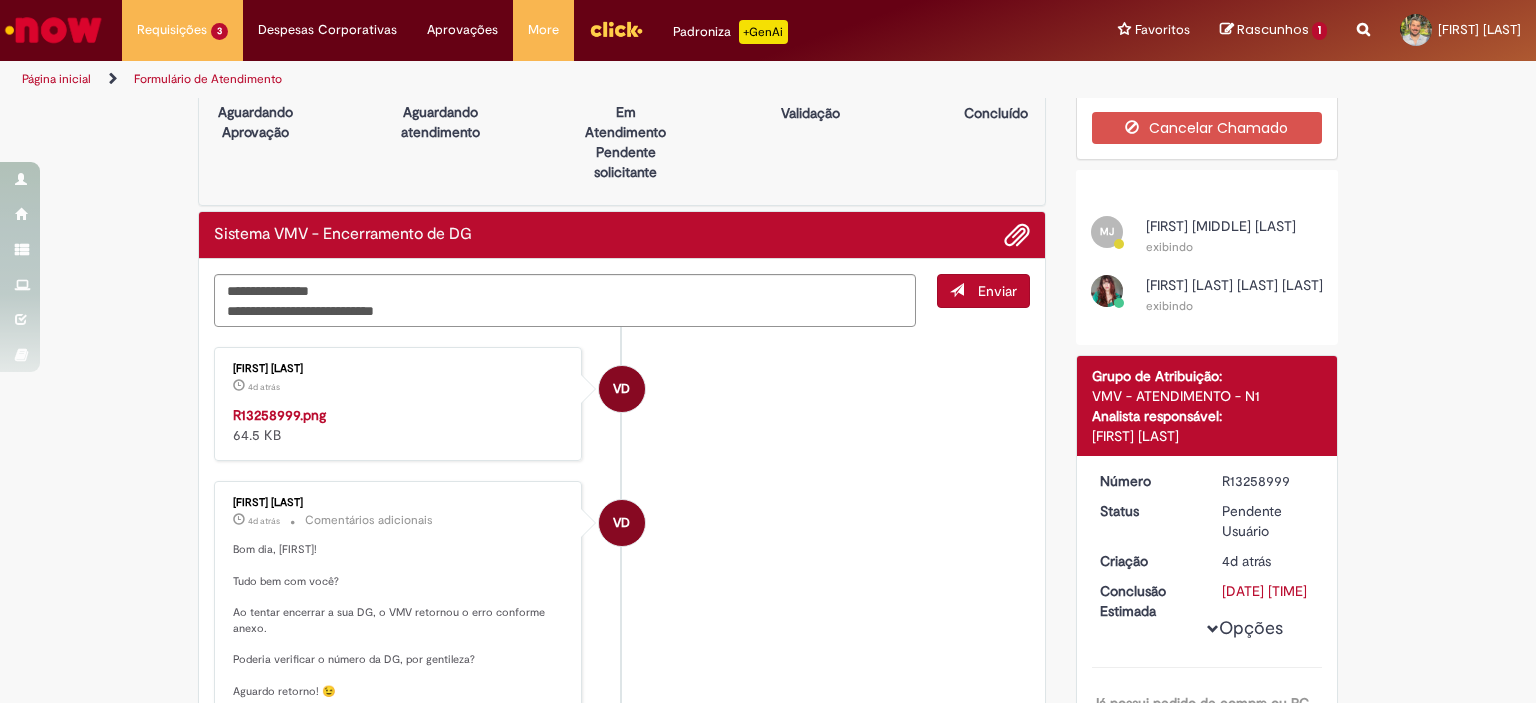 click on "Enviar" at bounding box center [984, 301] 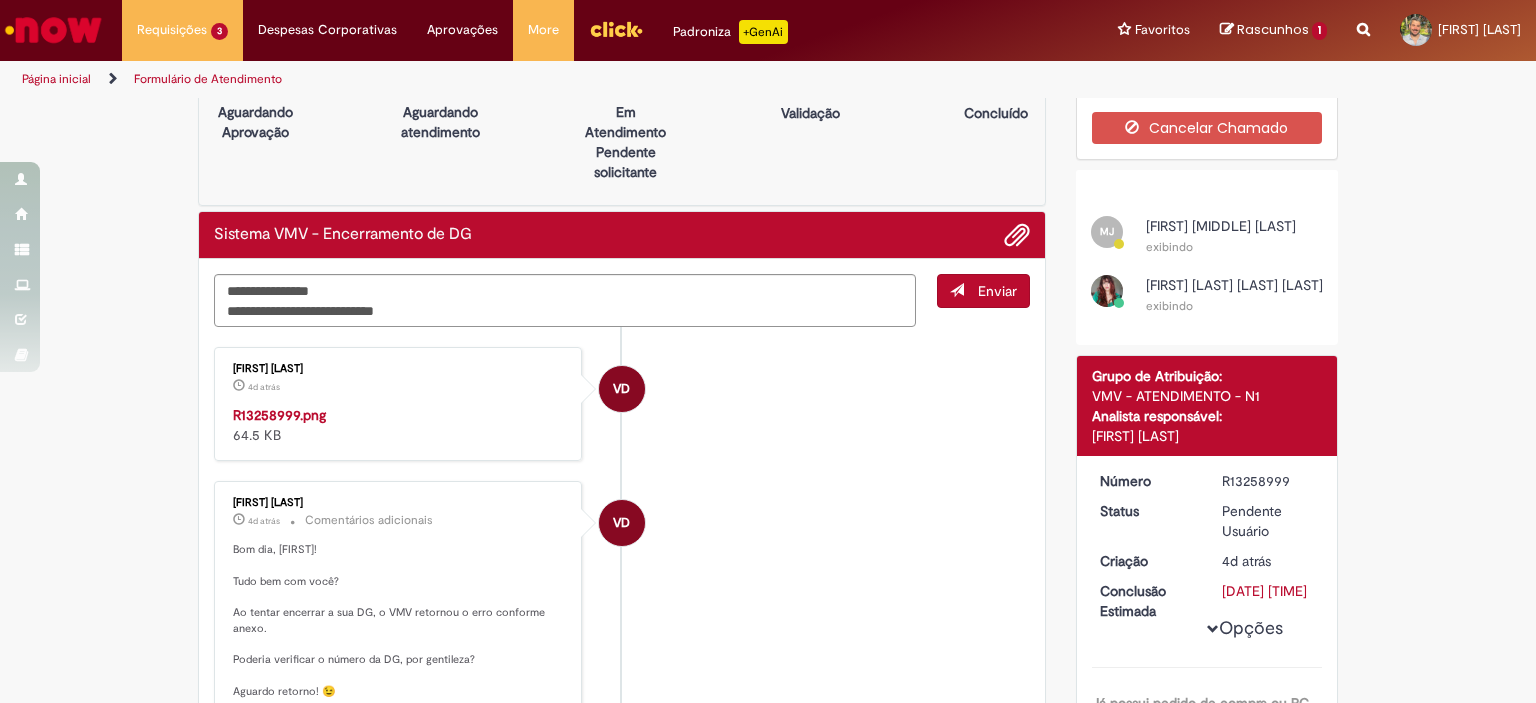 click on "Enviar" at bounding box center (997, 291) 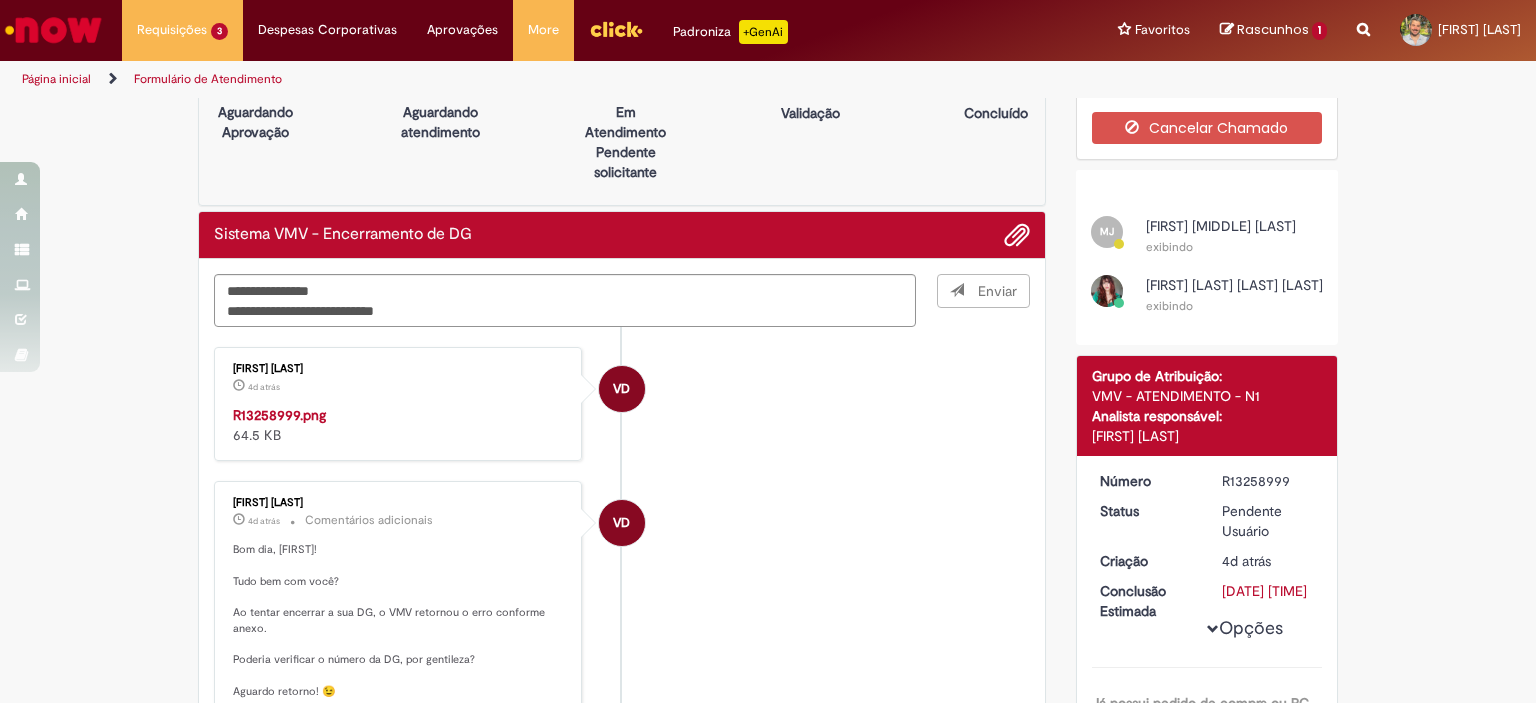 type 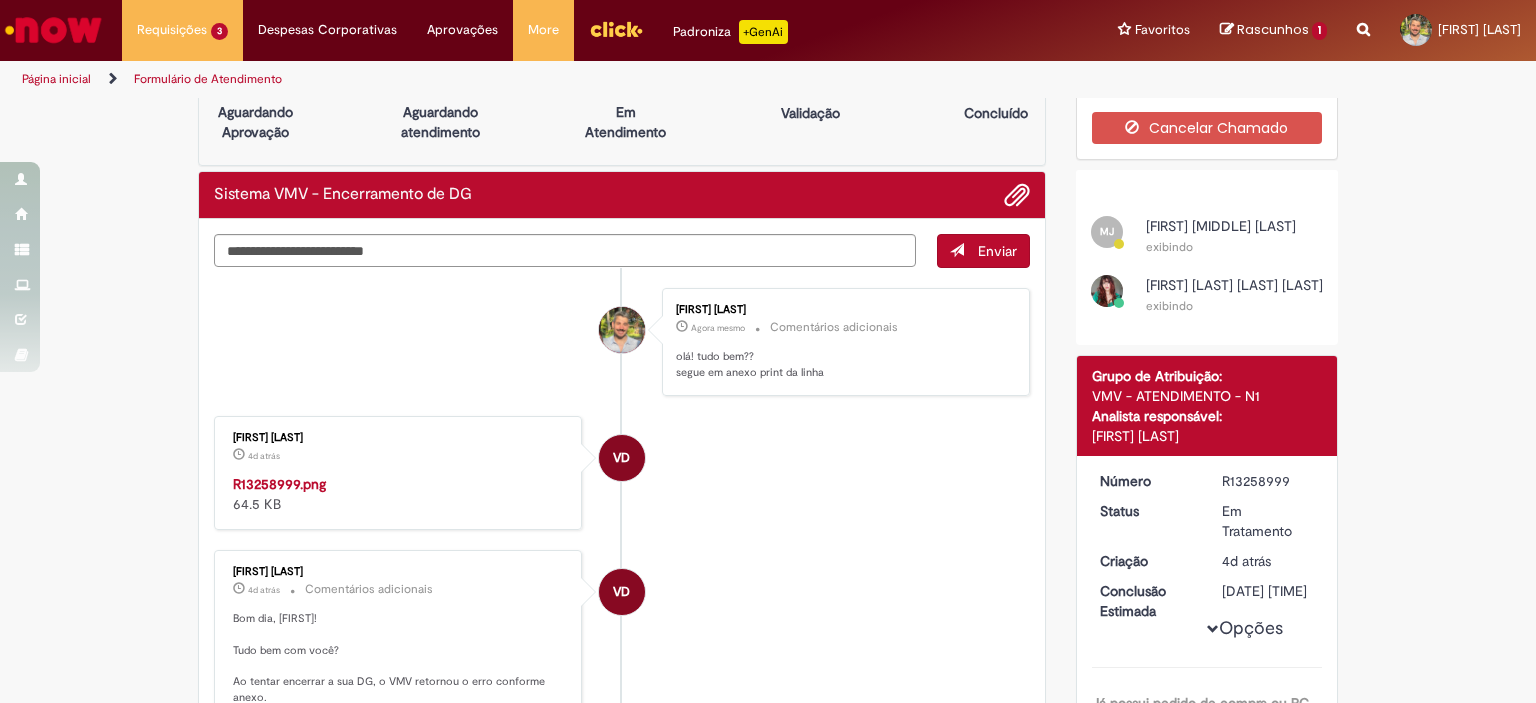 click at bounding box center [1009, 195] 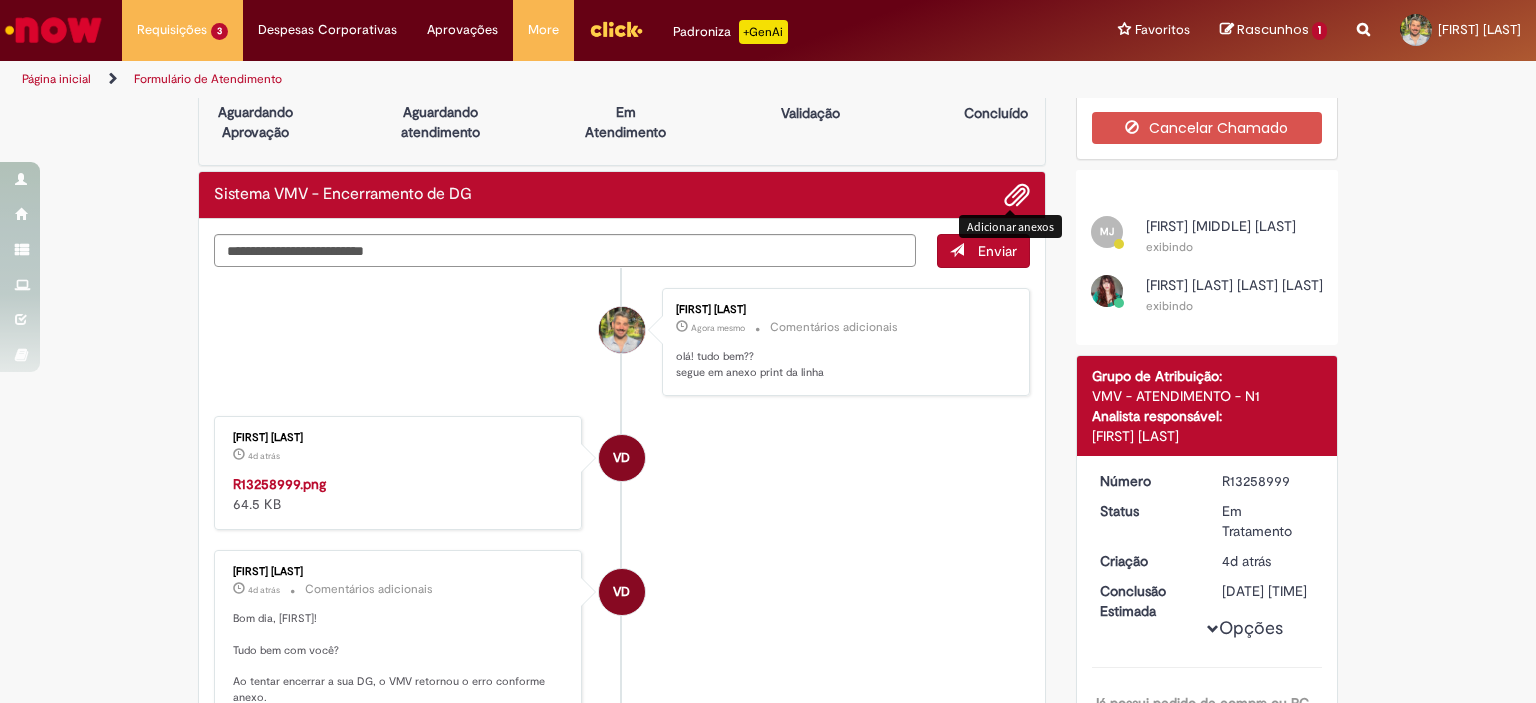 click at bounding box center (1017, 196) 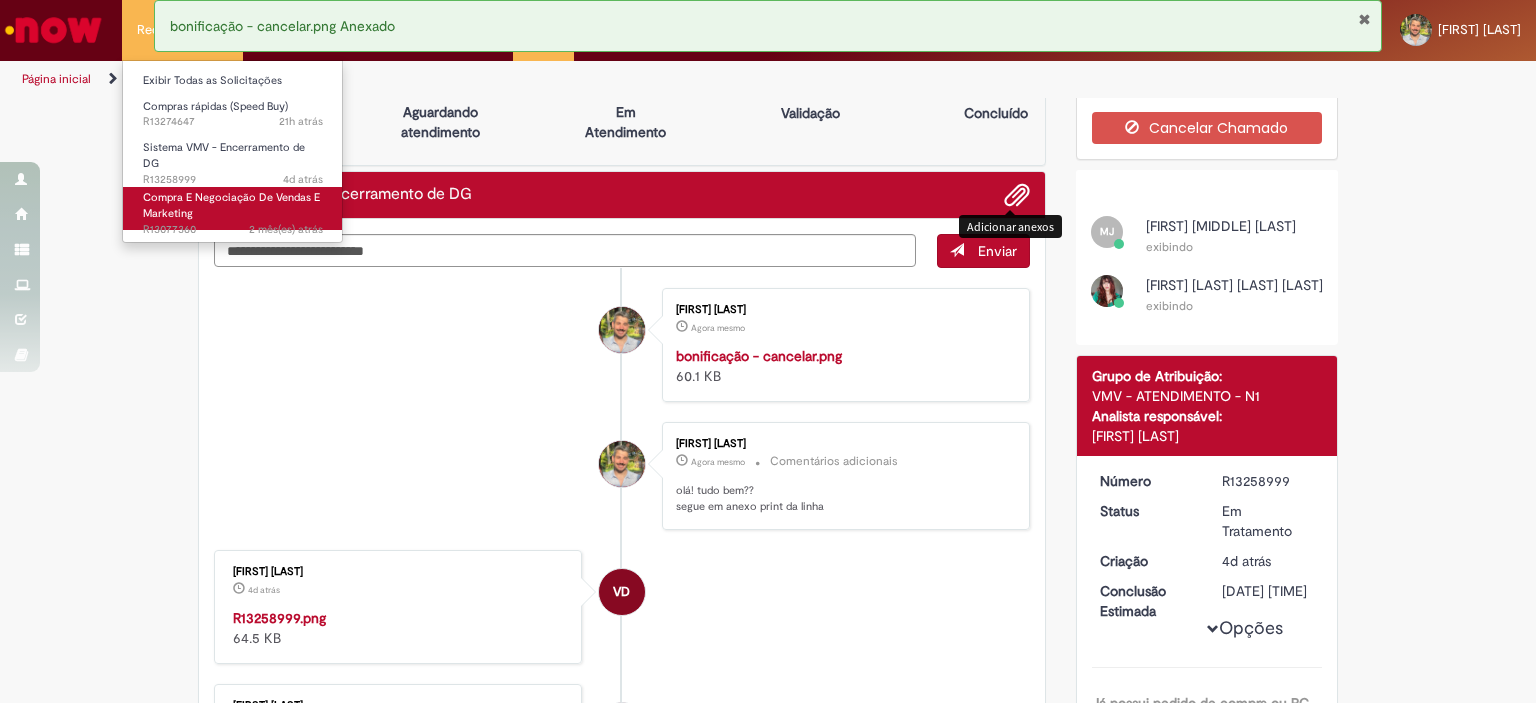 click on "Compra E Negociação De Vendas E Marketing
2 mês(es) atrás 2 meses atrás  R13077360" at bounding box center [233, 208] 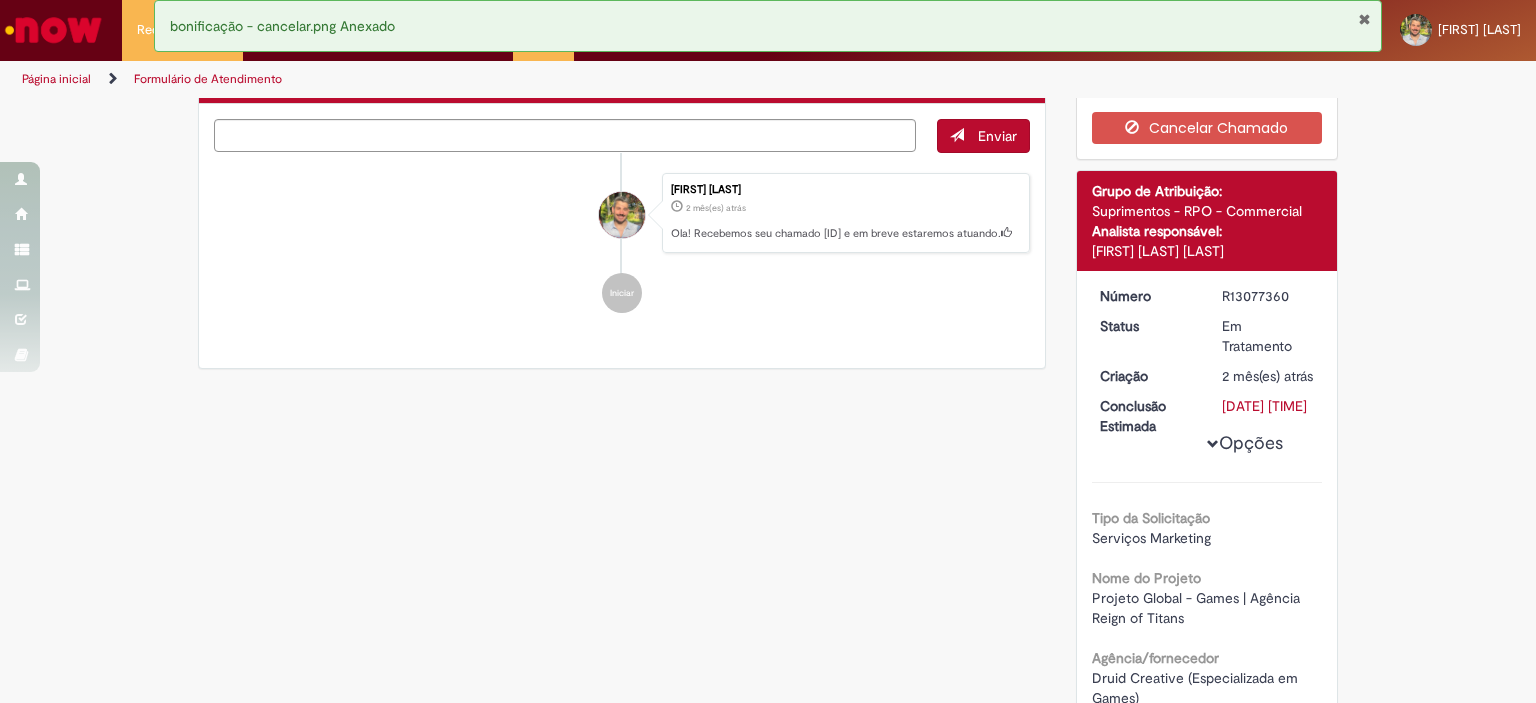scroll, scrollTop: 0, scrollLeft: 0, axis: both 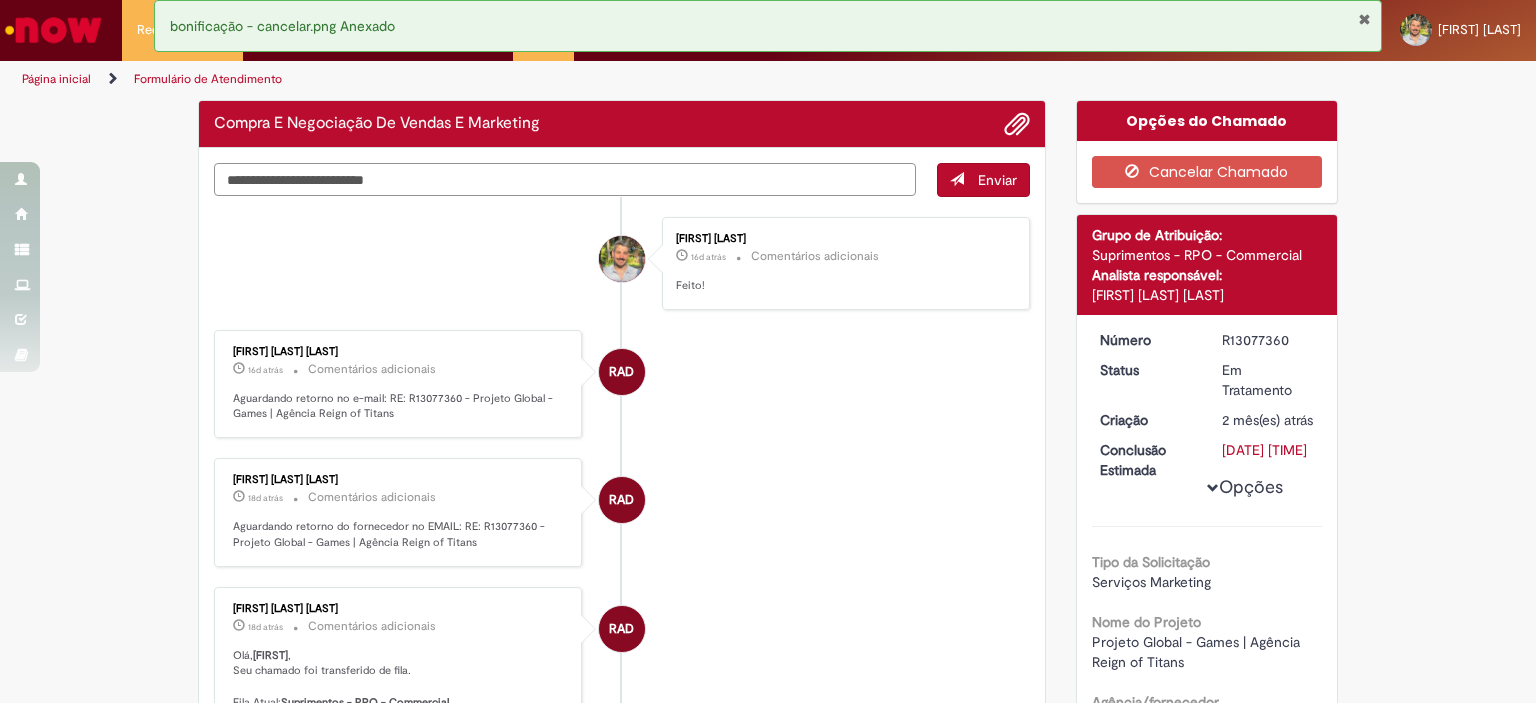 click at bounding box center (565, 180) 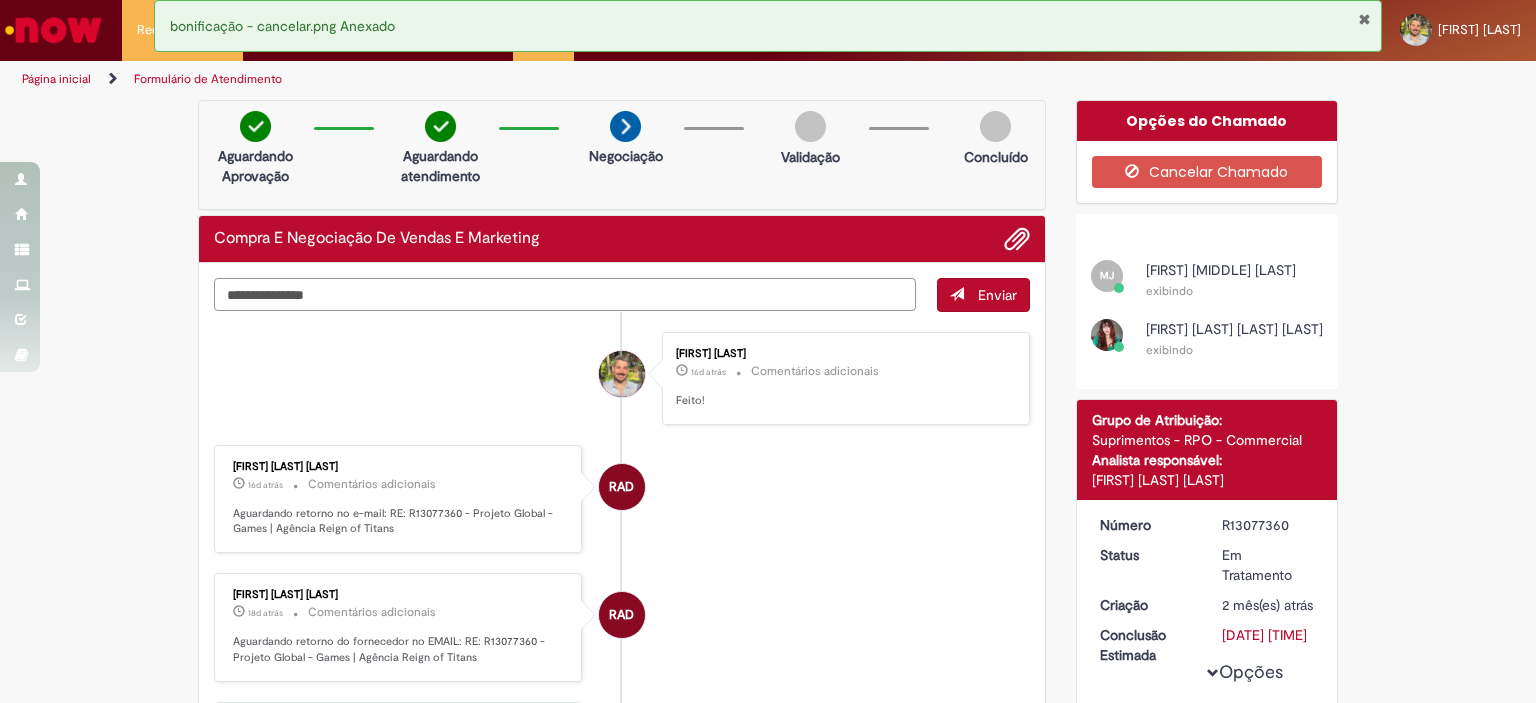 click on "**********" at bounding box center (565, 295) 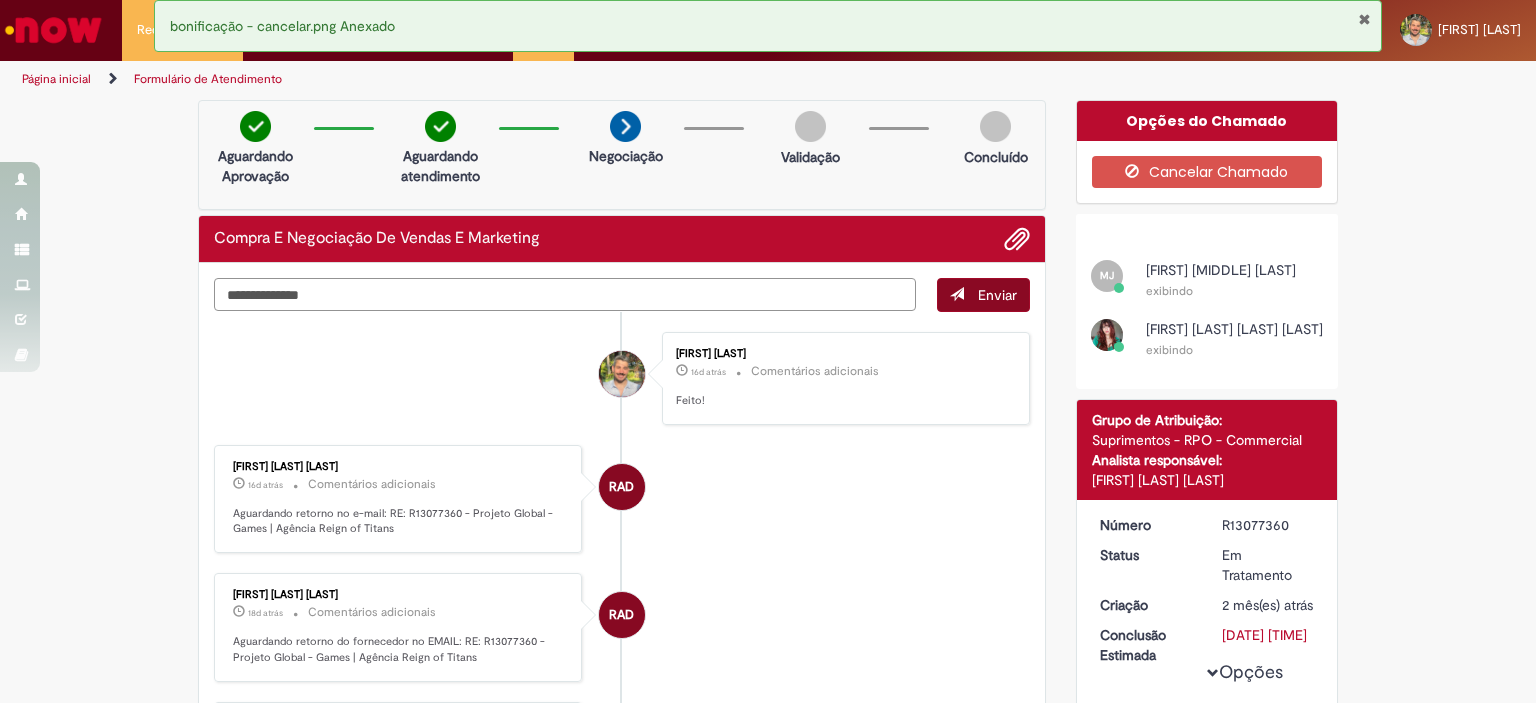 type on "**********" 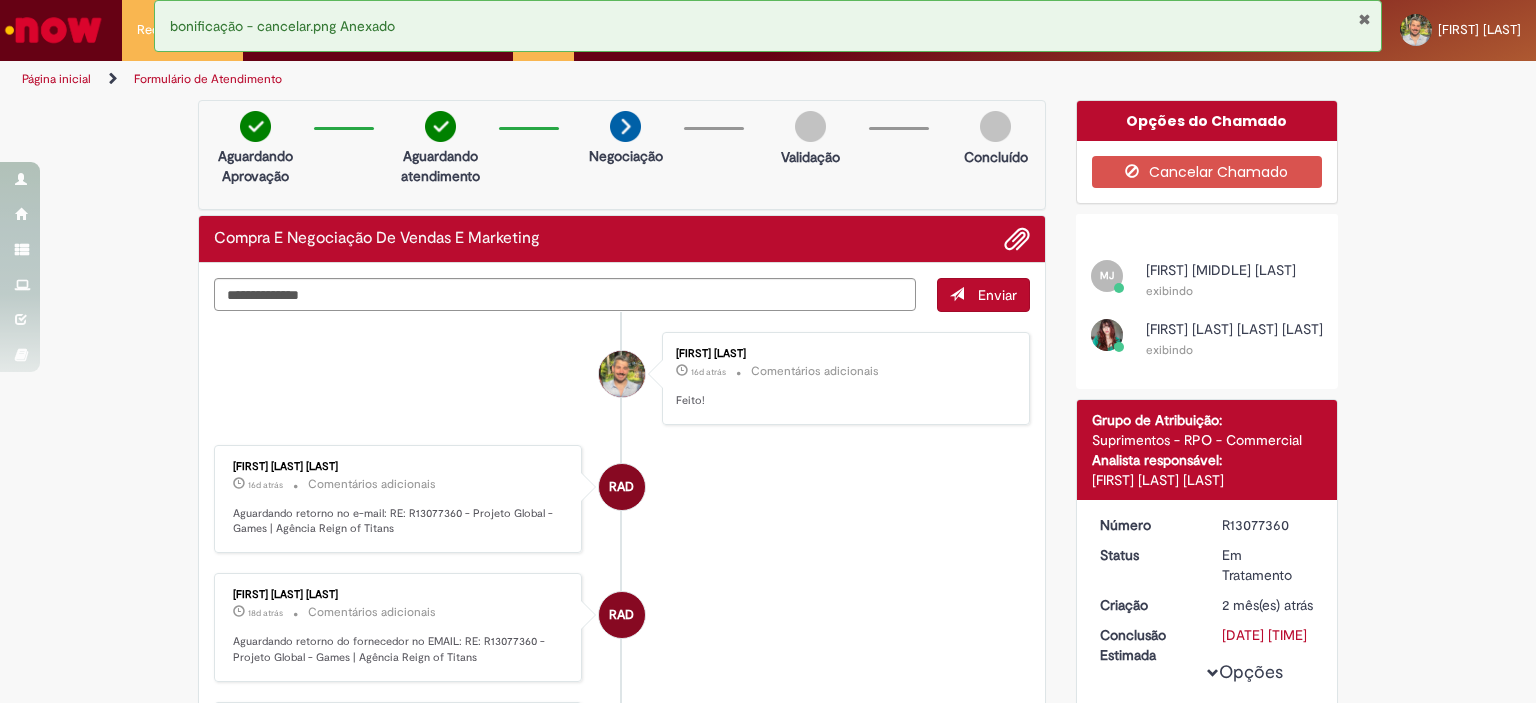 click on "Enviar" at bounding box center [997, 295] 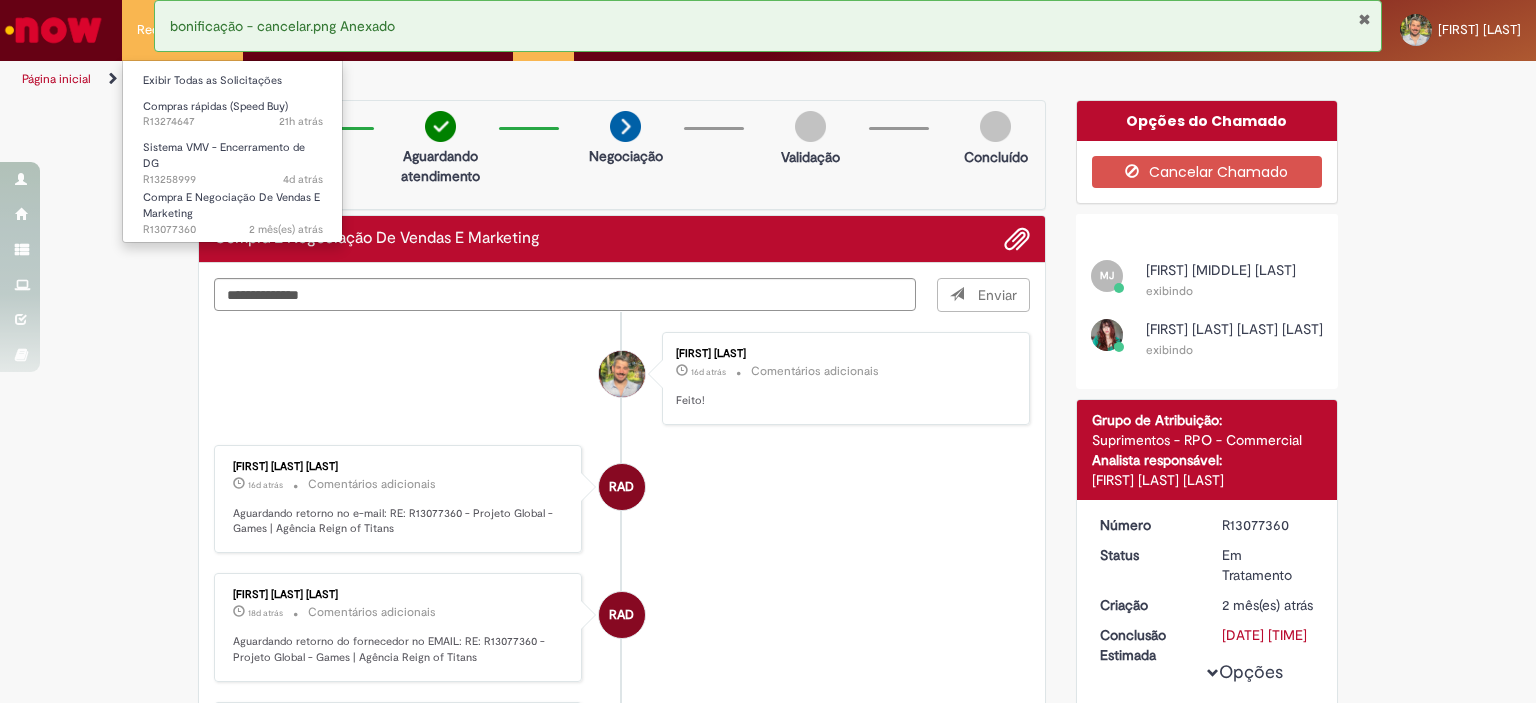 type 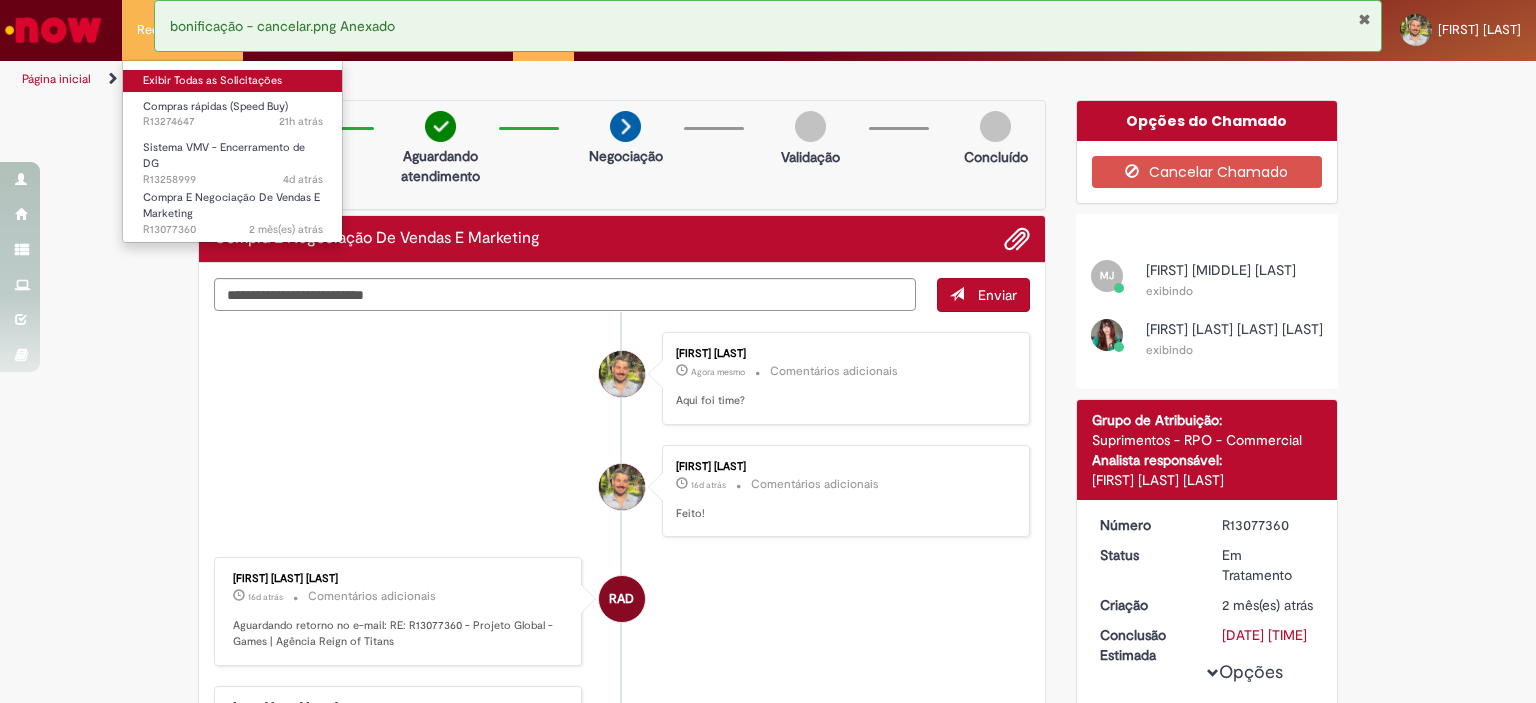 click on "Exibir Todas as Solicitações" at bounding box center (233, 81) 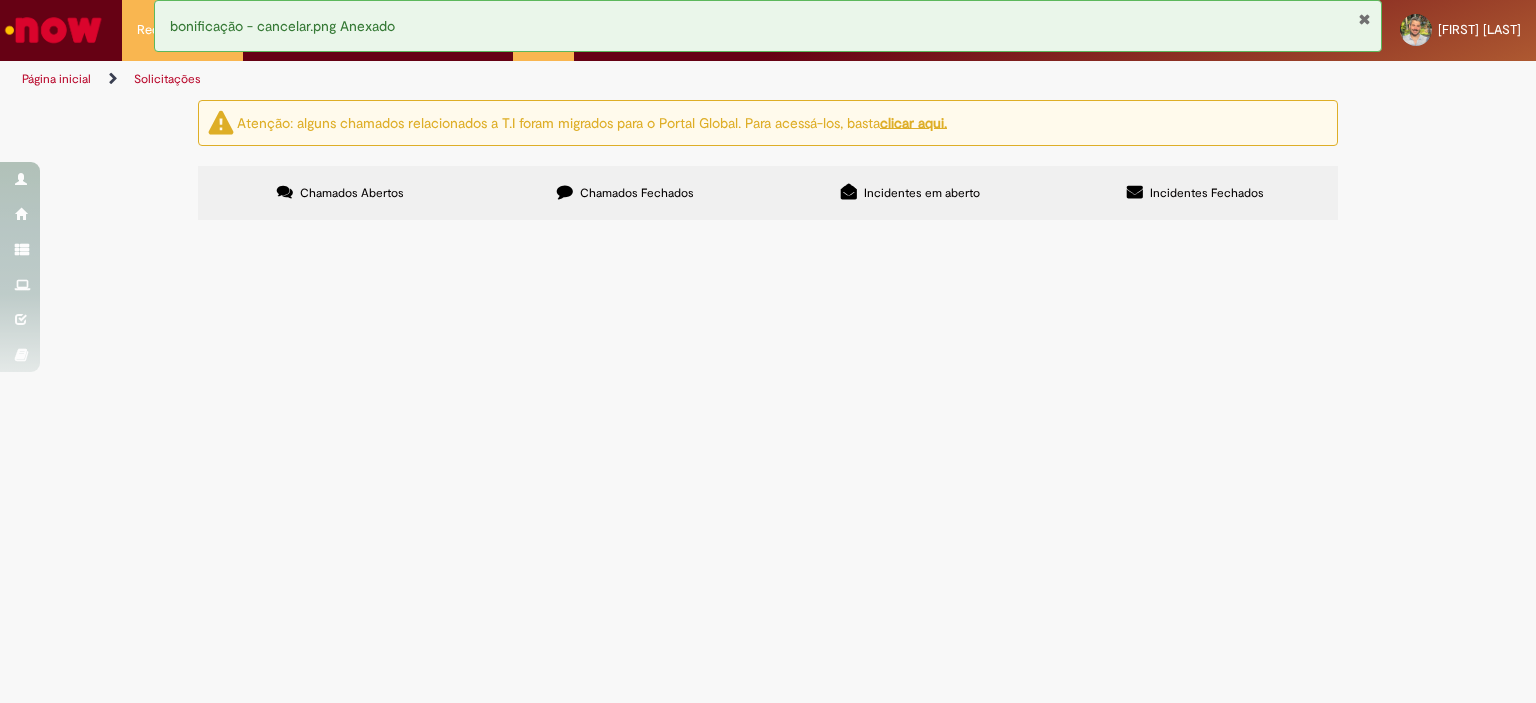 click on "Chamados Fechados" at bounding box center [625, 193] 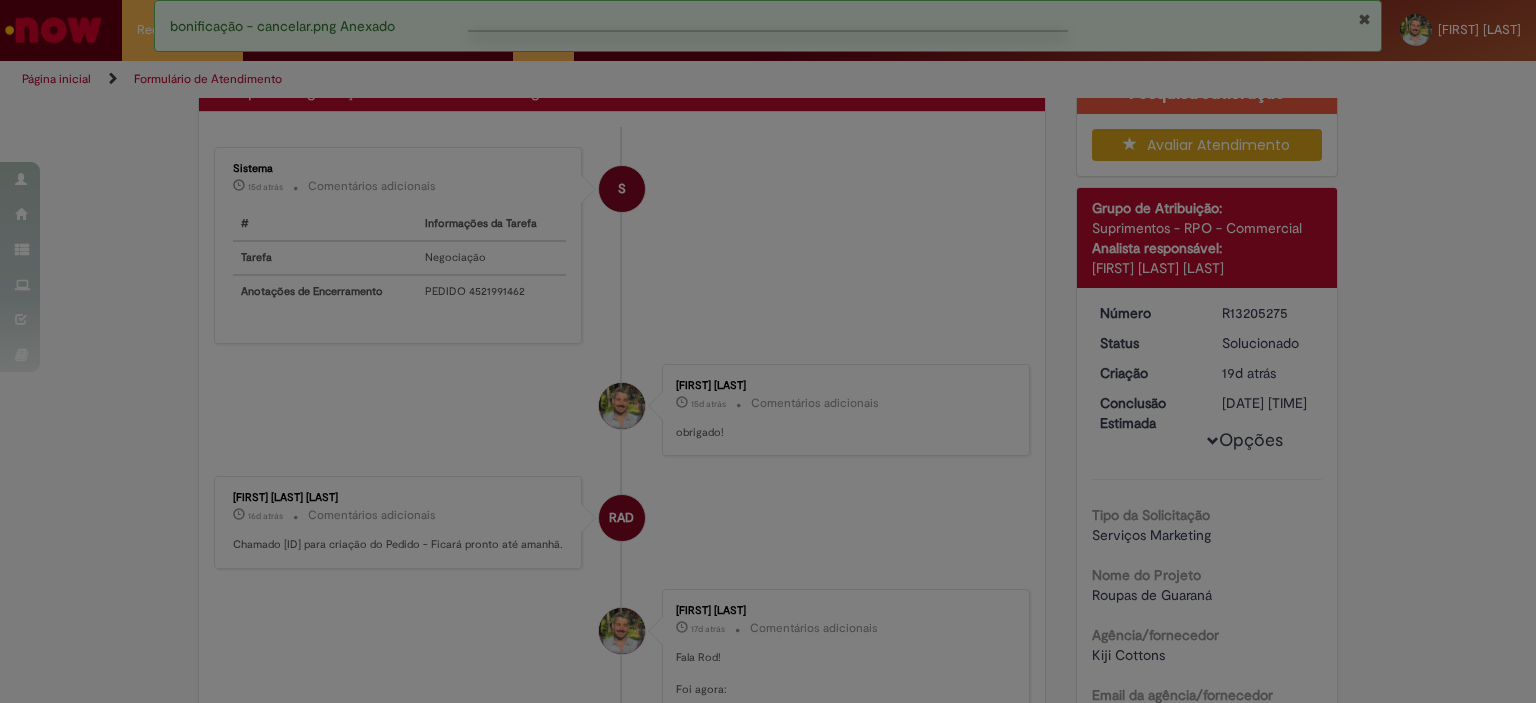 scroll, scrollTop: 0, scrollLeft: 0, axis: both 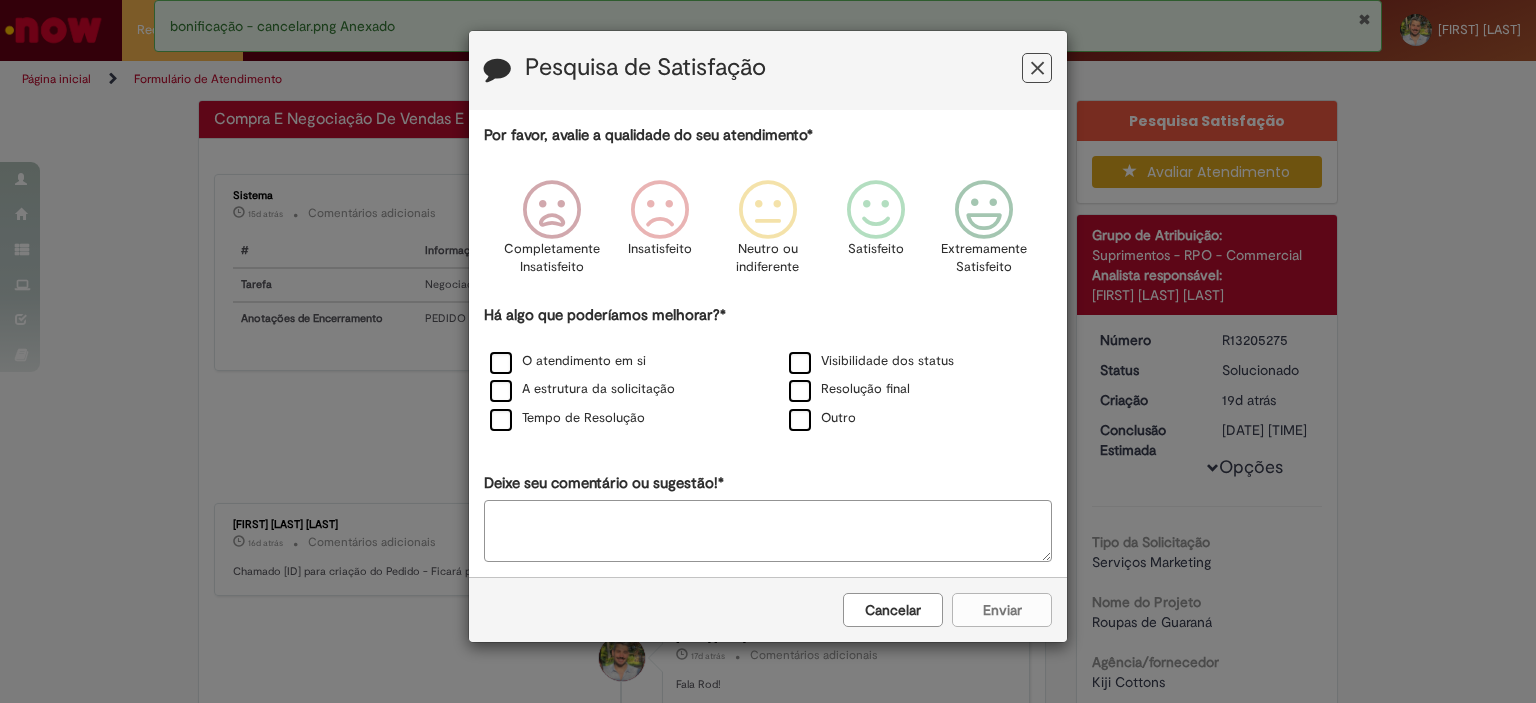 drag, startPoint x: 279, startPoint y: 458, endPoint x: 261, endPoint y: 457, distance: 18.027756 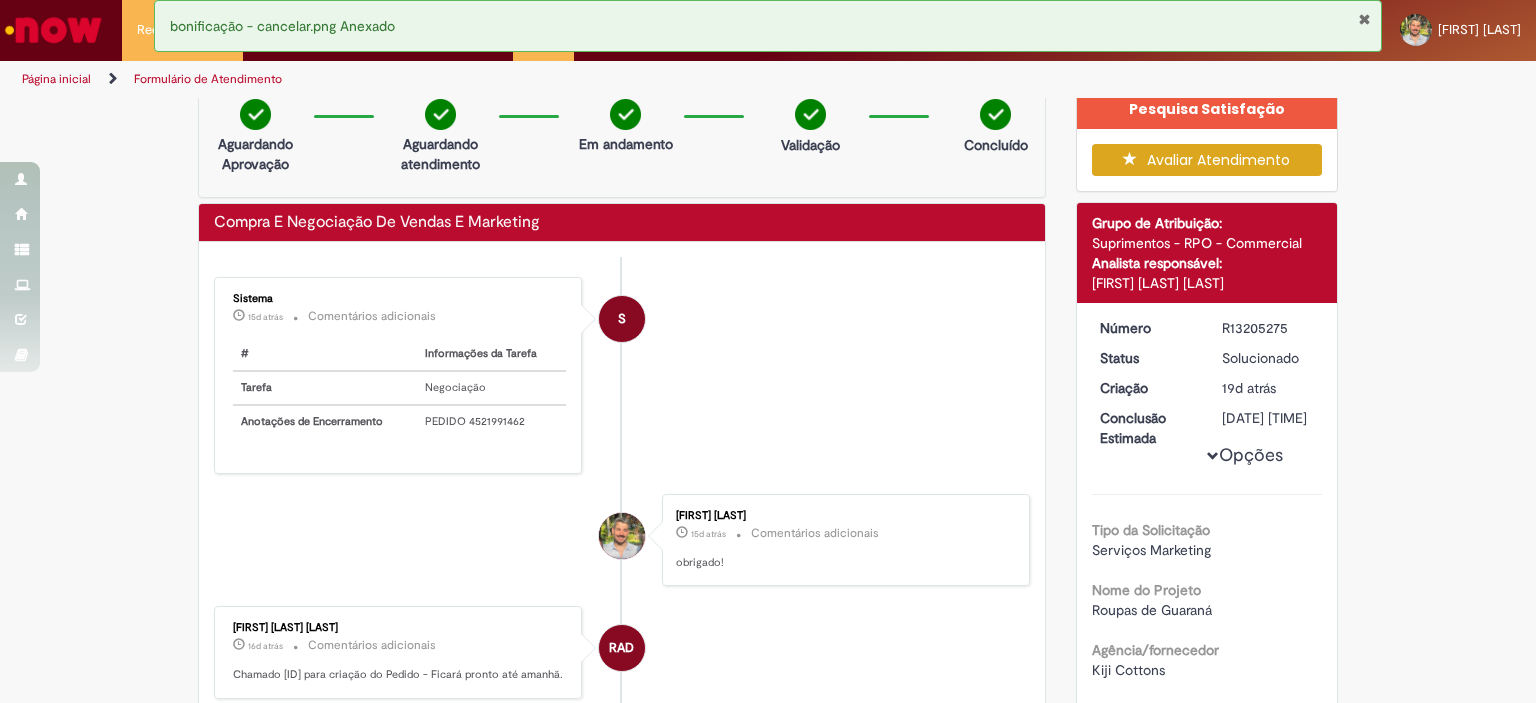 scroll, scrollTop: 0, scrollLeft: 0, axis: both 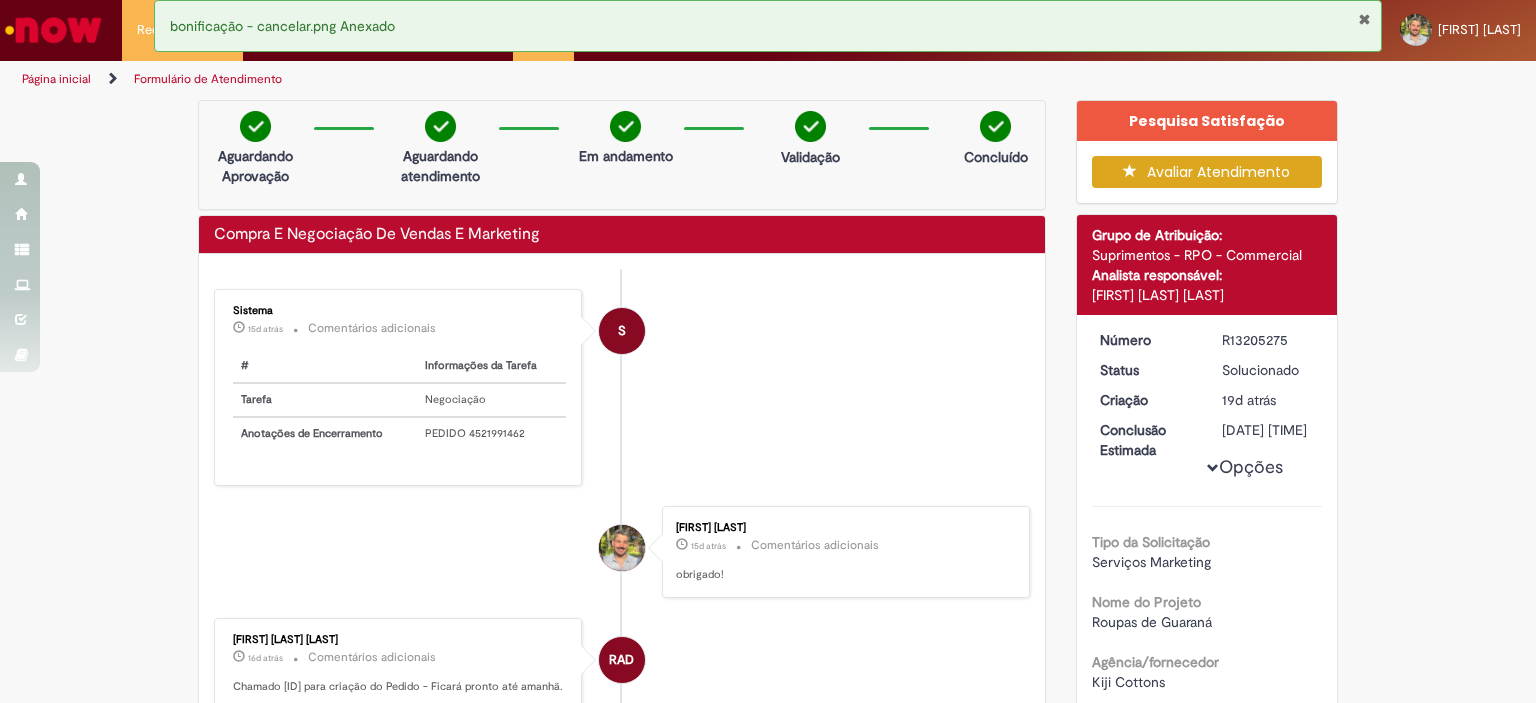 drag, startPoint x: 1287, startPoint y: 336, endPoint x: 1188, endPoint y: 346, distance: 99.50377 